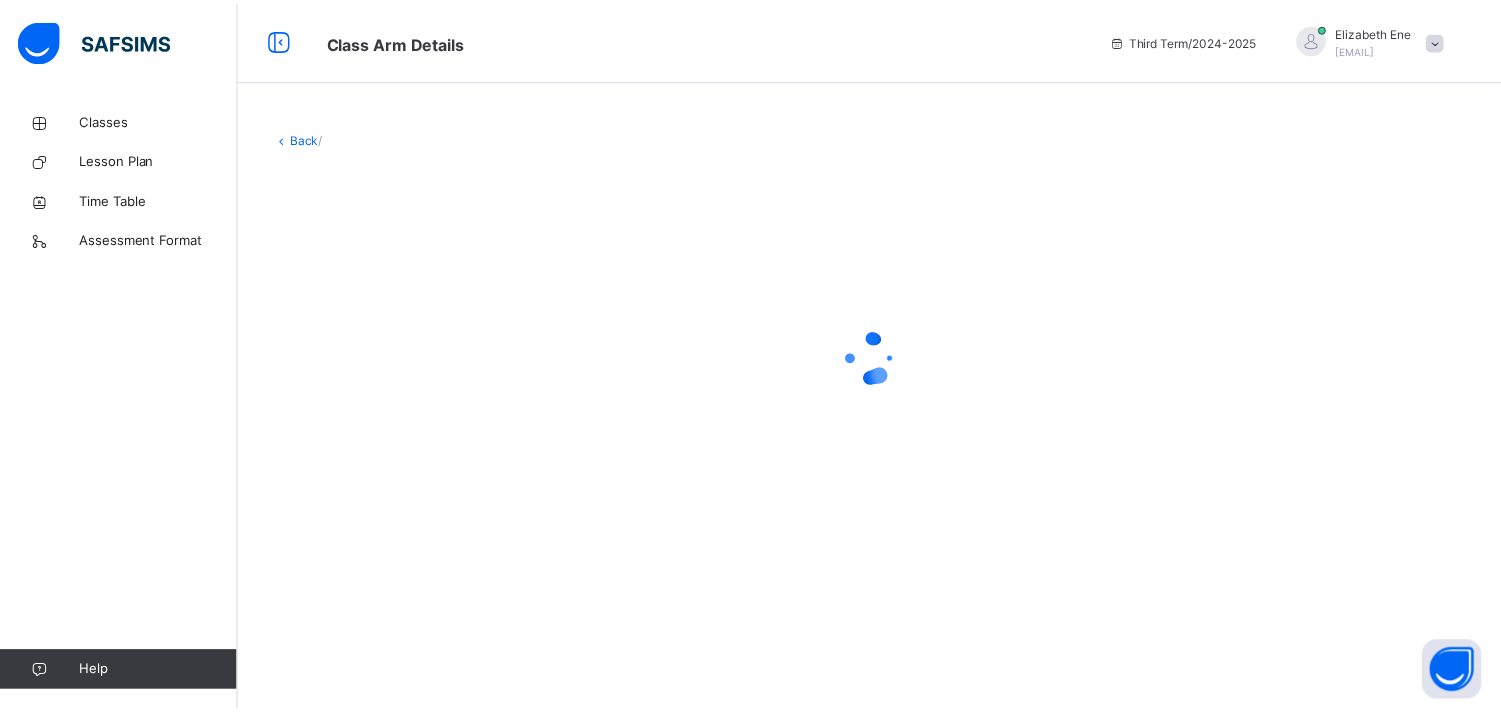 scroll, scrollTop: 0, scrollLeft: 0, axis: both 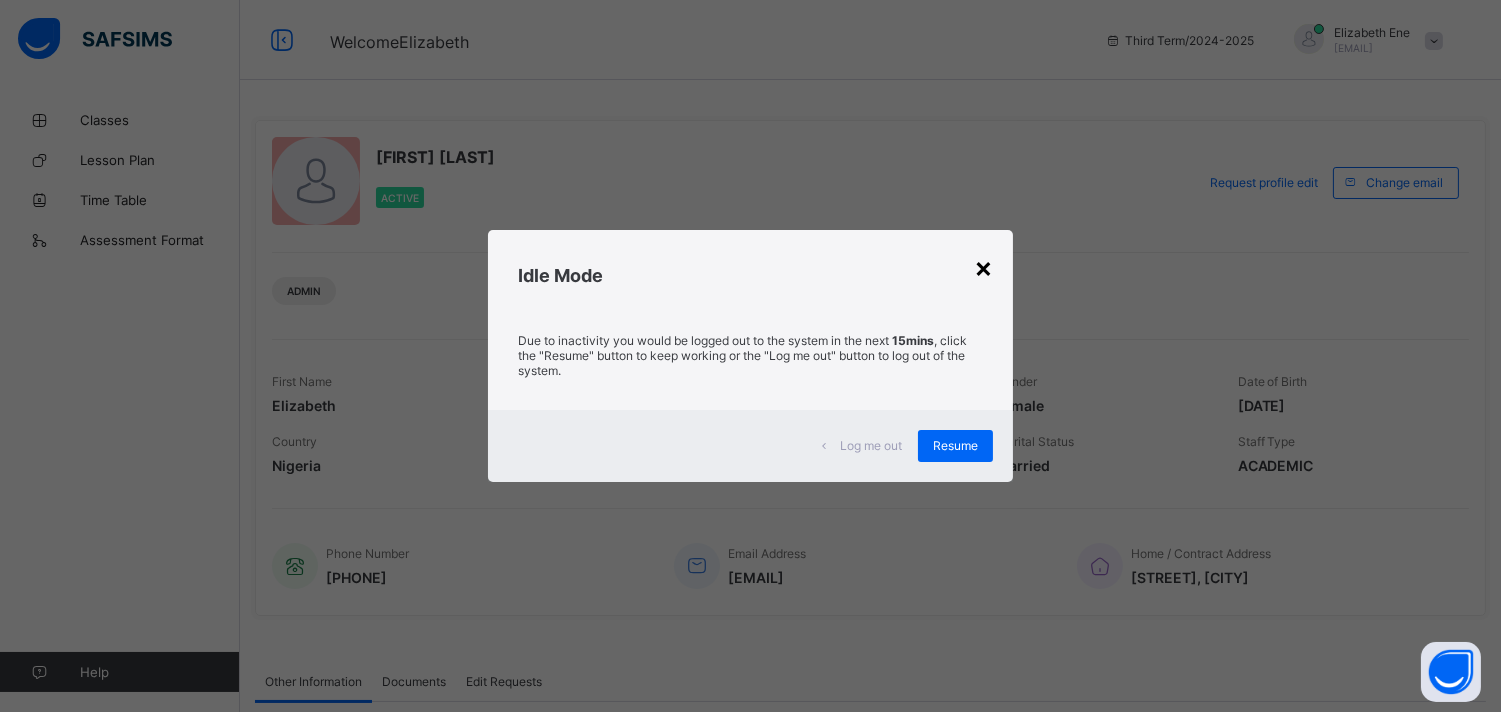 click on "×" at bounding box center (983, 267) 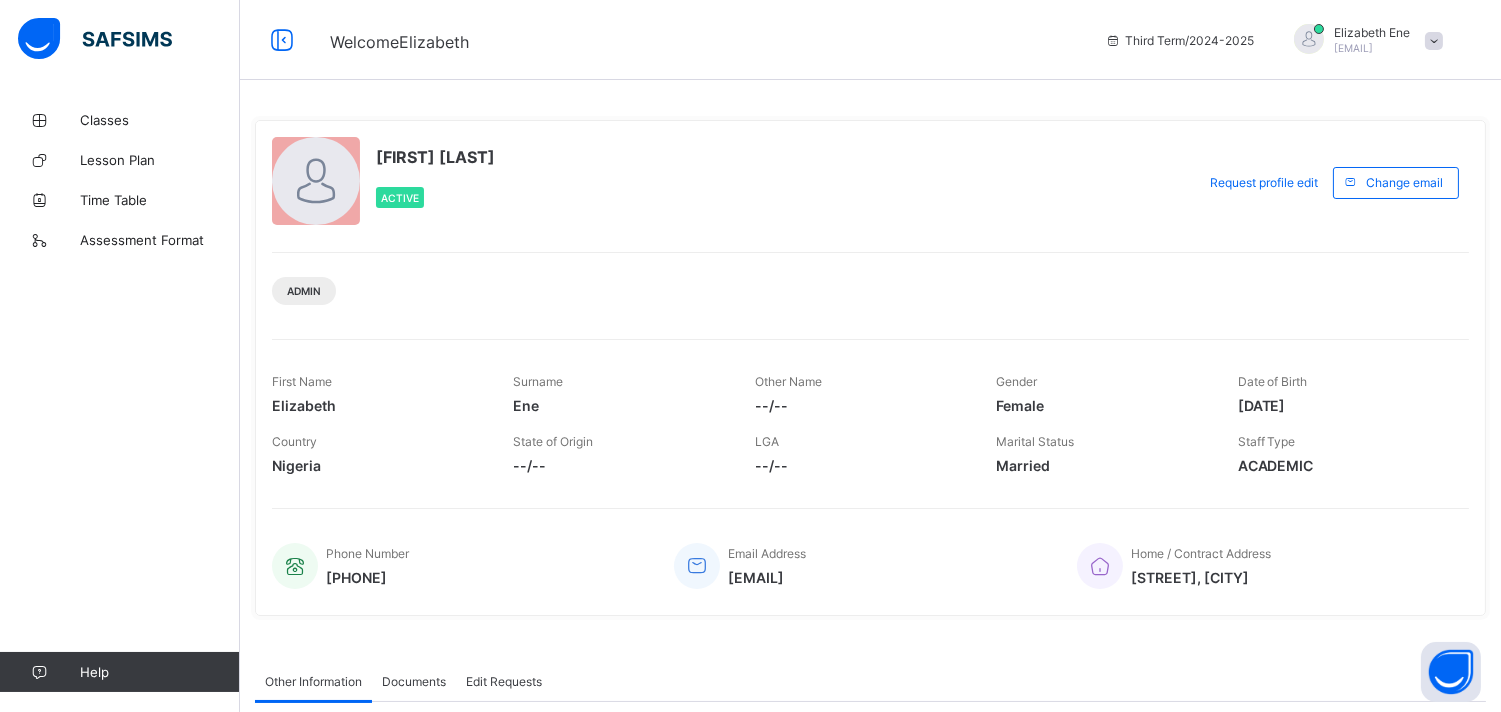 click on "[EMAIL]" at bounding box center [1353, 48] 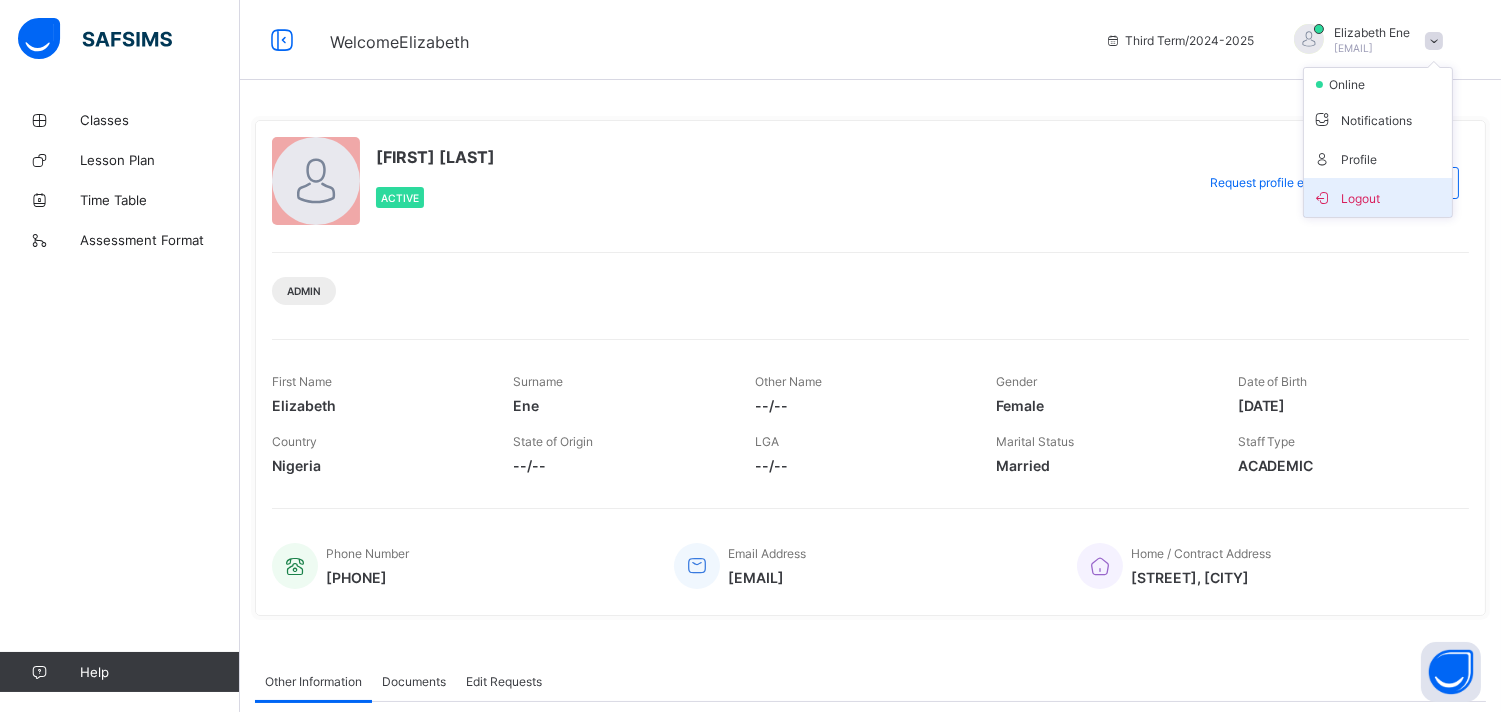 click on "Logout" at bounding box center (1378, 197) 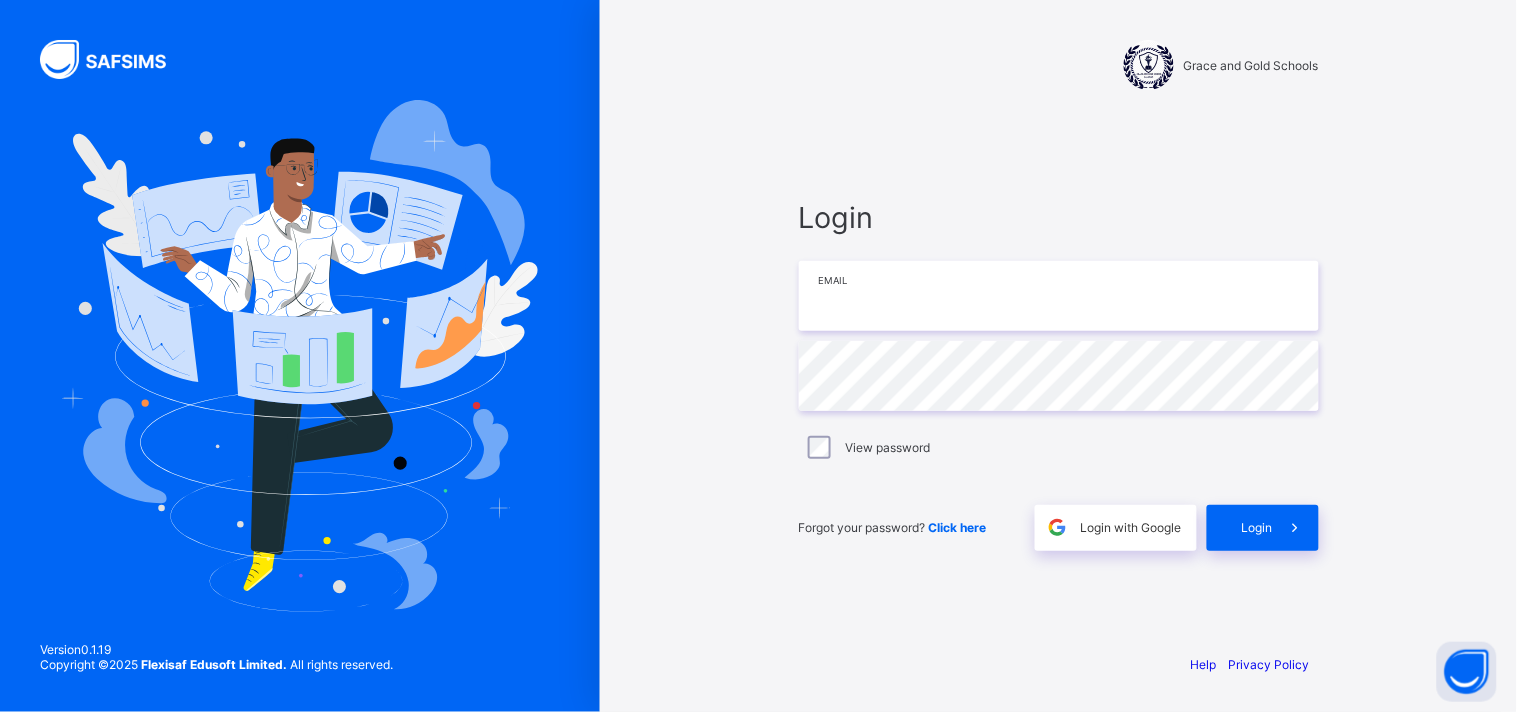 type on "**********" 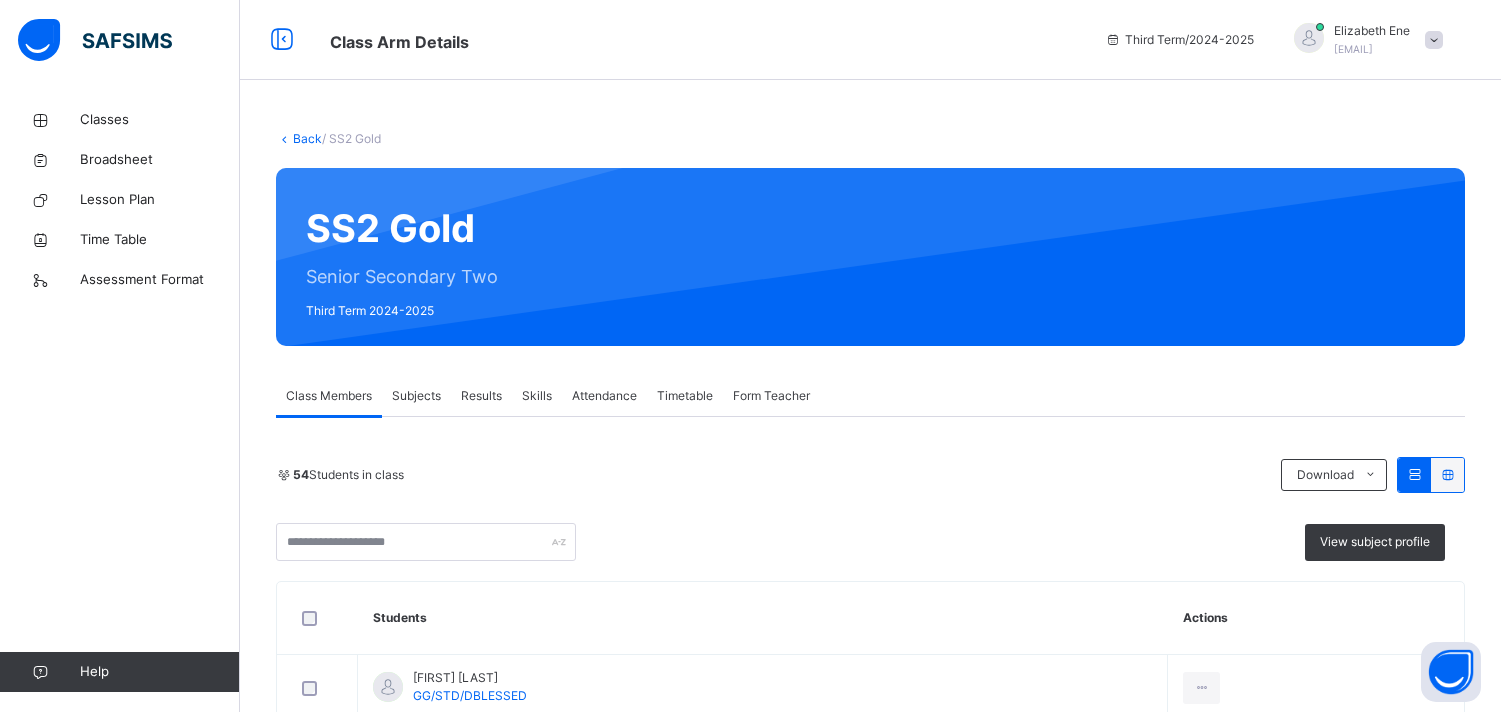 scroll, scrollTop: 0, scrollLeft: 0, axis: both 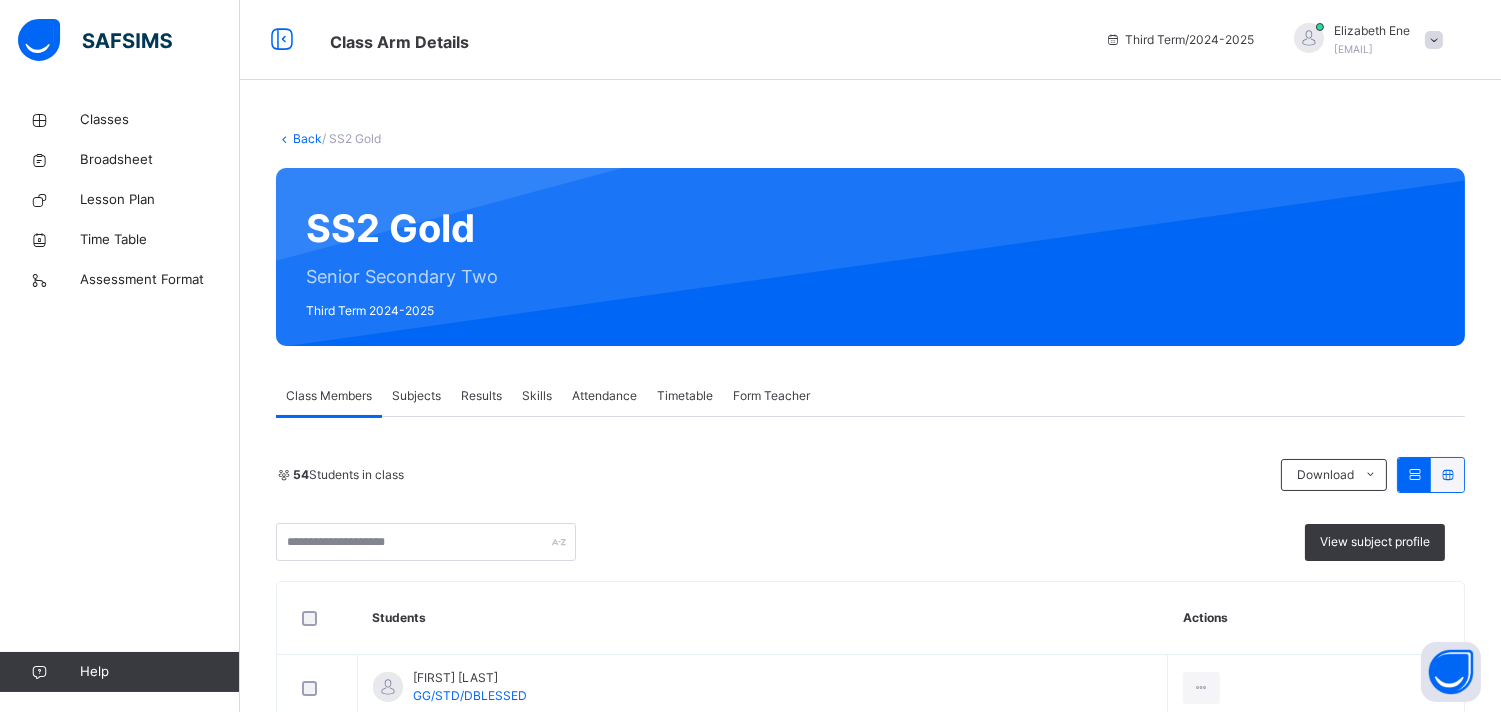 click at bounding box center (1434, 40) 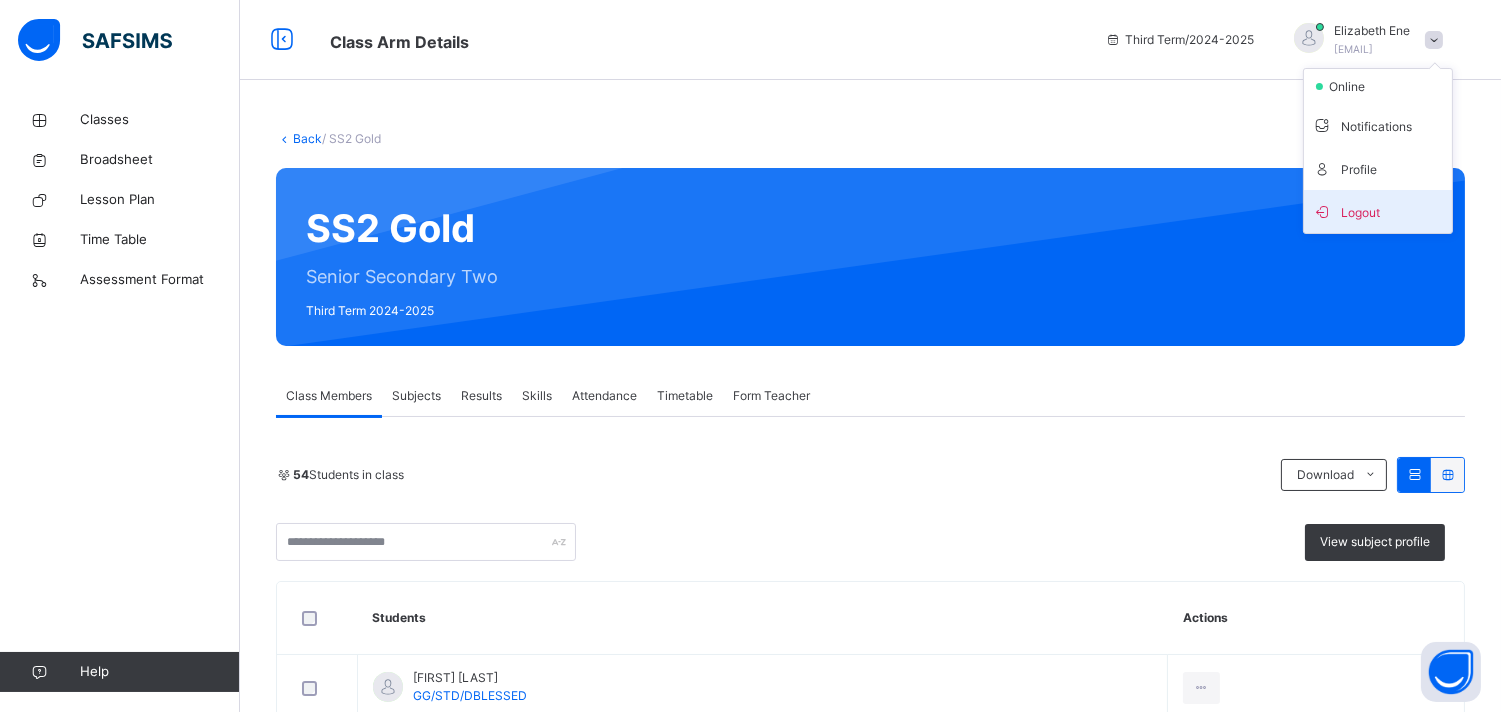 click on "Logout" at bounding box center (1378, 211) 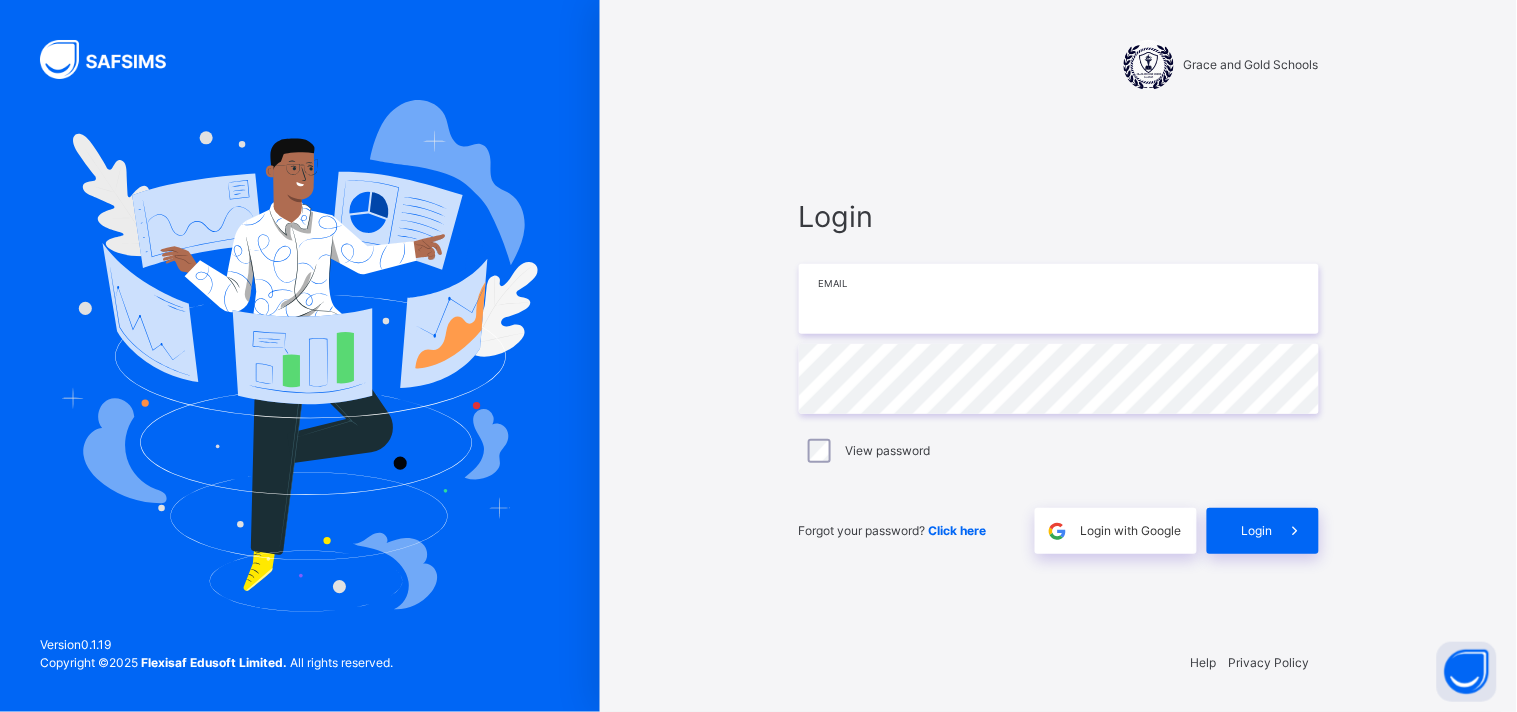 type on "**********" 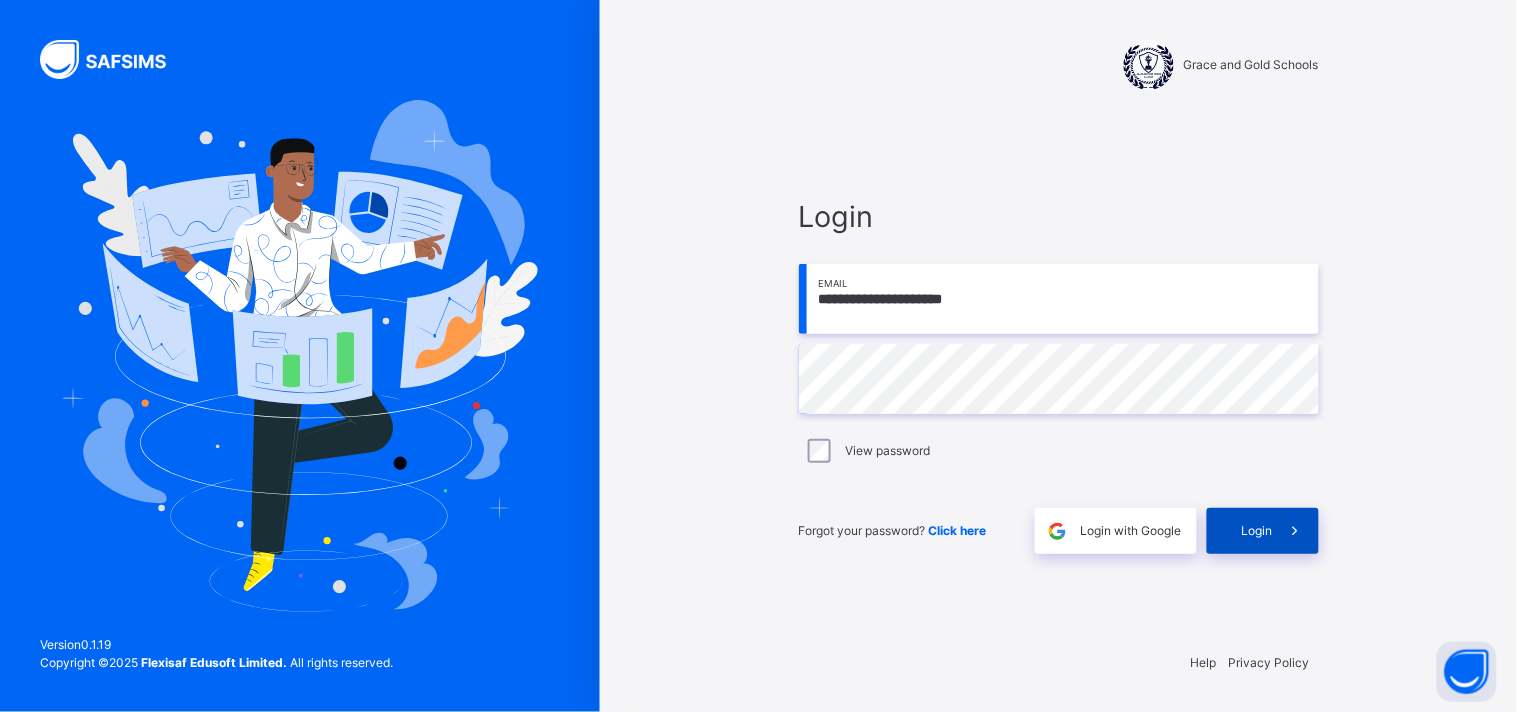 click at bounding box center (1296, 531) 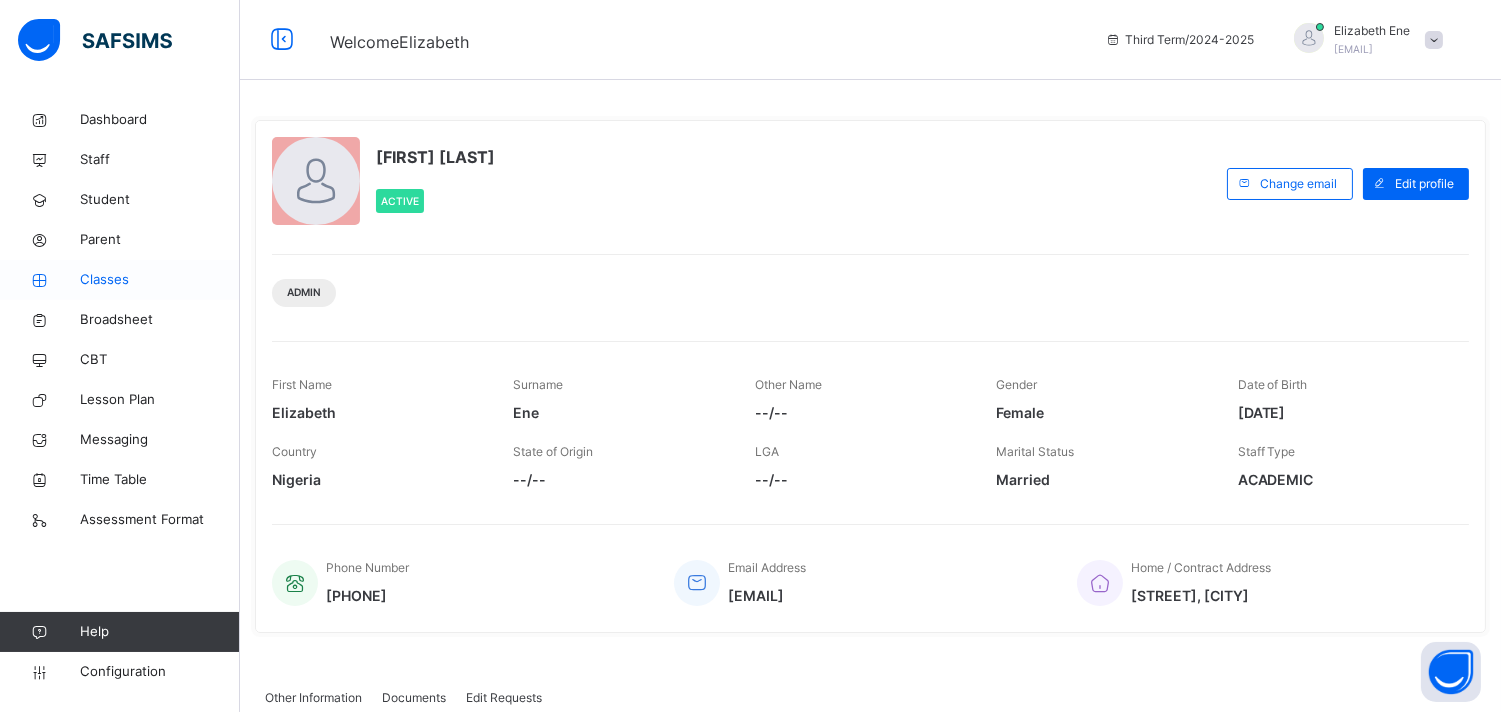 click on "Classes" at bounding box center [160, 280] 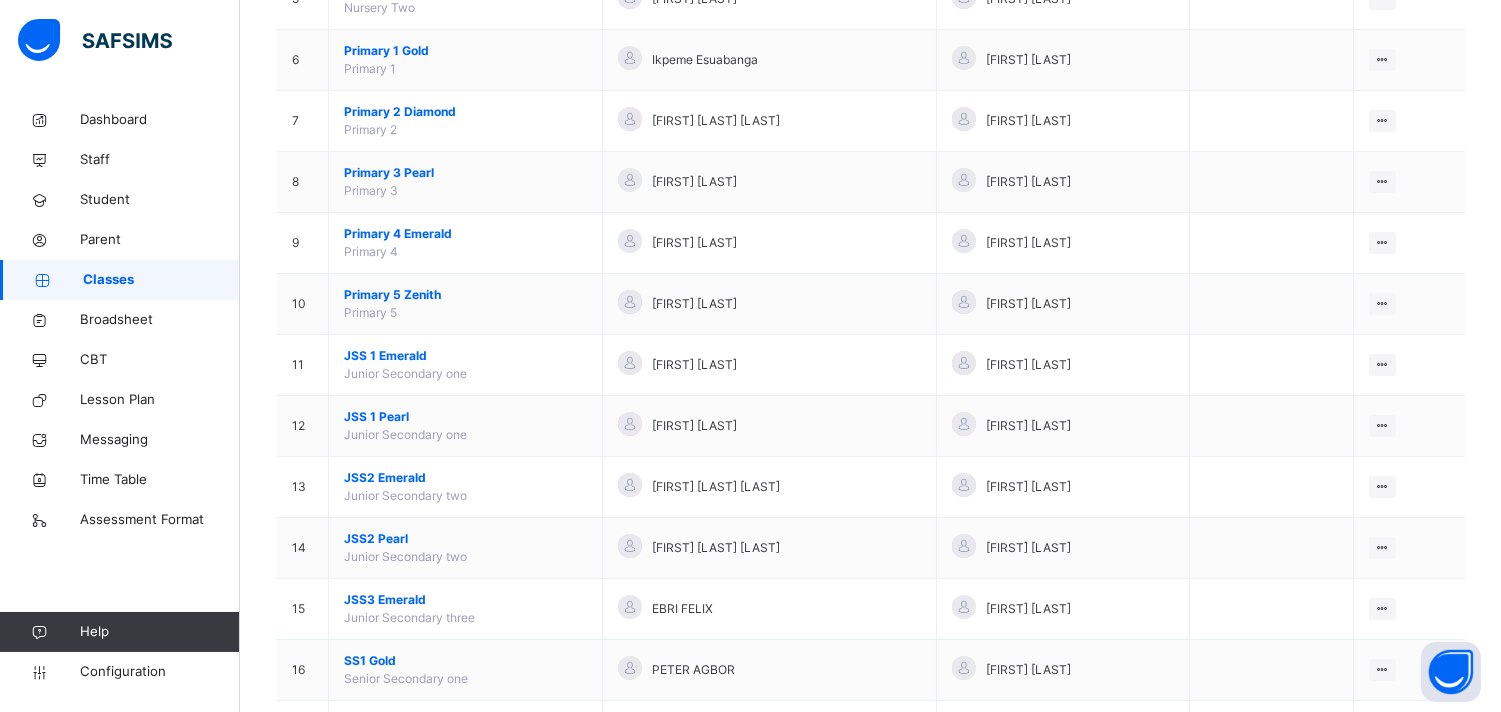 scroll, scrollTop: 533, scrollLeft: 0, axis: vertical 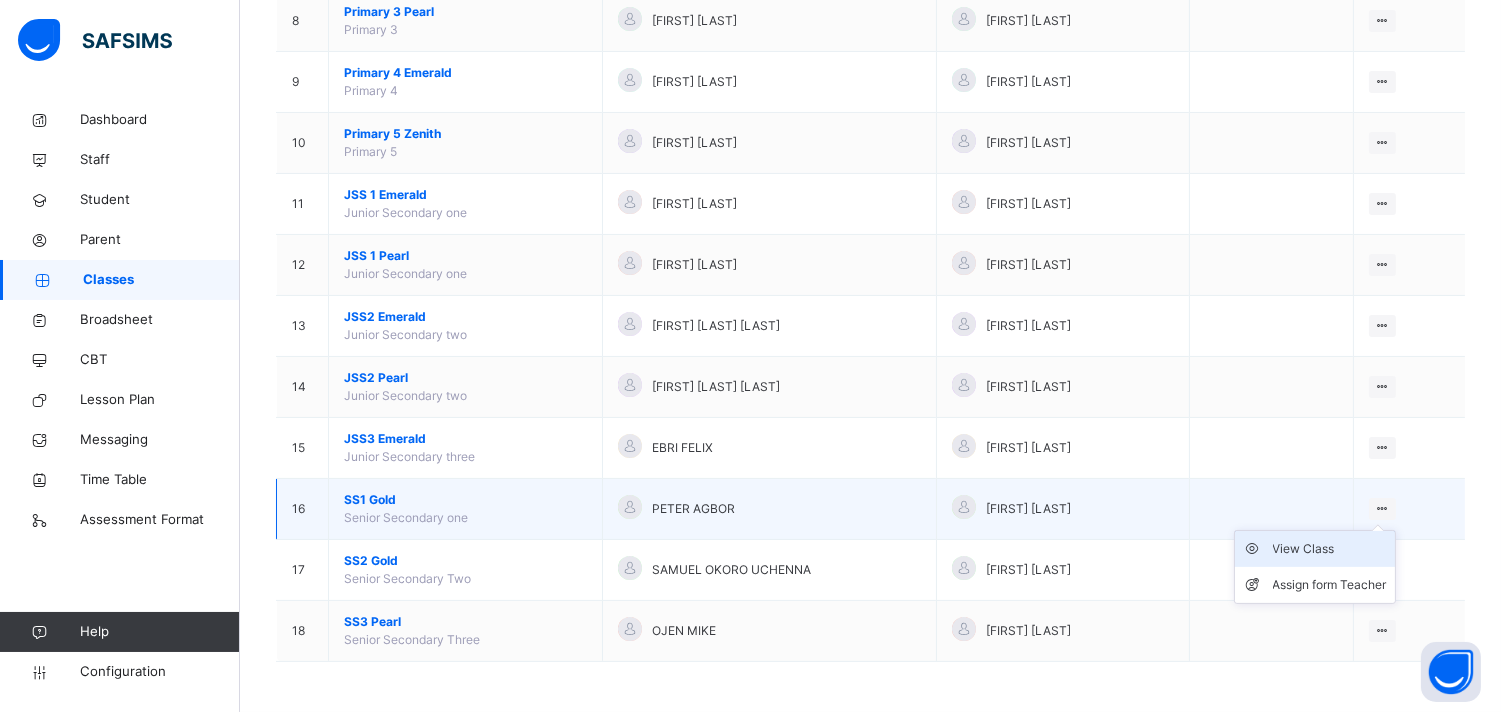 click on "View Class" at bounding box center [1330, 549] 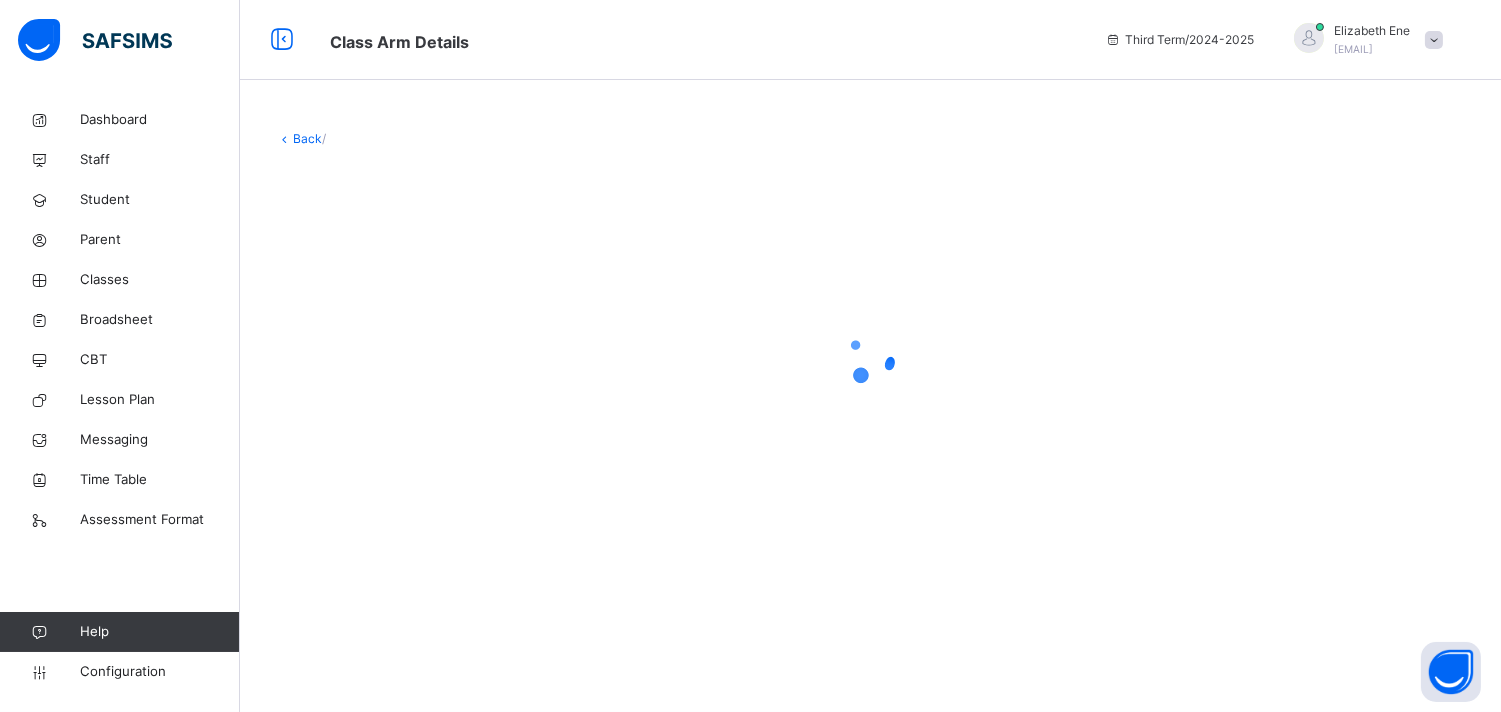 scroll, scrollTop: 0, scrollLeft: 0, axis: both 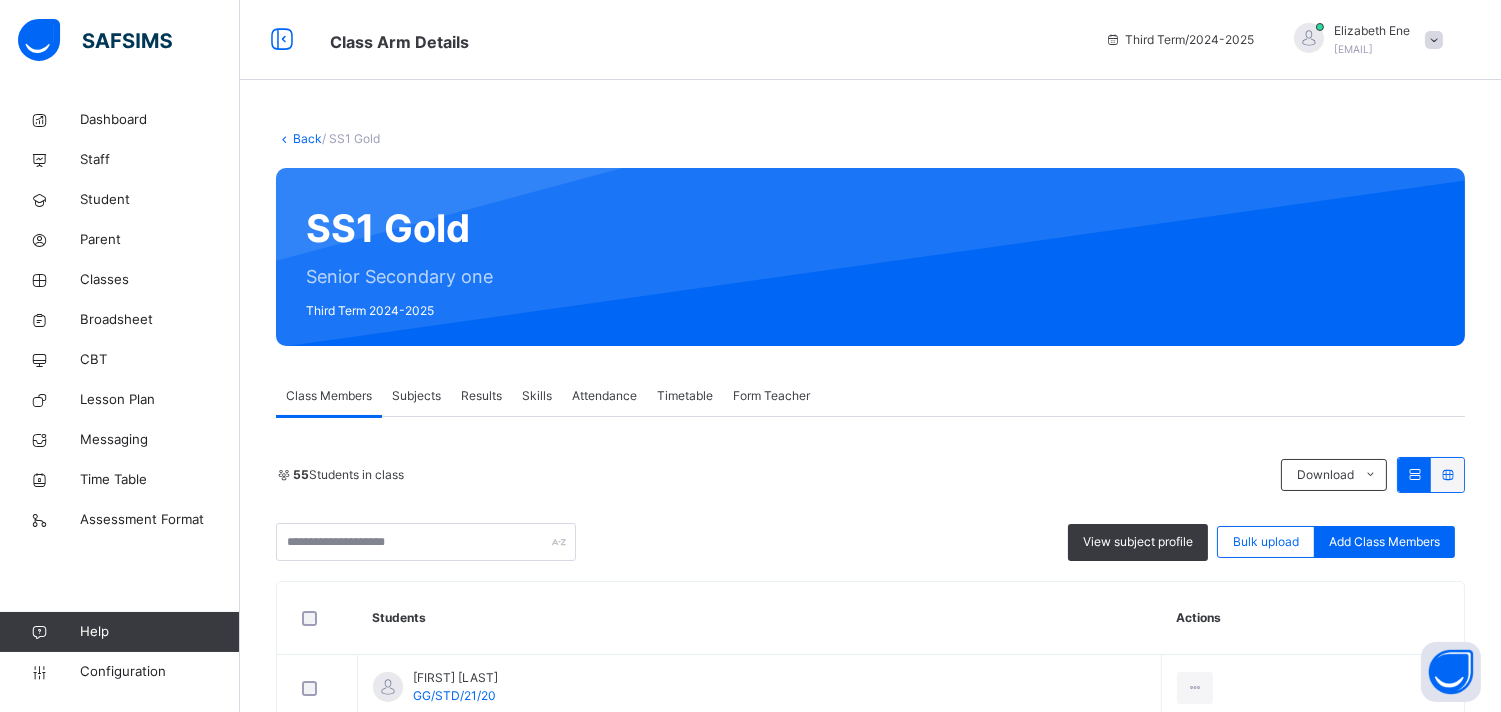 click on "Subjects" at bounding box center [416, 396] 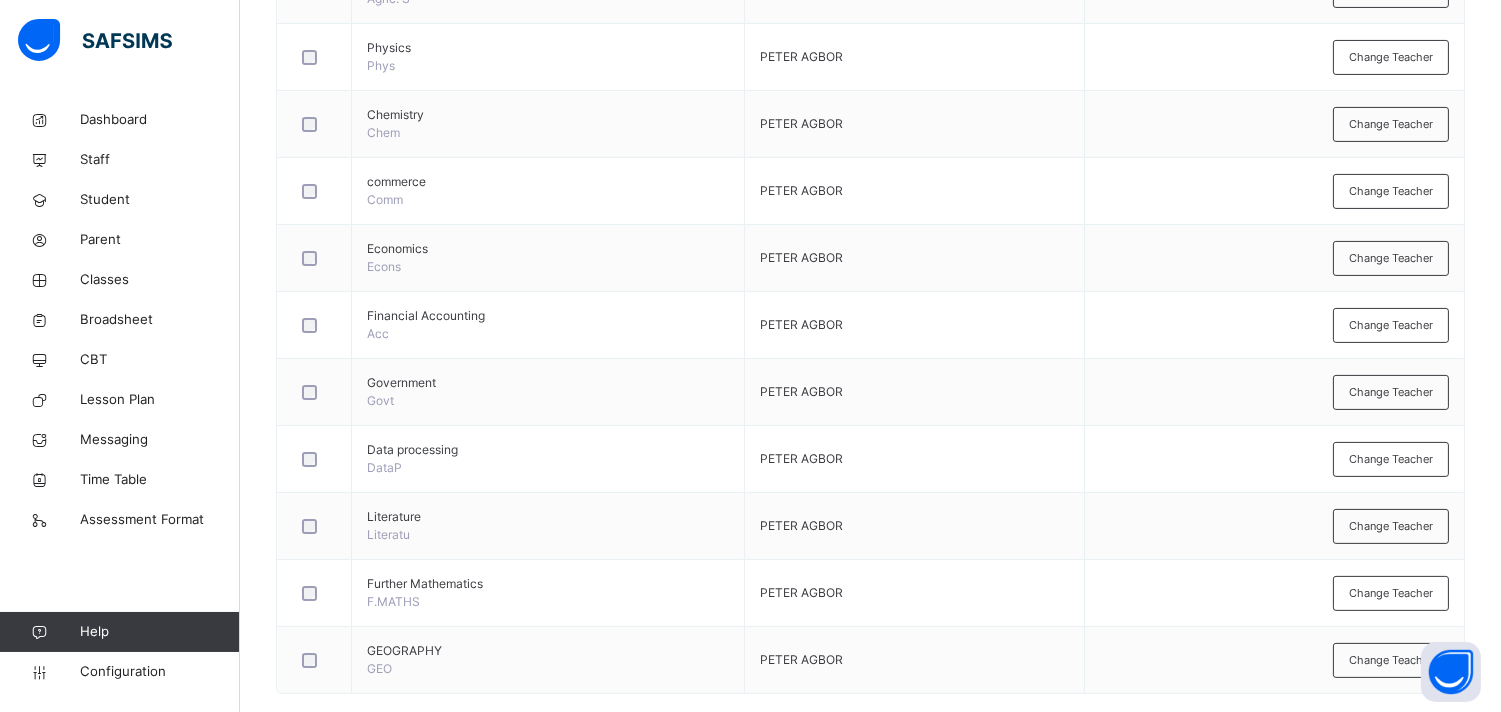 scroll, scrollTop: 984, scrollLeft: 0, axis: vertical 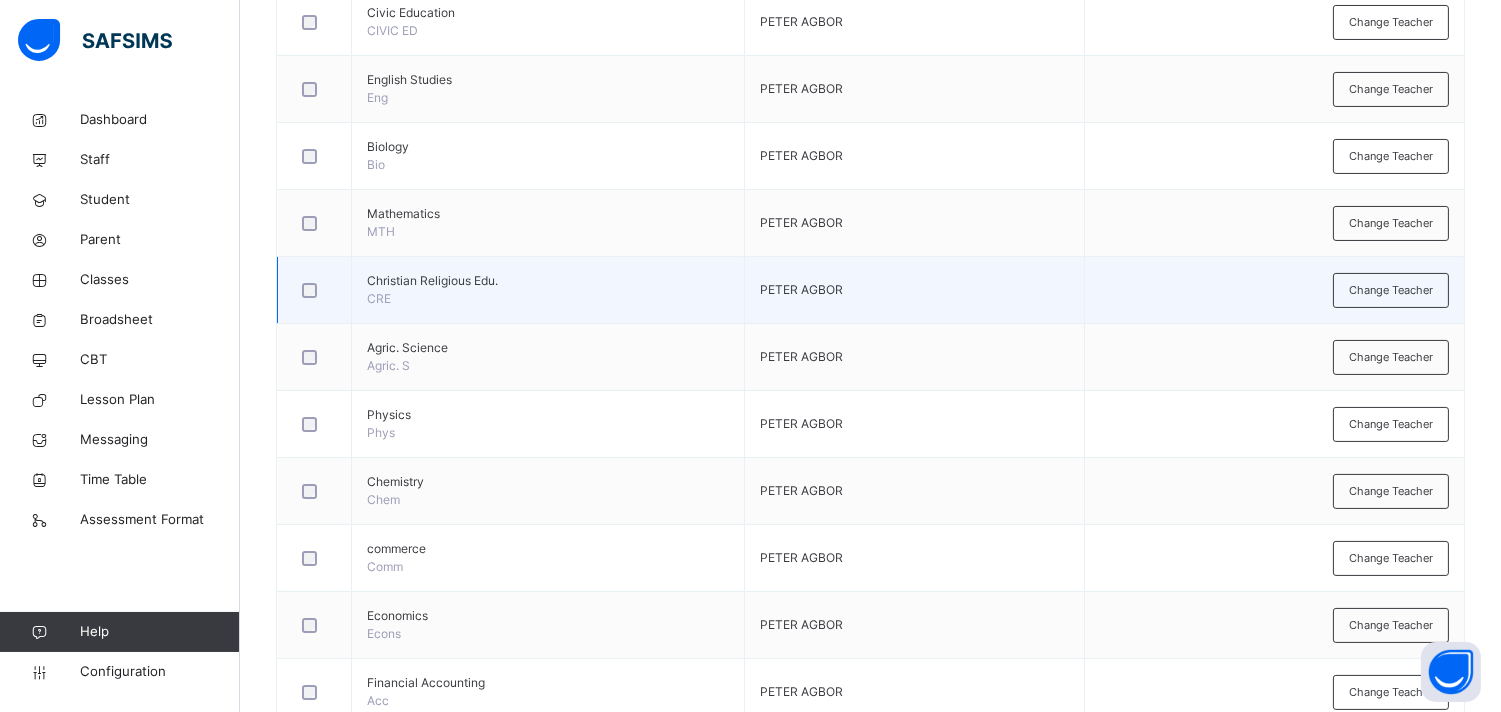 click on "Christian Religious Edu." at bounding box center [548, 281] 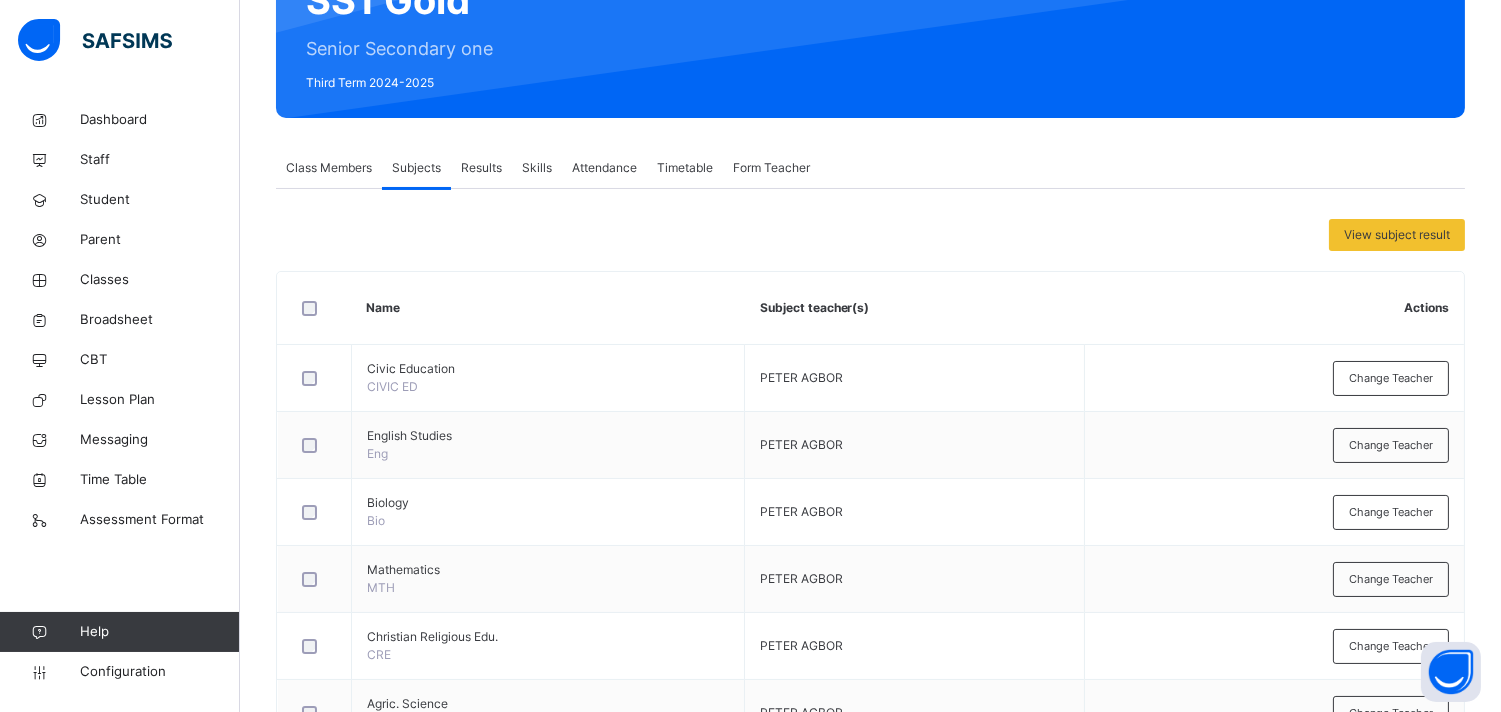 scroll, scrollTop: 184, scrollLeft: 0, axis: vertical 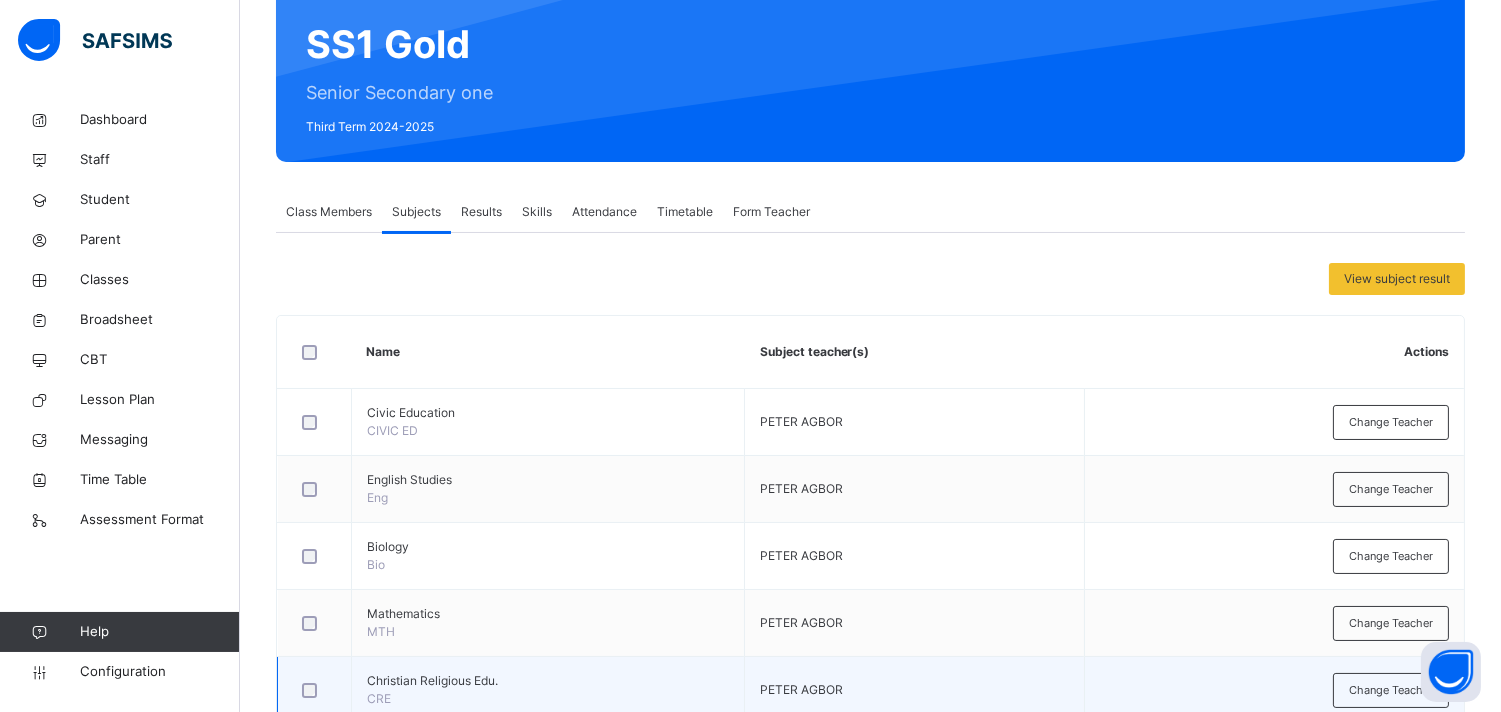 click on "Christian Religious Edu.   CRE" at bounding box center (548, 690) 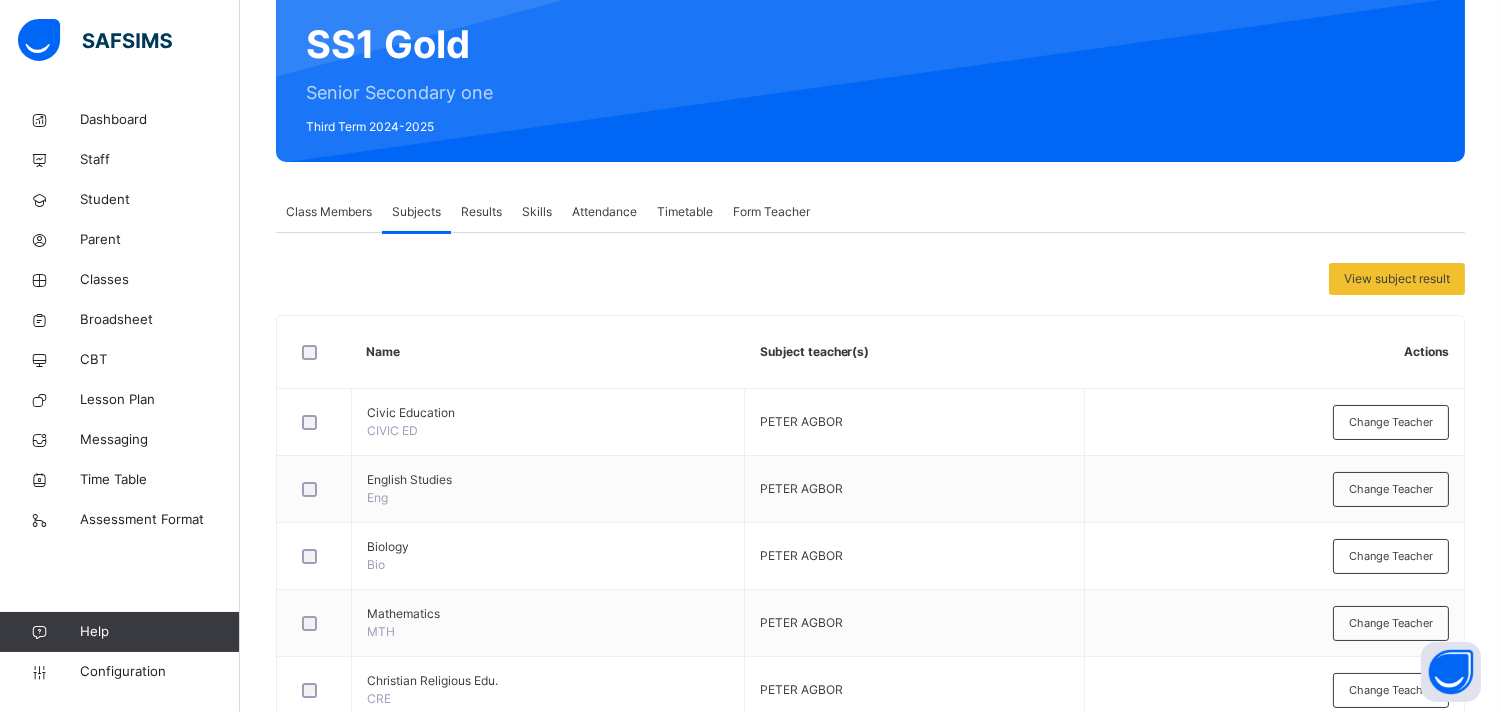 click on "Subjects" at bounding box center [416, 212] 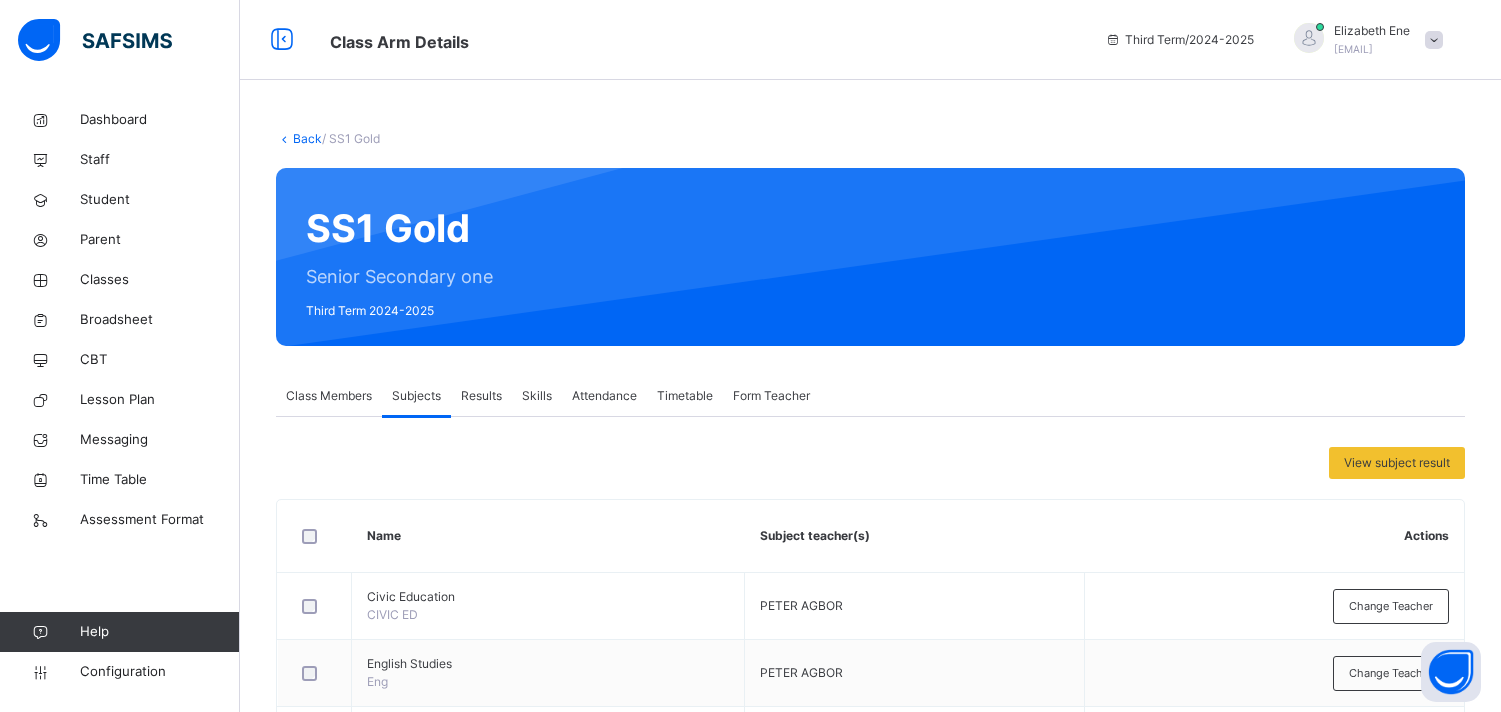 scroll, scrollTop: 0, scrollLeft: 0, axis: both 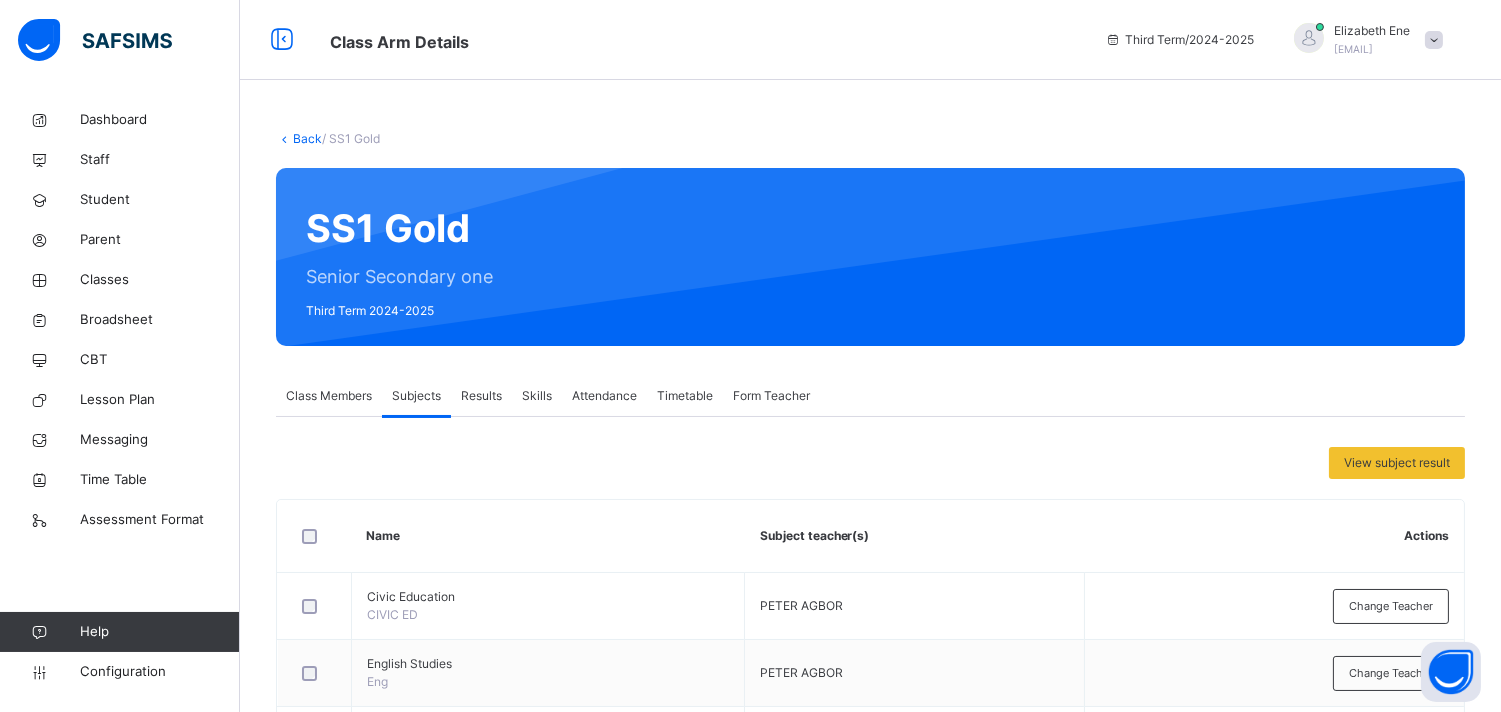 click on "Civic Education" at bounding box center (548, 597) 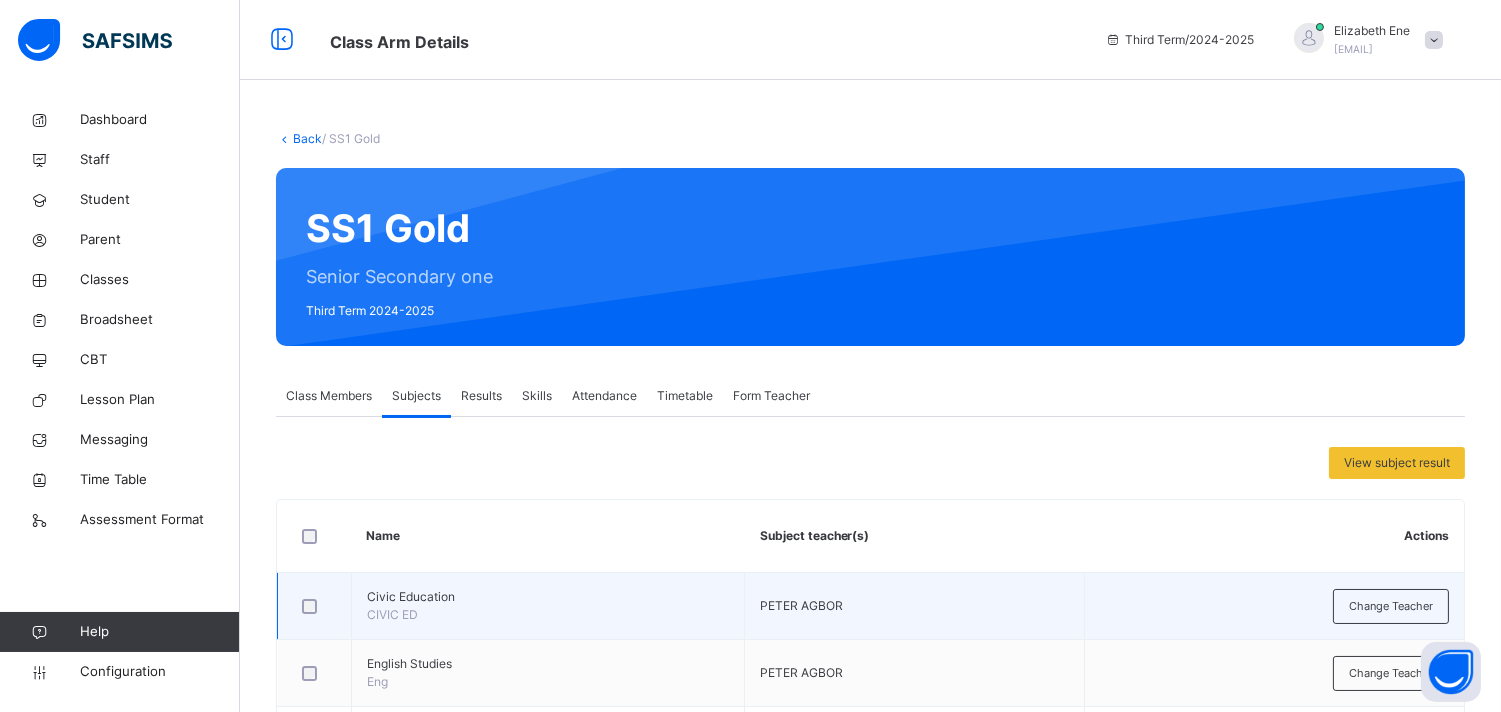 click on "Civic Education" at bounding box center (548, 597) 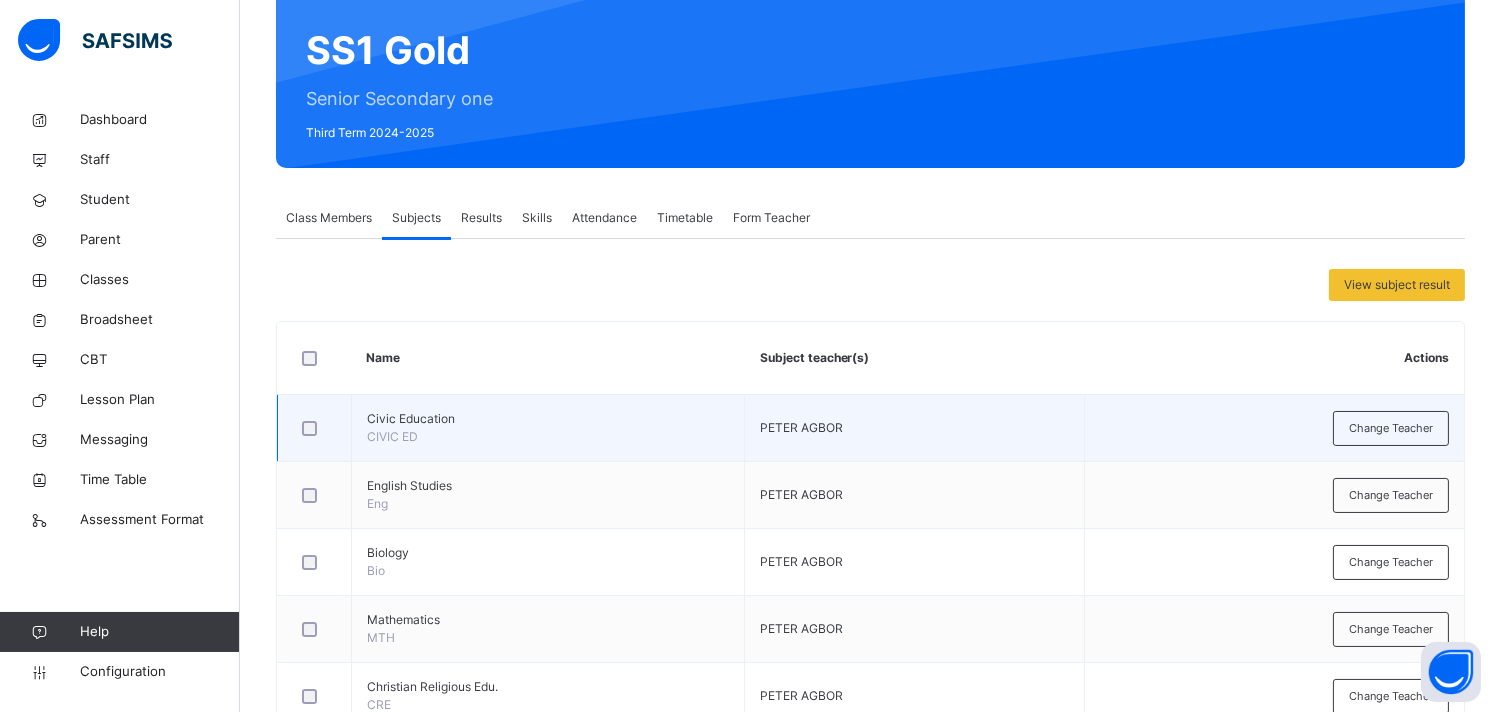 scroll, scrollTop: 240, scrollLeft: 0, axis: vertical 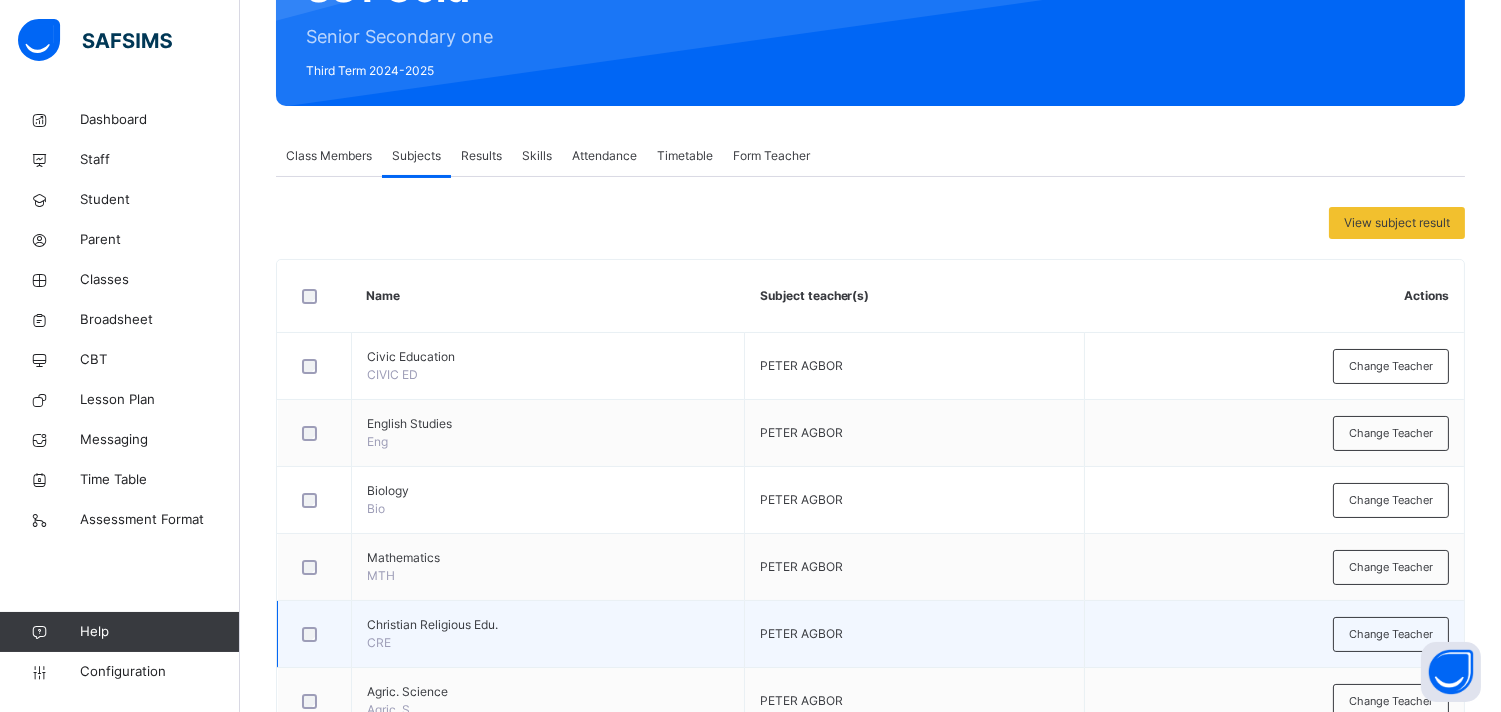 click on "Christian Religious Edu." at bounding box center [548, 625] 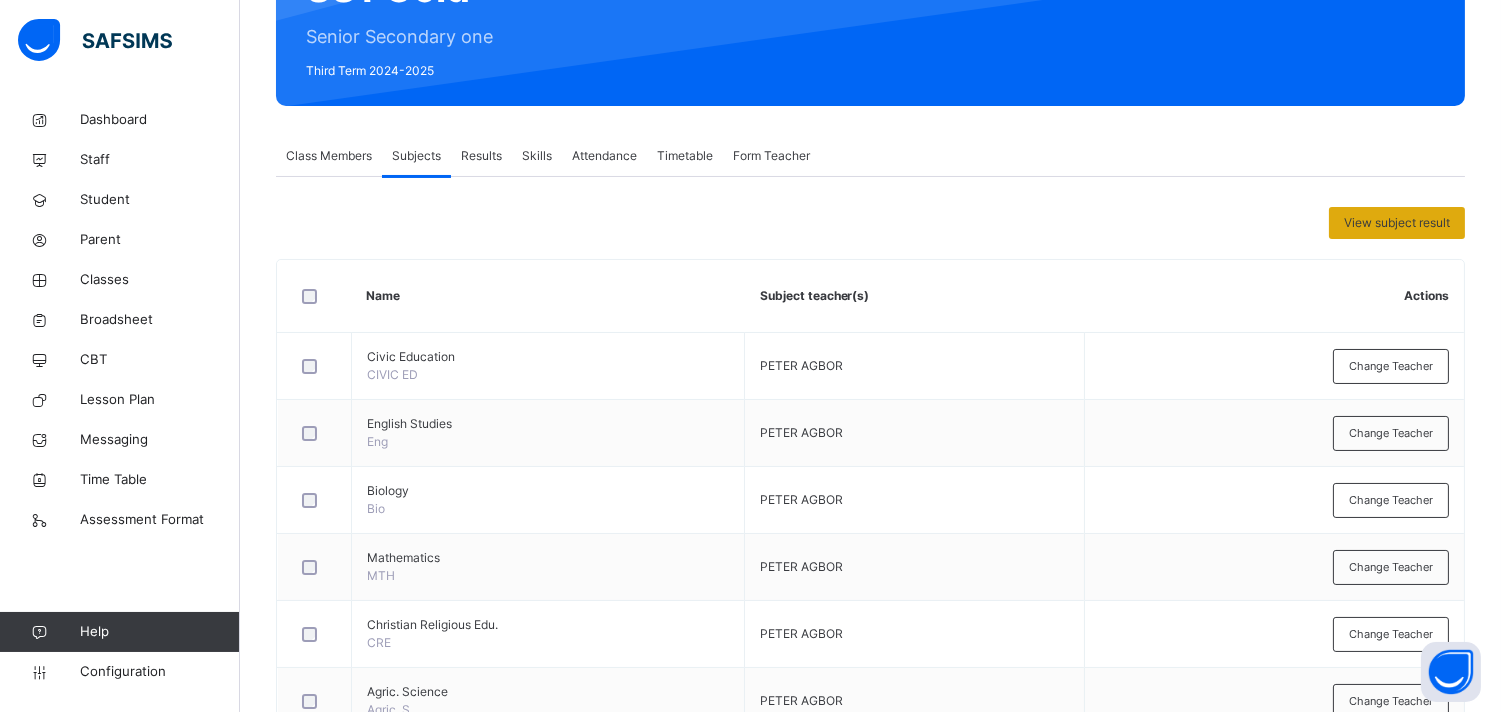 click on "View subject result" at bounding box center (1397, 223) 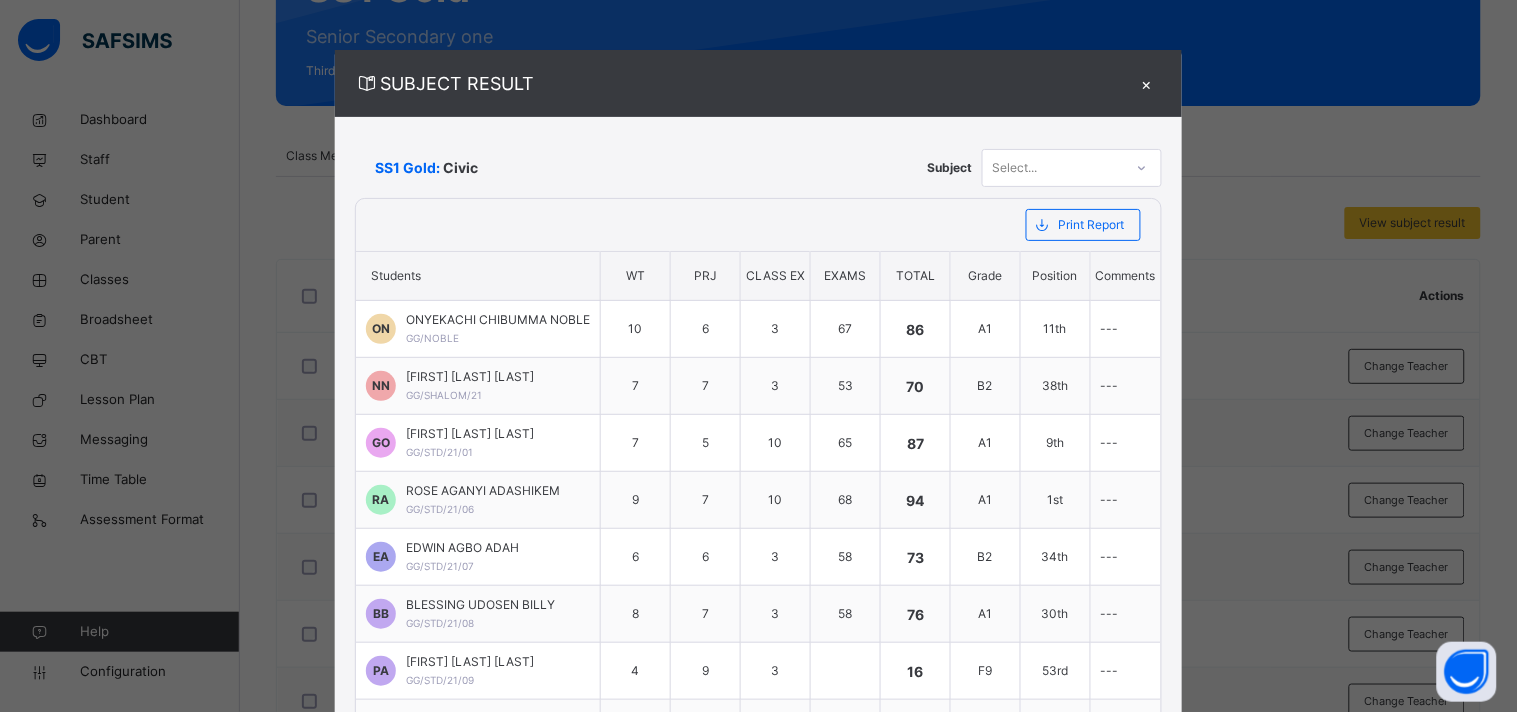 click on "Select..." at bounding box center [1015, 168] 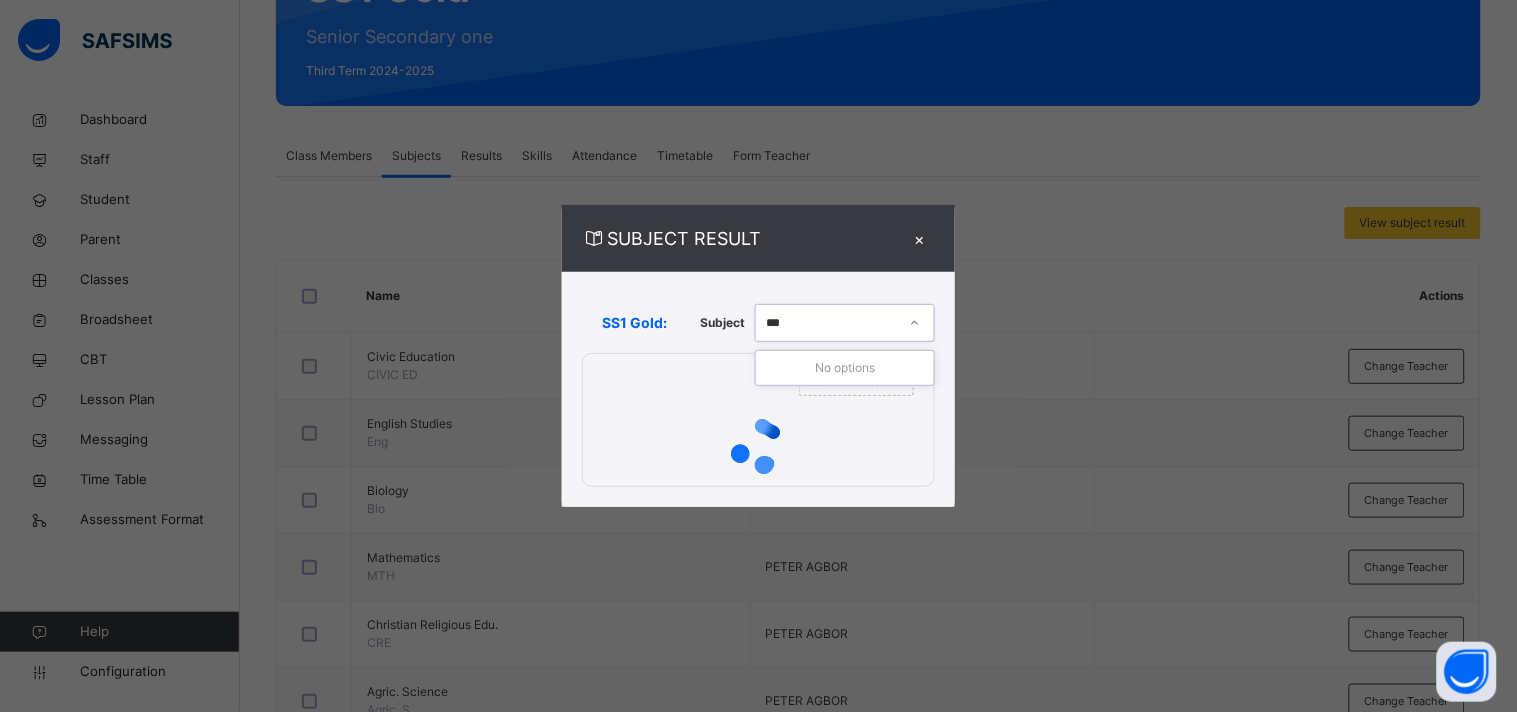 type on "***" 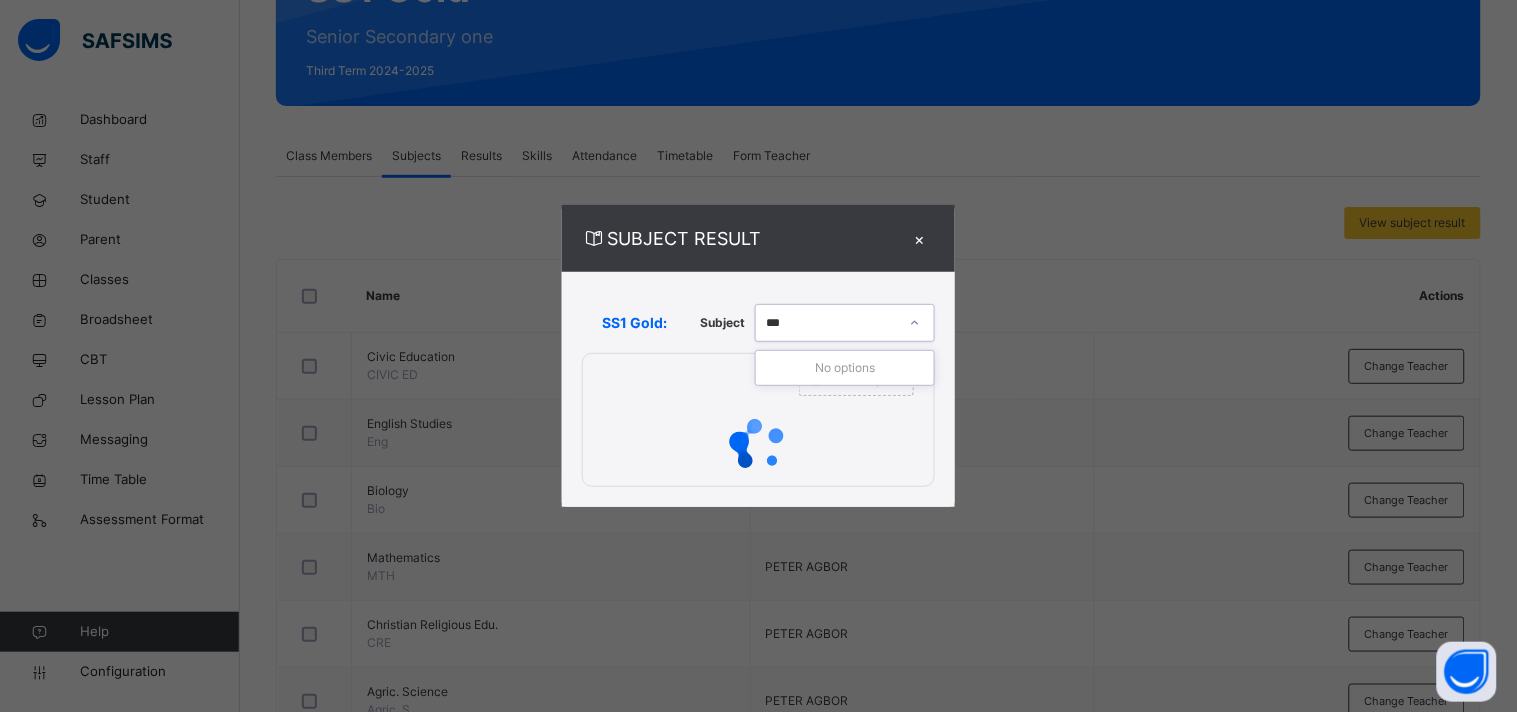 type 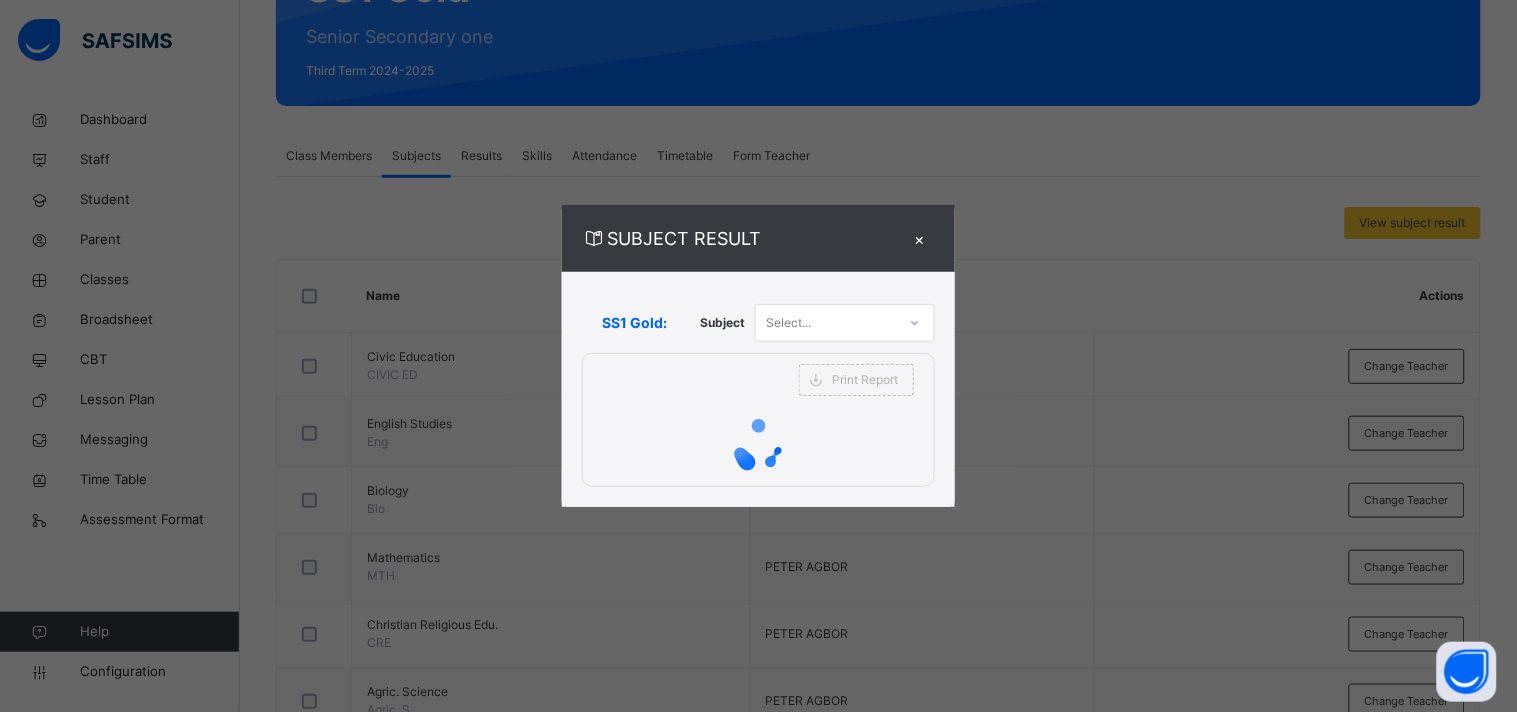 click on "×" at bounding box center (920, 238) 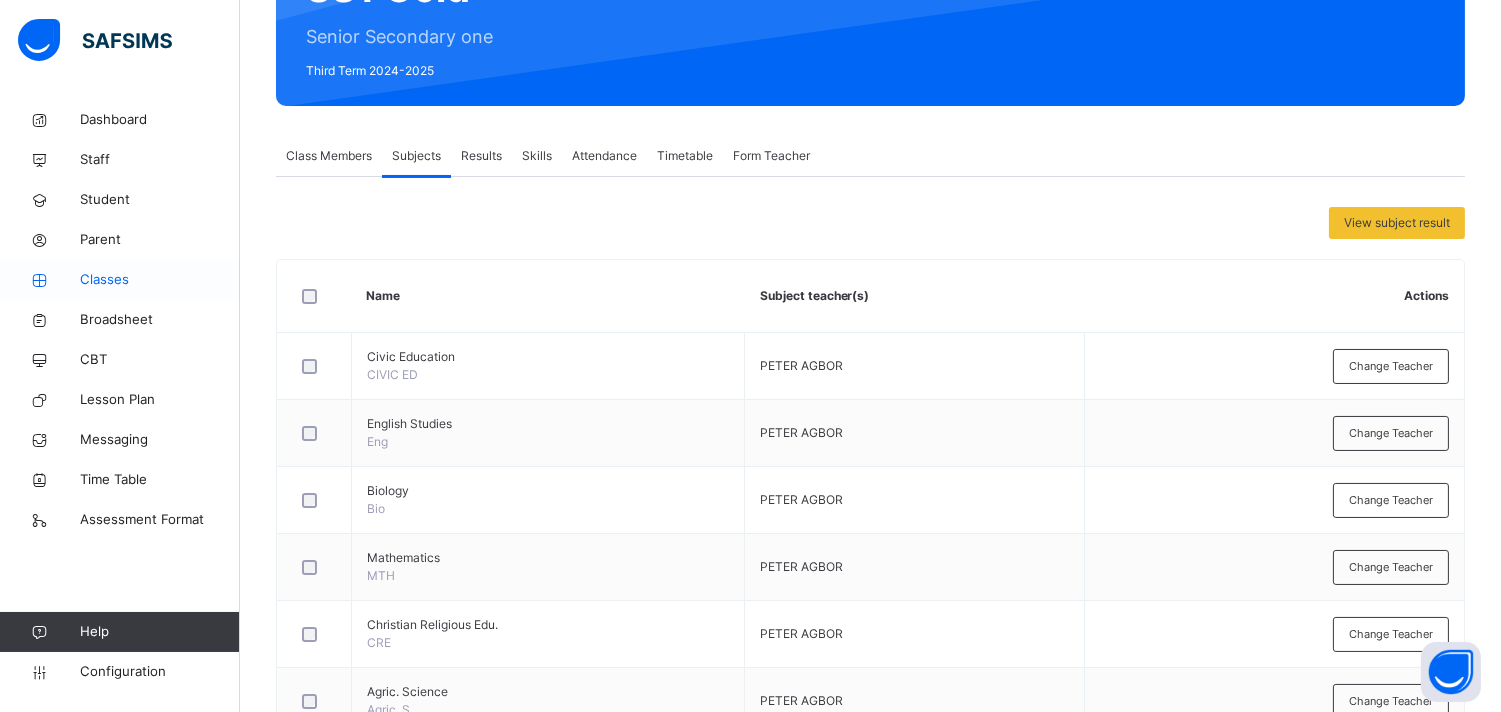 click on "Classes" at bounding box center [160, 280] 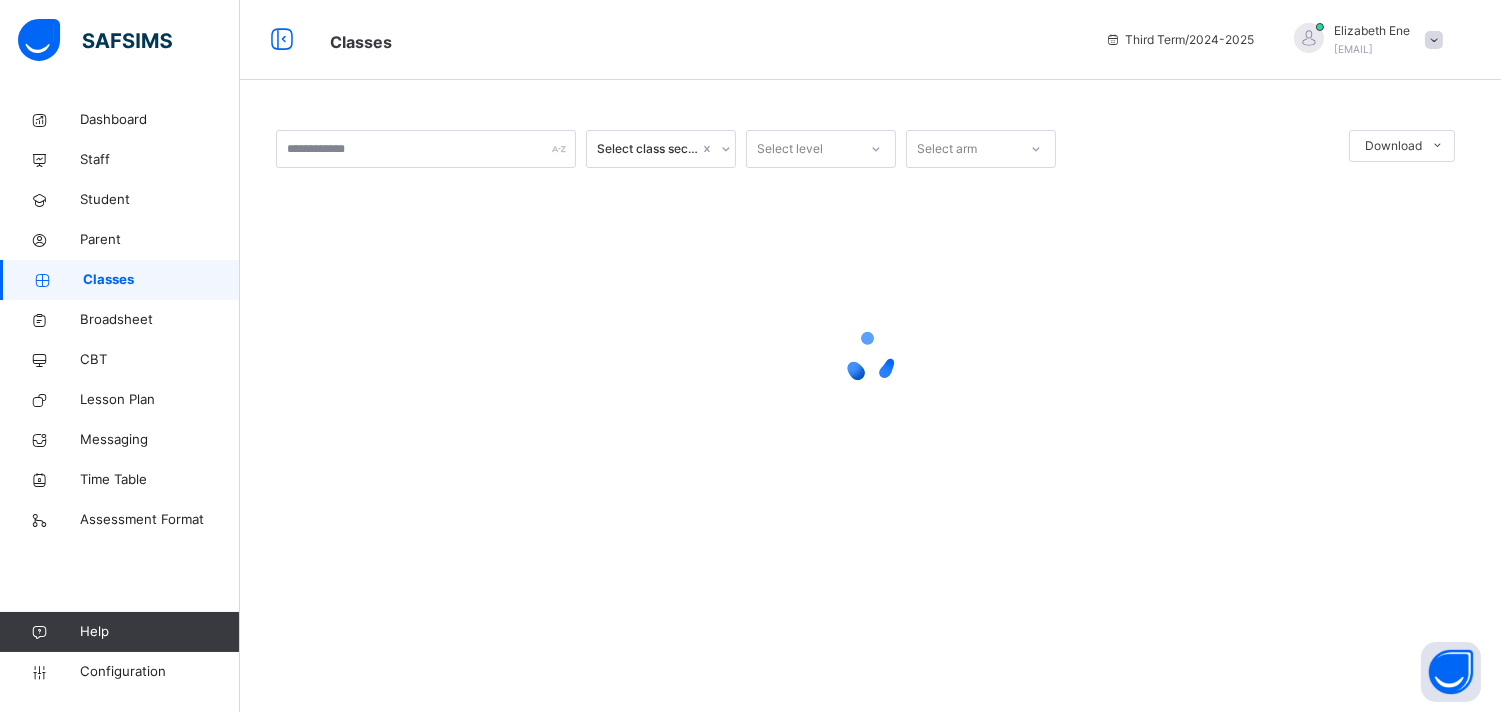 scroll, scrollTop: 0, scrollLeft: 0, axis: both 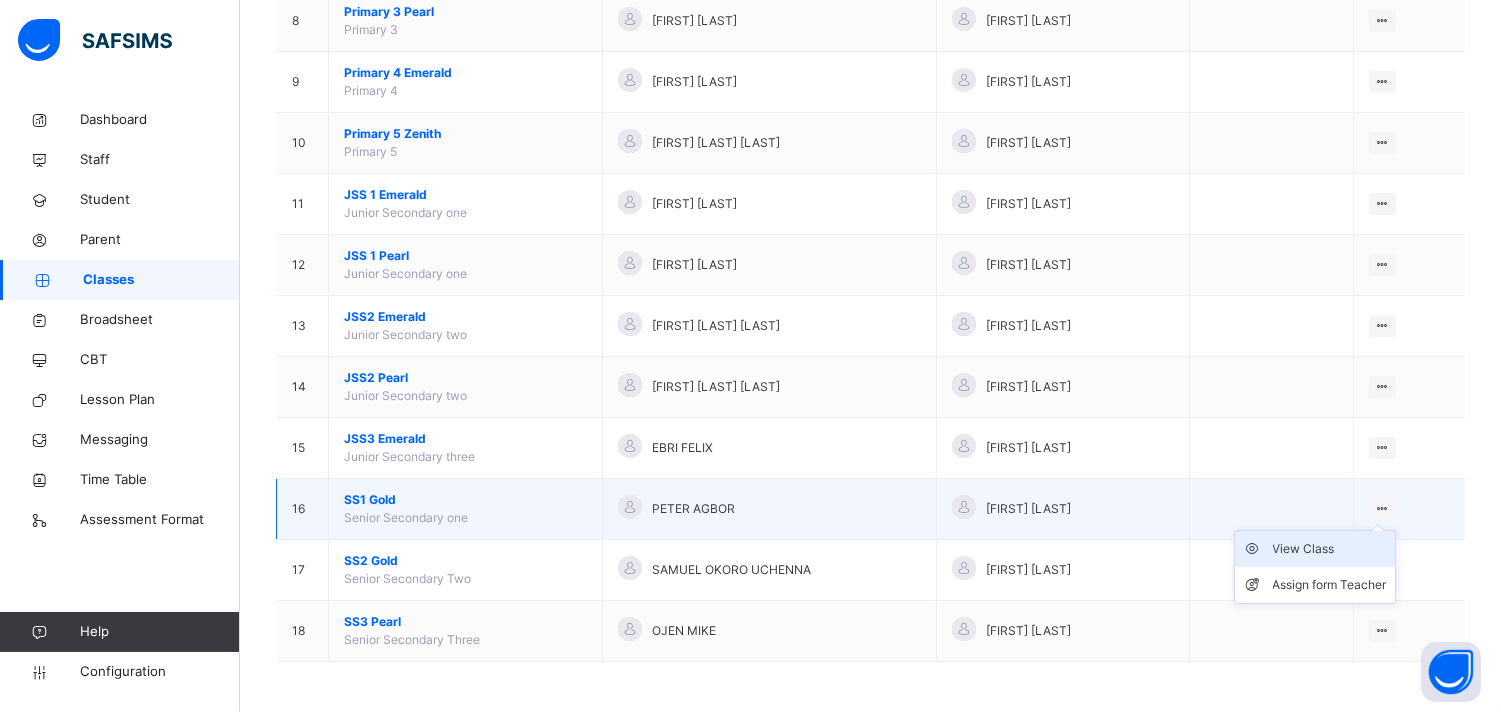 click on "View Class" at bounding box center [1330, 549] 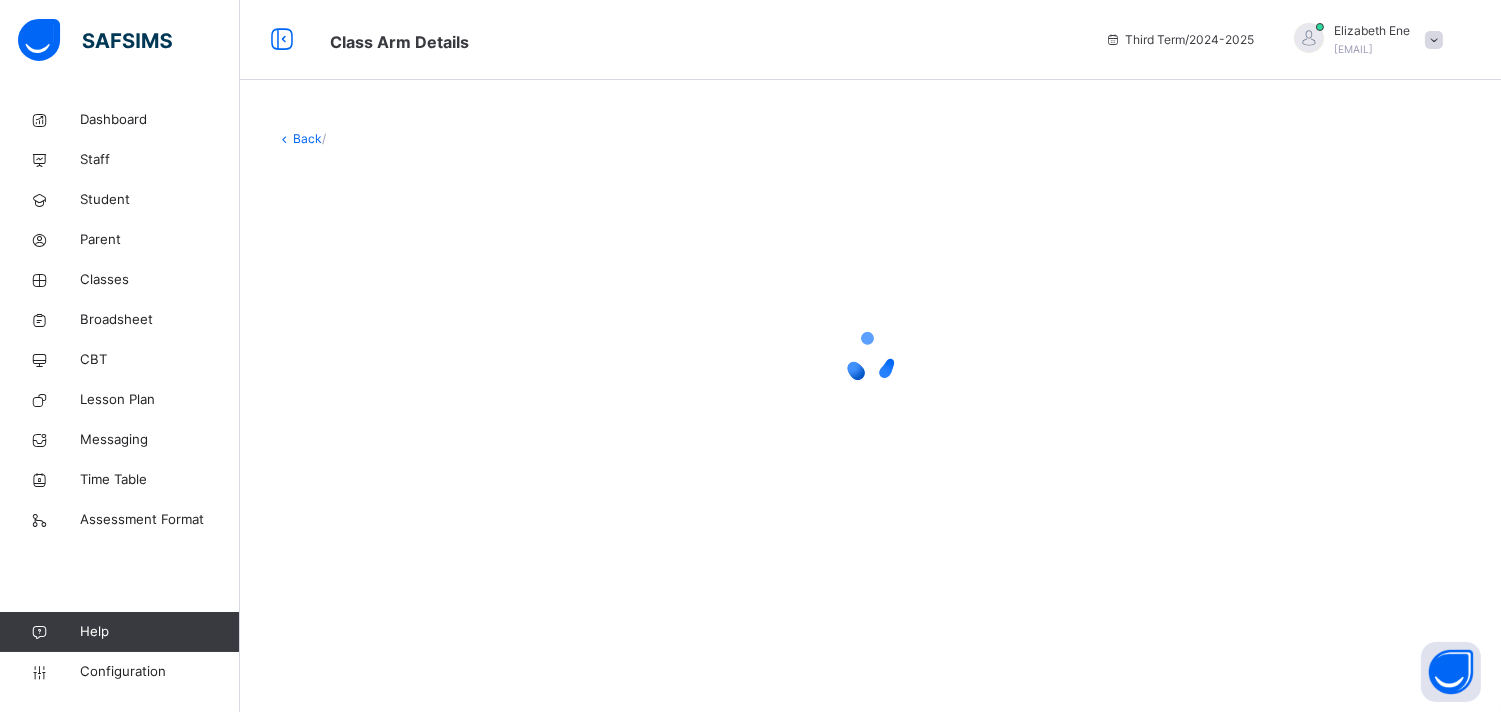 scroll, scrollTop: 0, scrollLeft: 0, axis: both 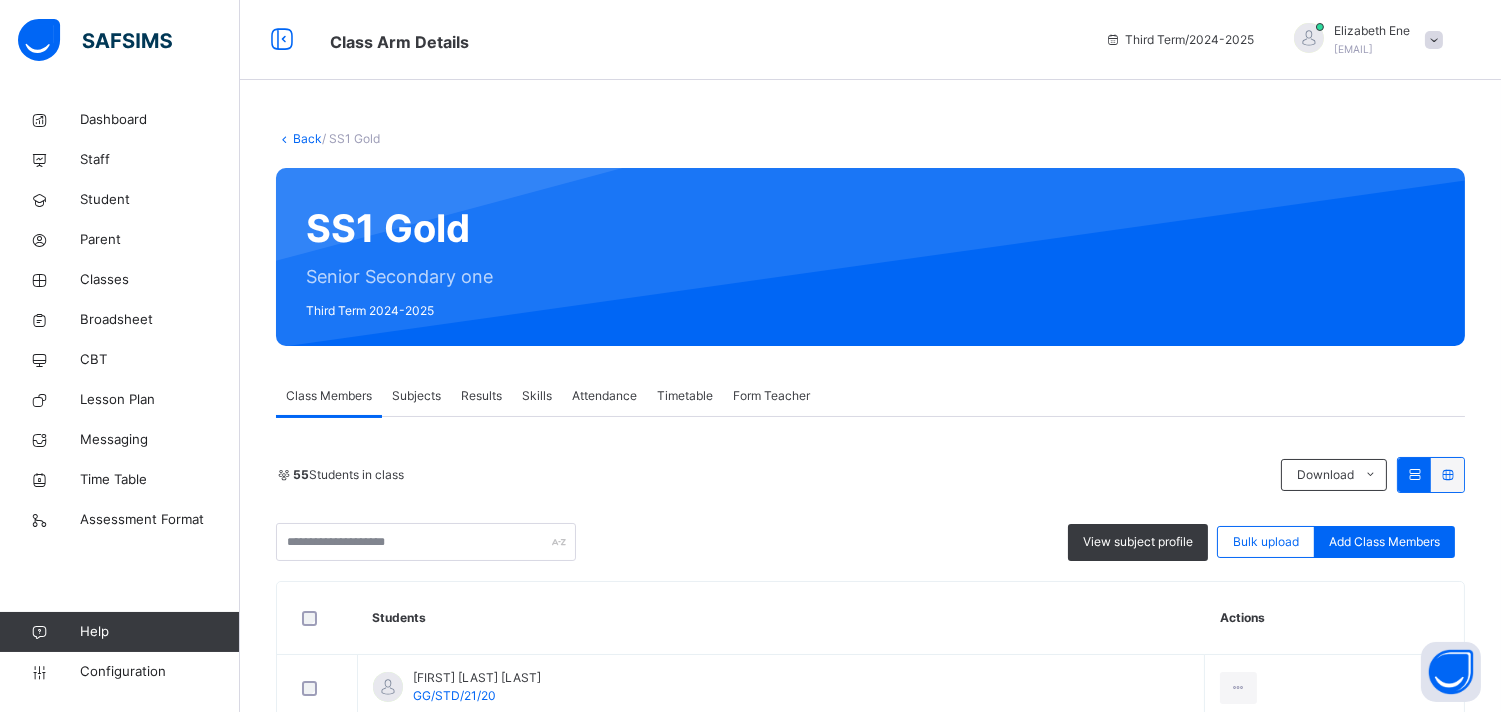 click on "Subjects" at bounding box center (416, 396) 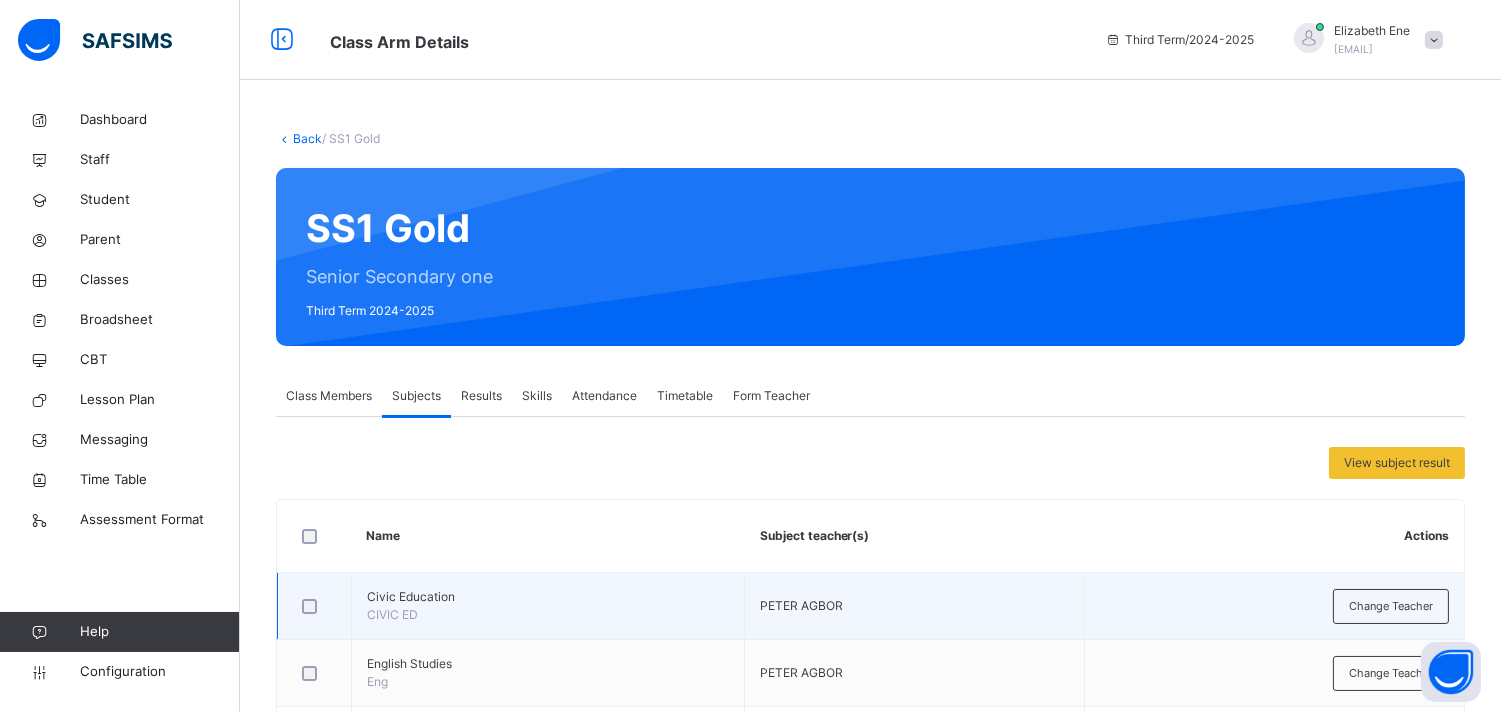click on "Civic Education" at bounding box center [548, 597] 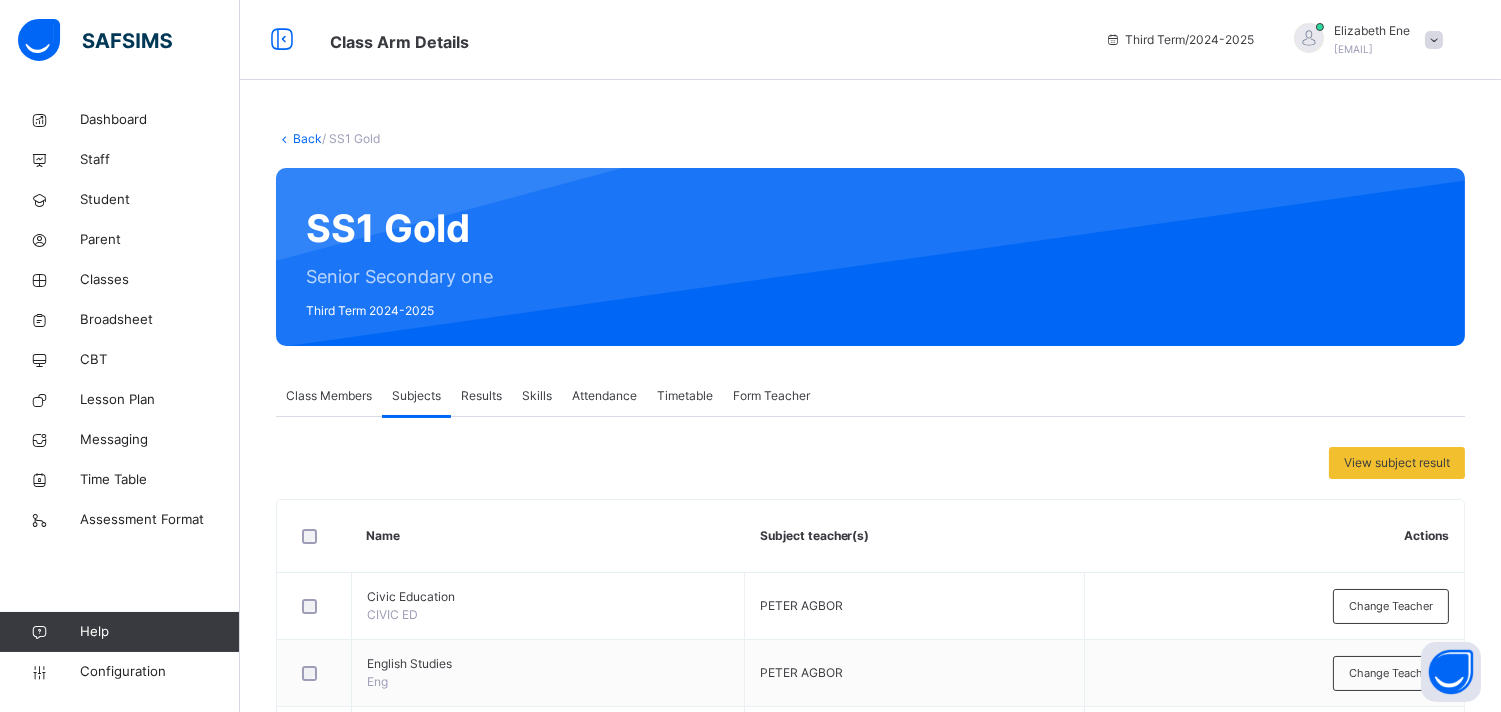 click on "Class Members" at bounding box center (329, 396) 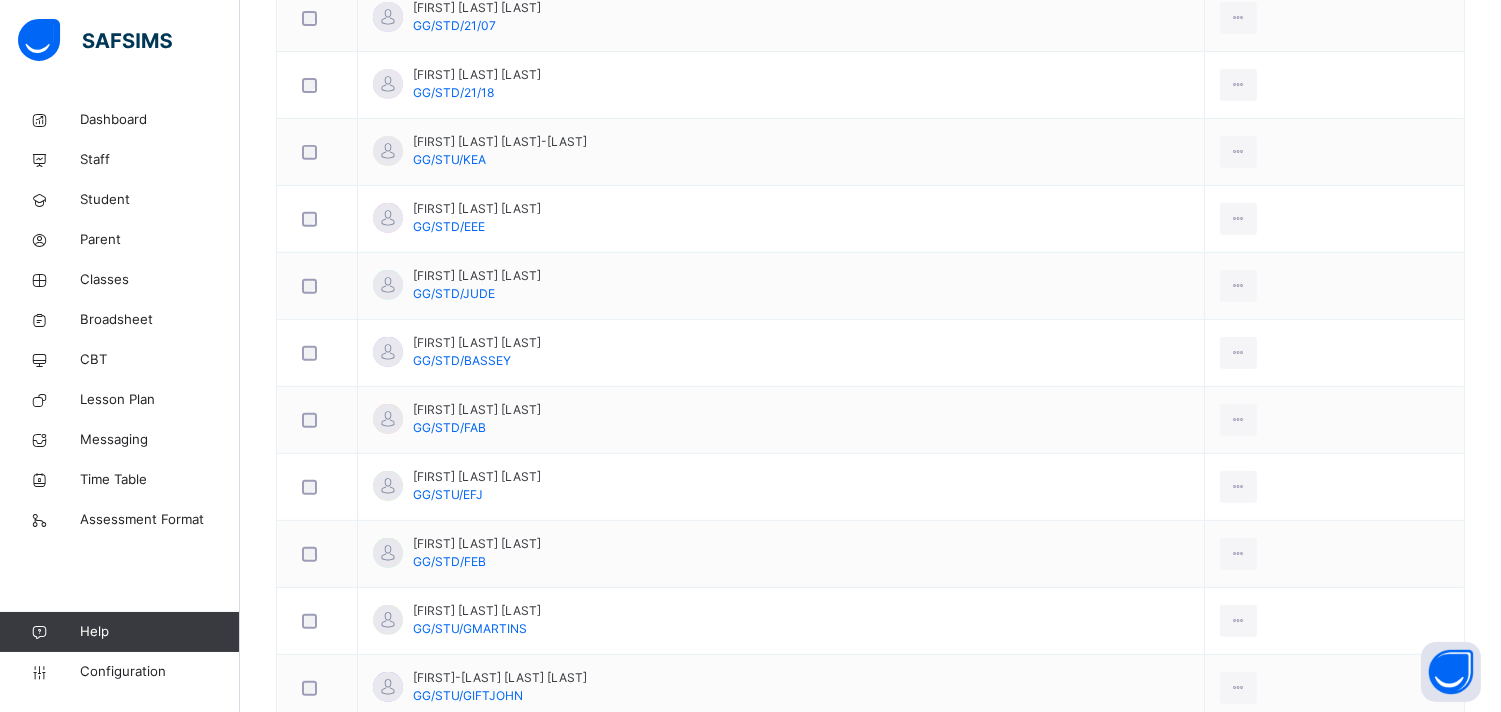 scroll, scrollTop: 1521, scrollLeft: 0, axis: vertical 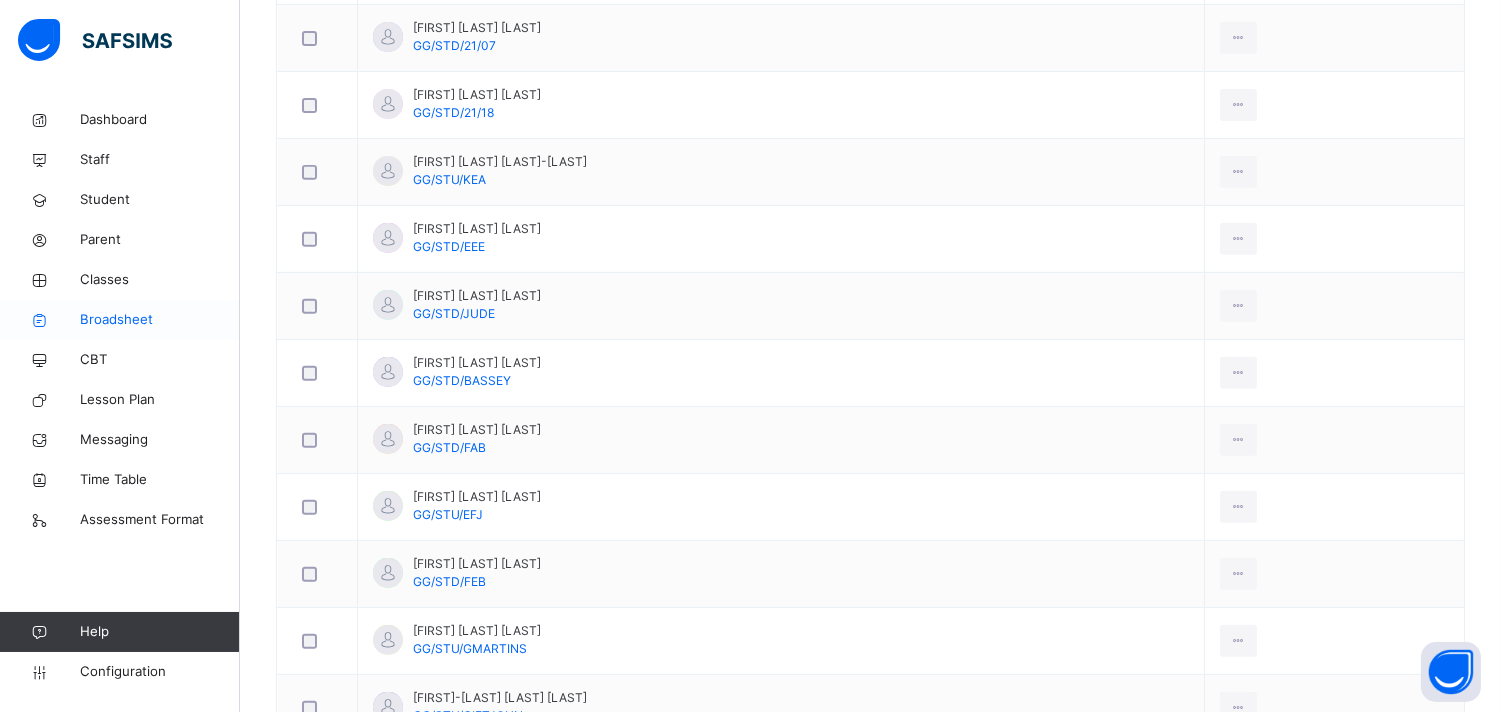 click on "Broadsheet" at bounding box center [160, 320] 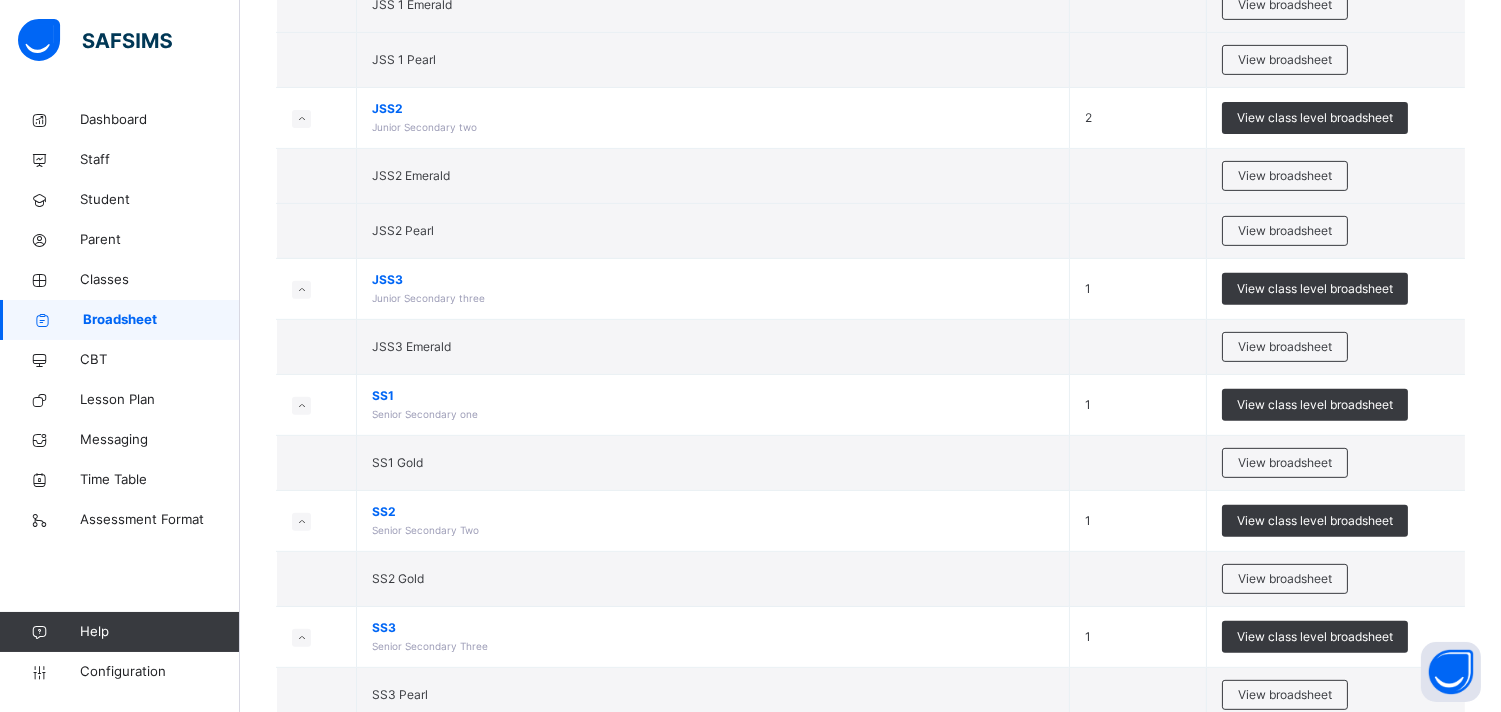 scroll, scrollTop: 1545, scrollLeft: 0, axis: vertical 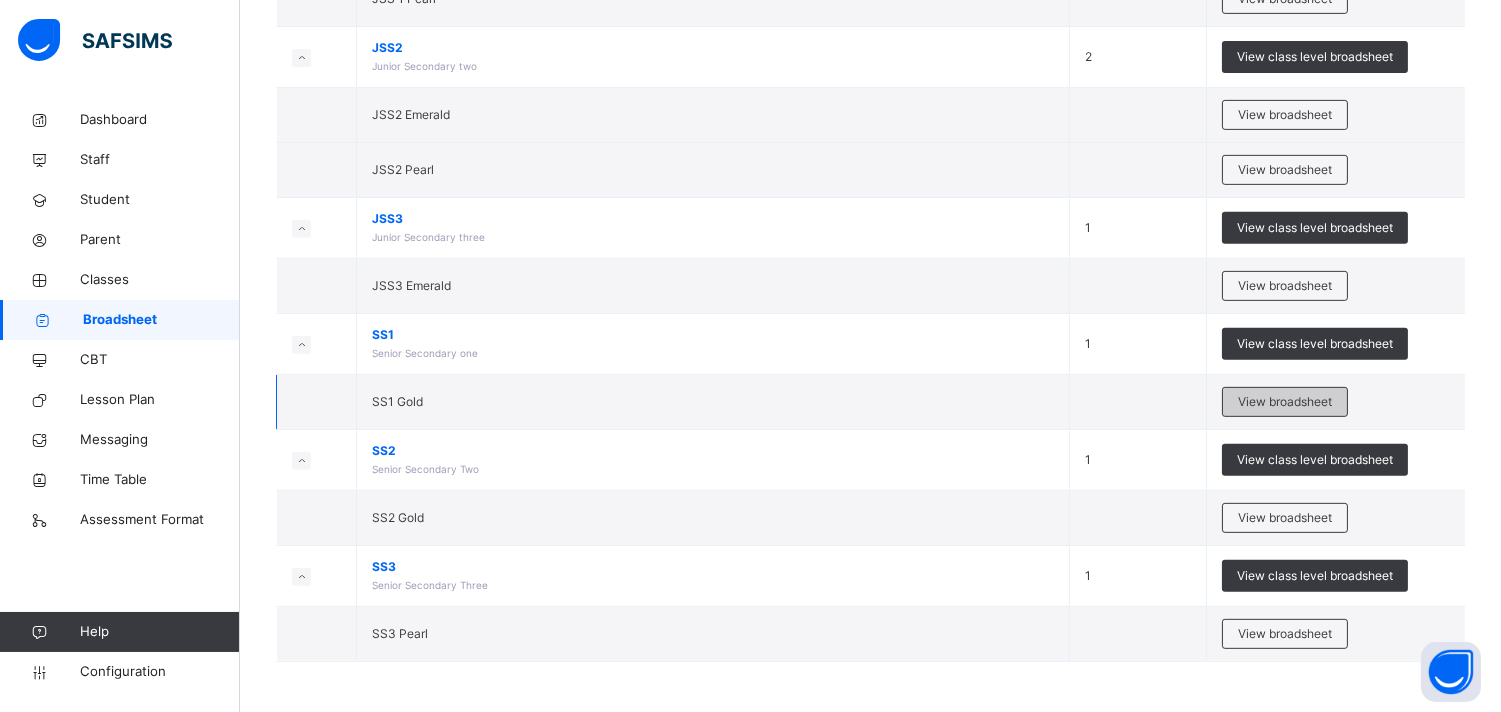 click on "View broadsheet" at bounding box center (1285, 402) 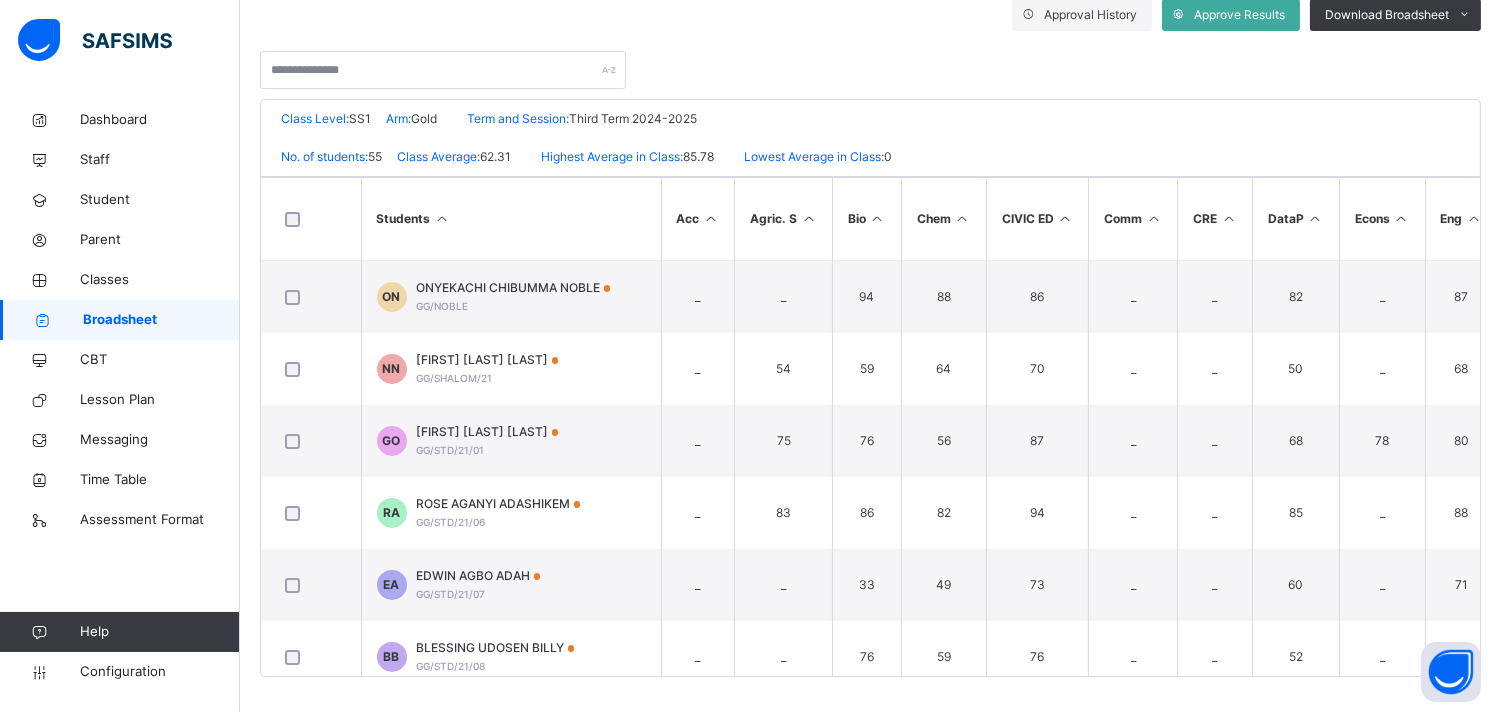 scroll, scrollTop: 381, scrollLeft: 0, axis: vertical 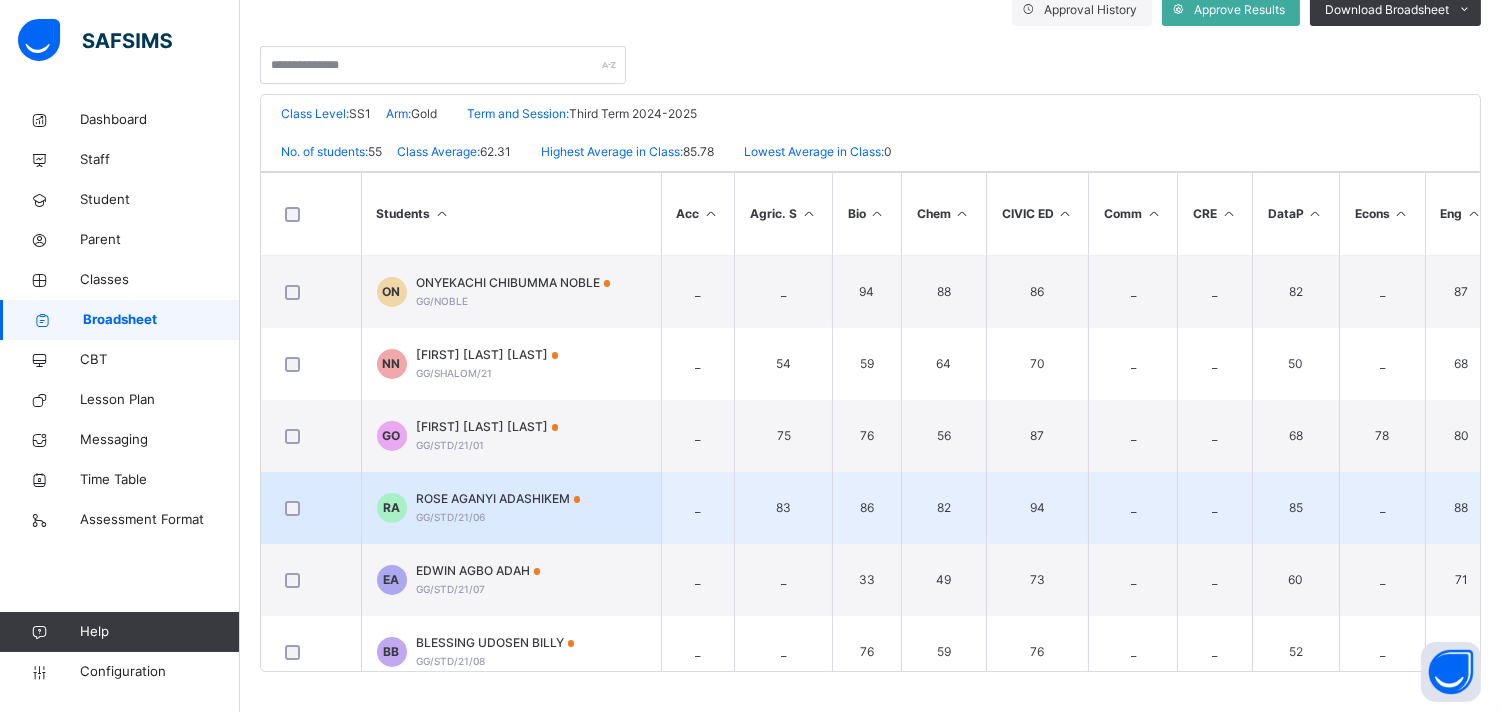 click on "88" at bounding box center [1461, 508] 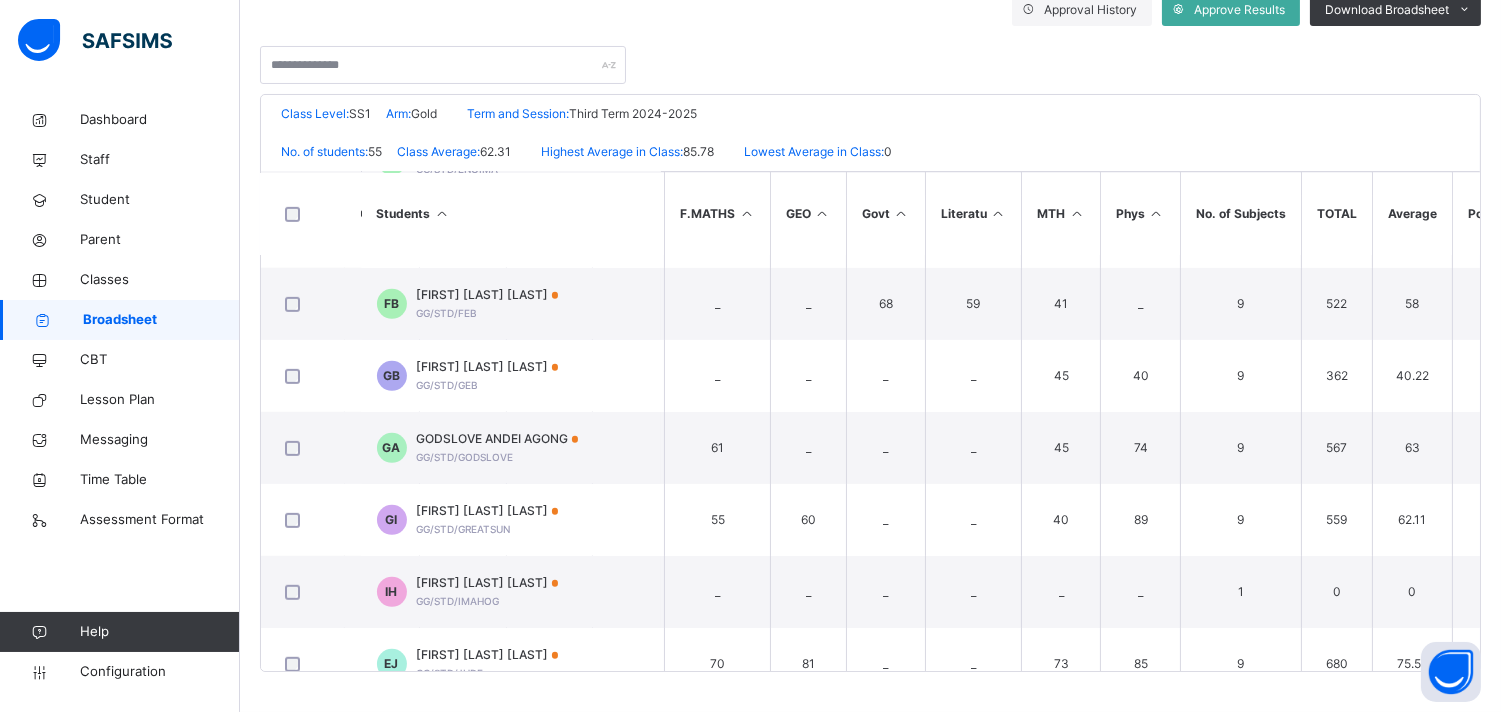 scroll, scrollTop: 1718, scrollLeft: 833, axis: both 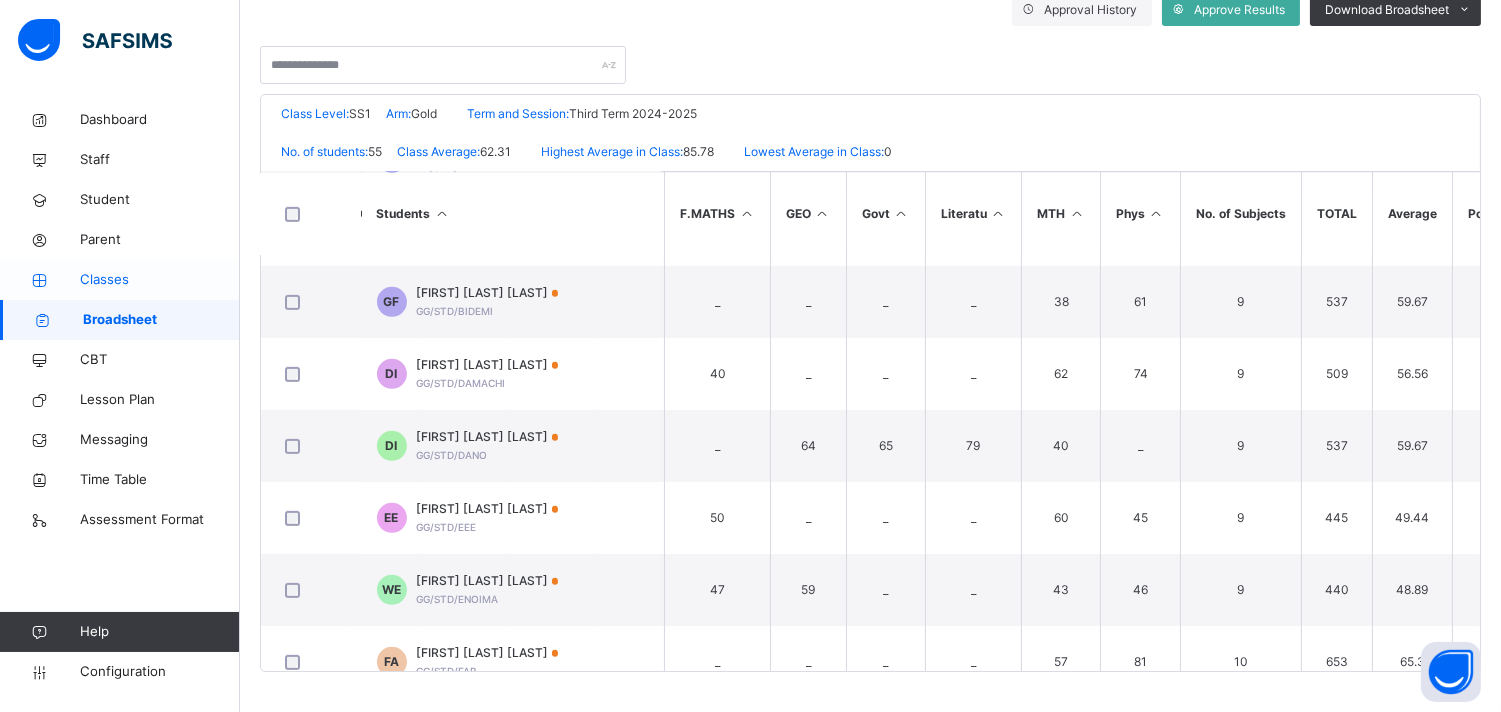 click on "Classes" at bounding box center [160, 280] 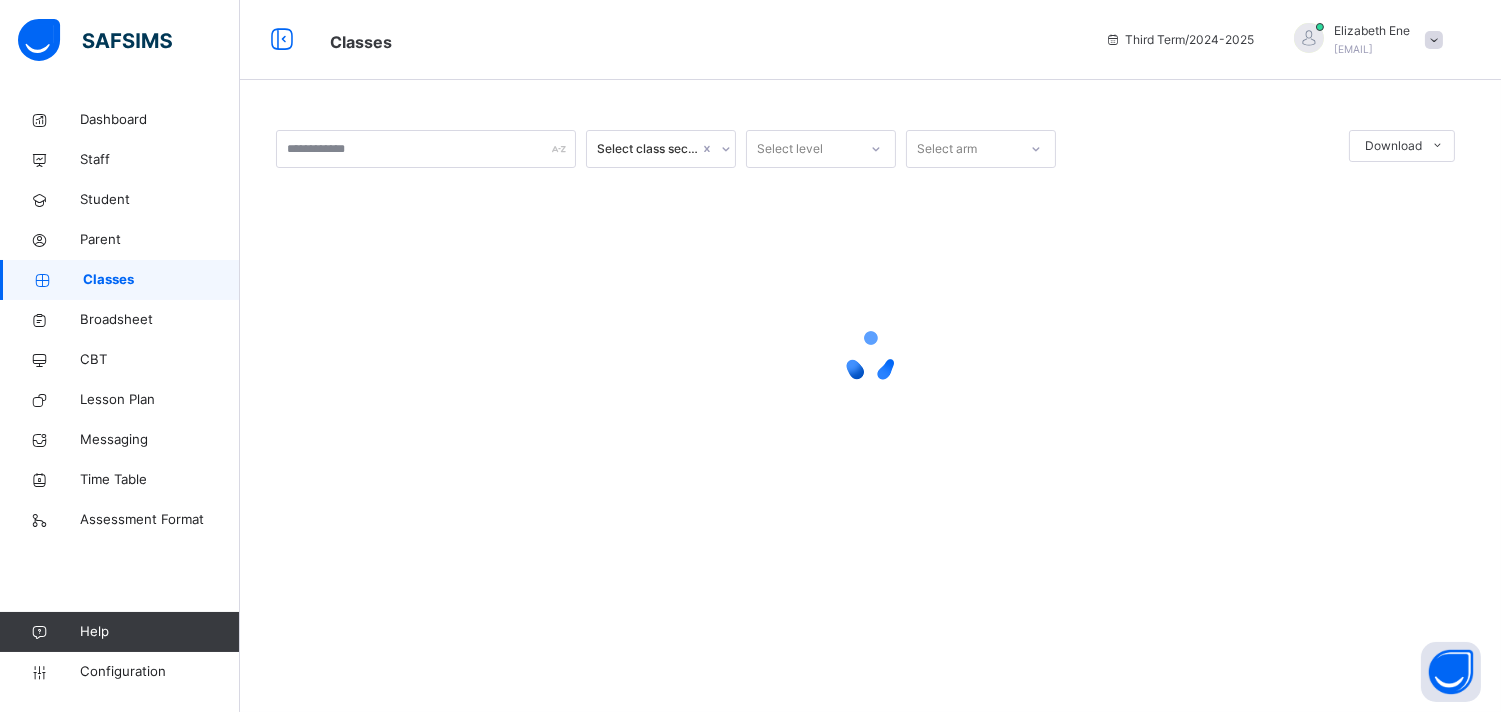 scroll, scrollTop: 0, scrollLeft: 0, axis: both 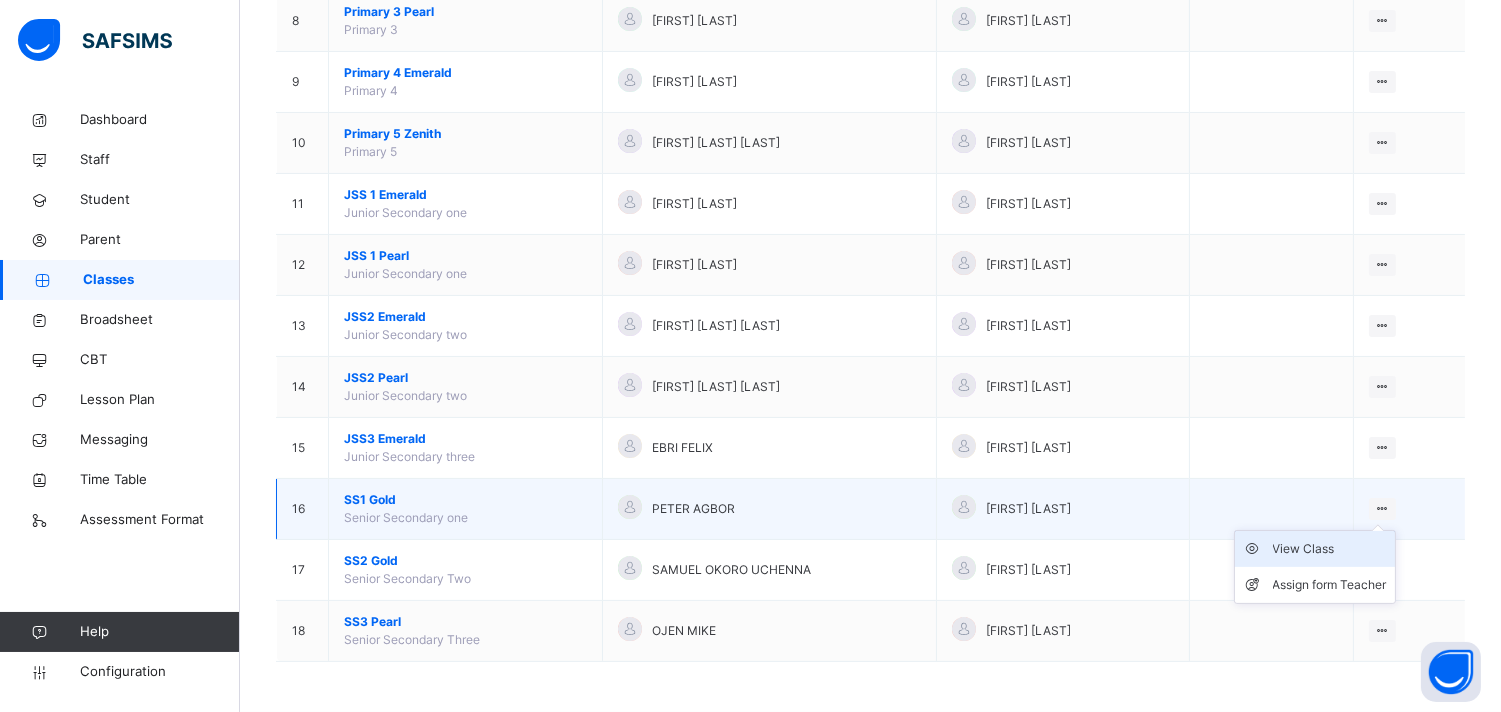 click on "View Class" at bounding box center [1330, 549] 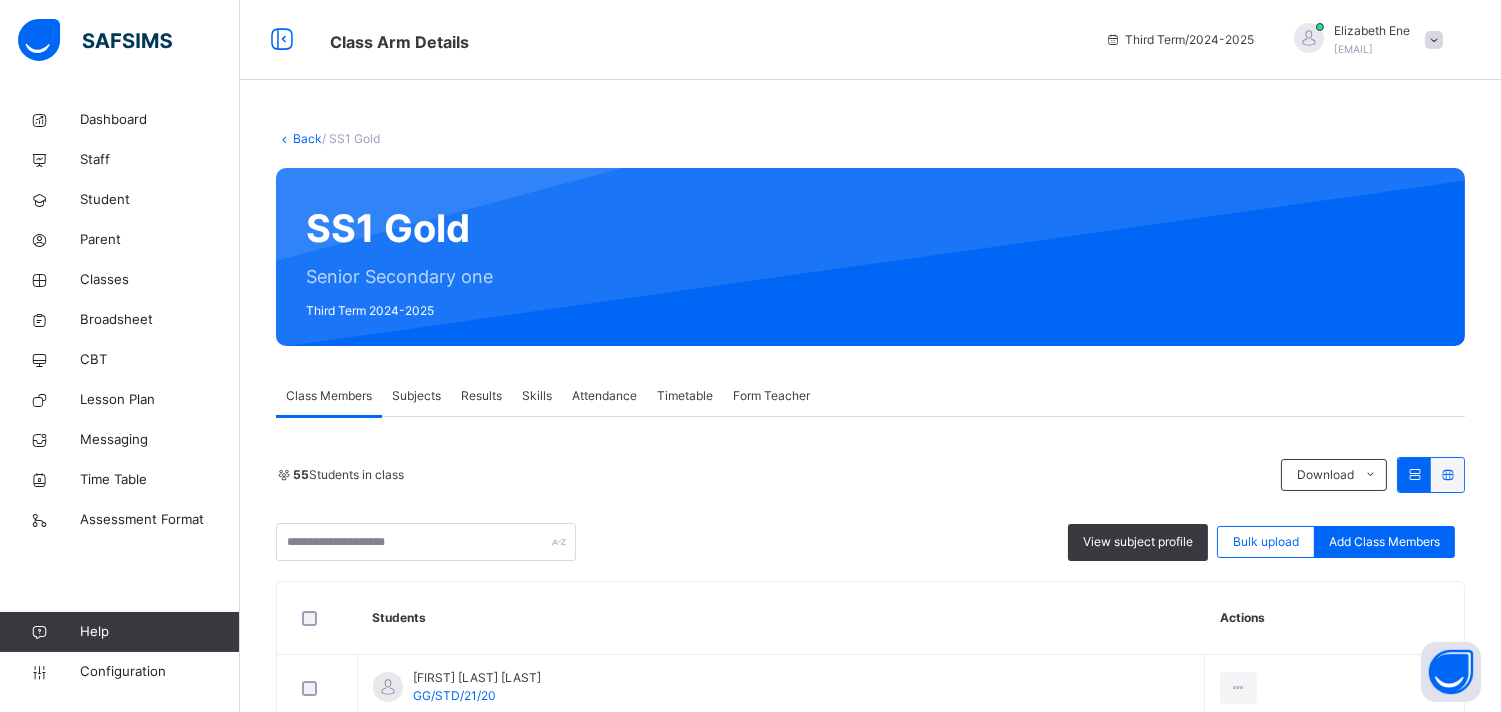 click on "Subjects" at bounding box center [416, 396] 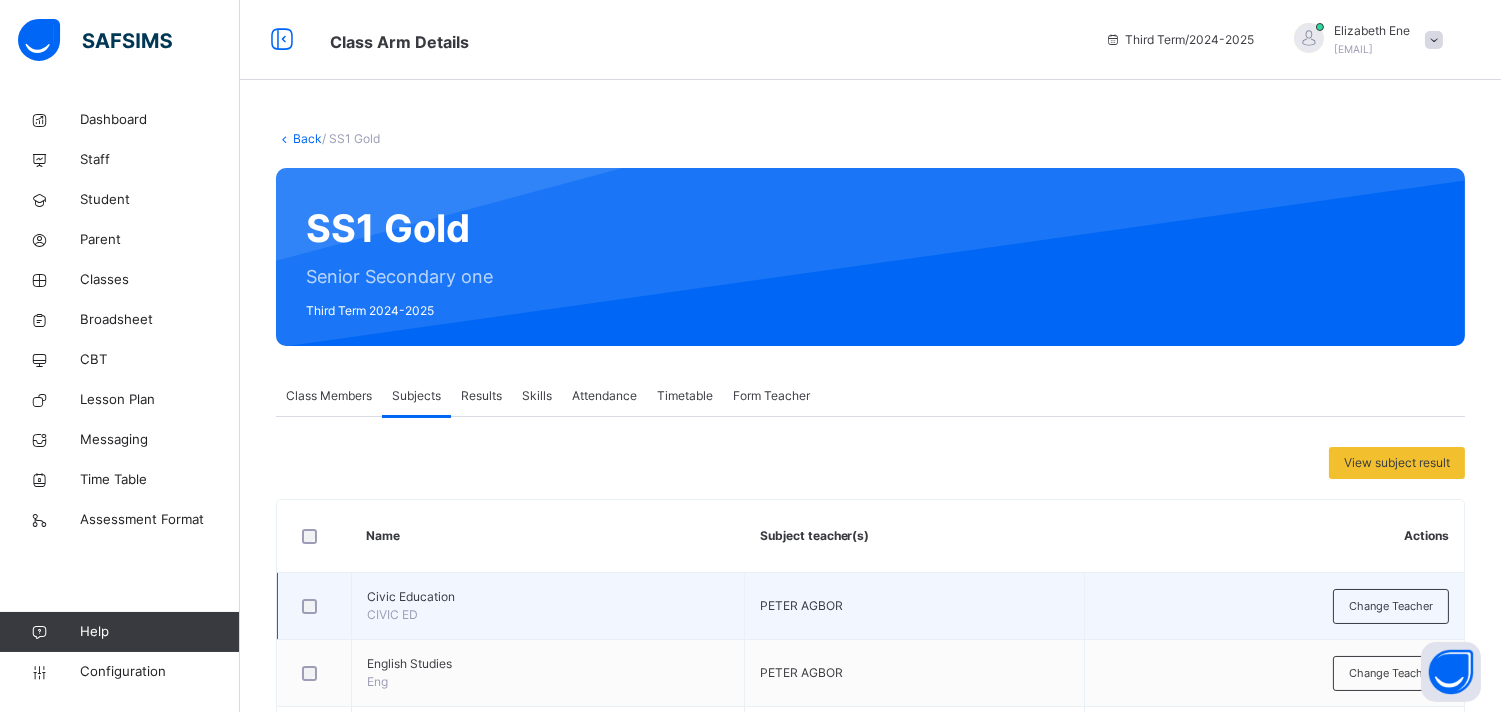 click on "CIVIC ED" at bounding box center [392, 614] 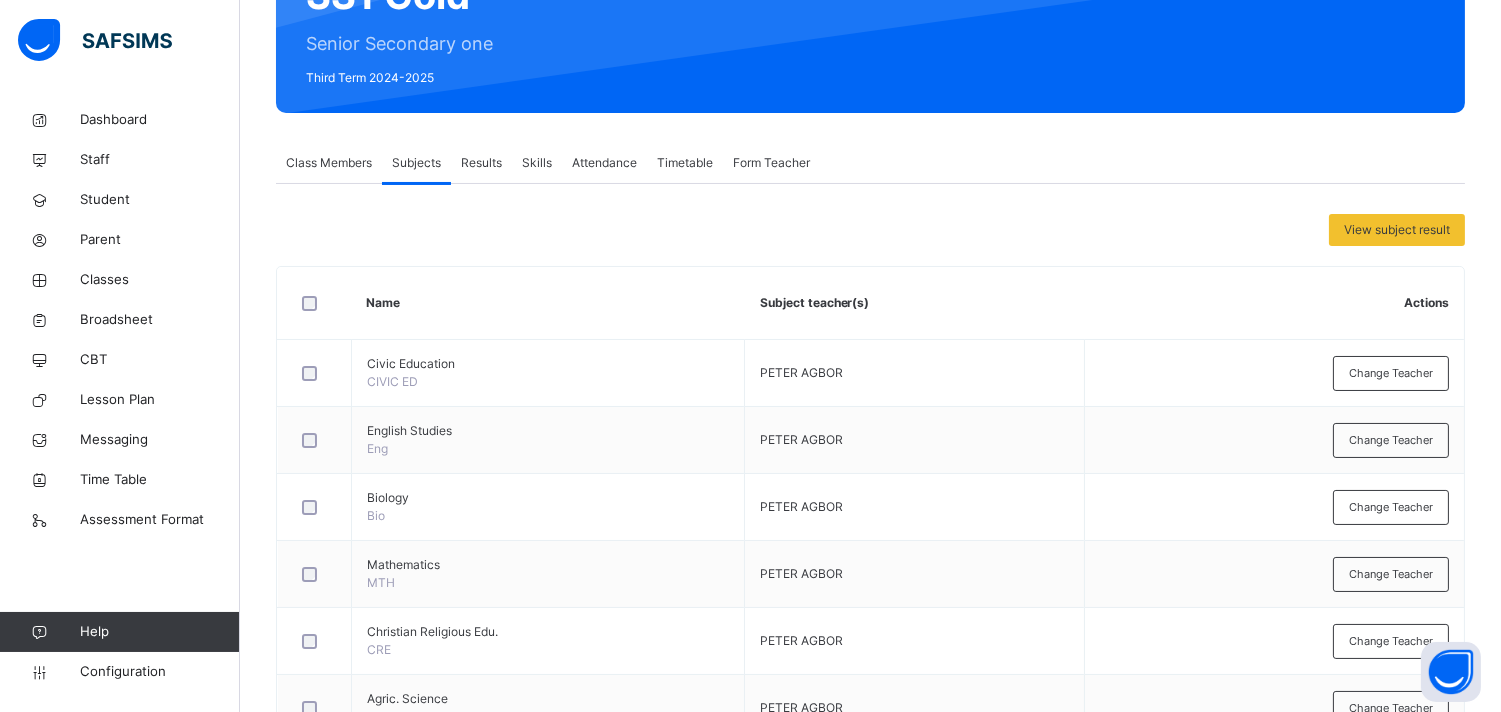 scroll, scrollTop: 266, scrollLeft: 0, axis: vertical 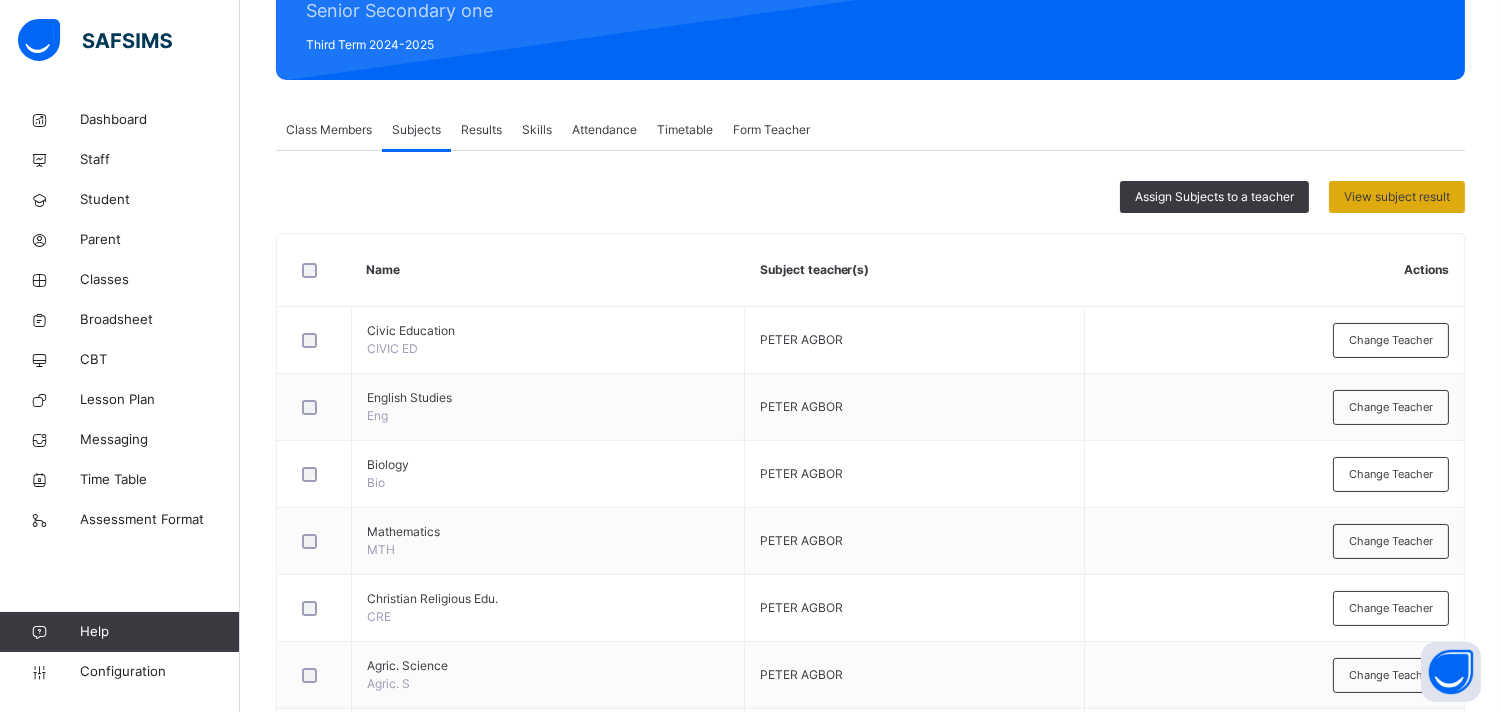click on "View subject result" at bounding box center [1397, 197] 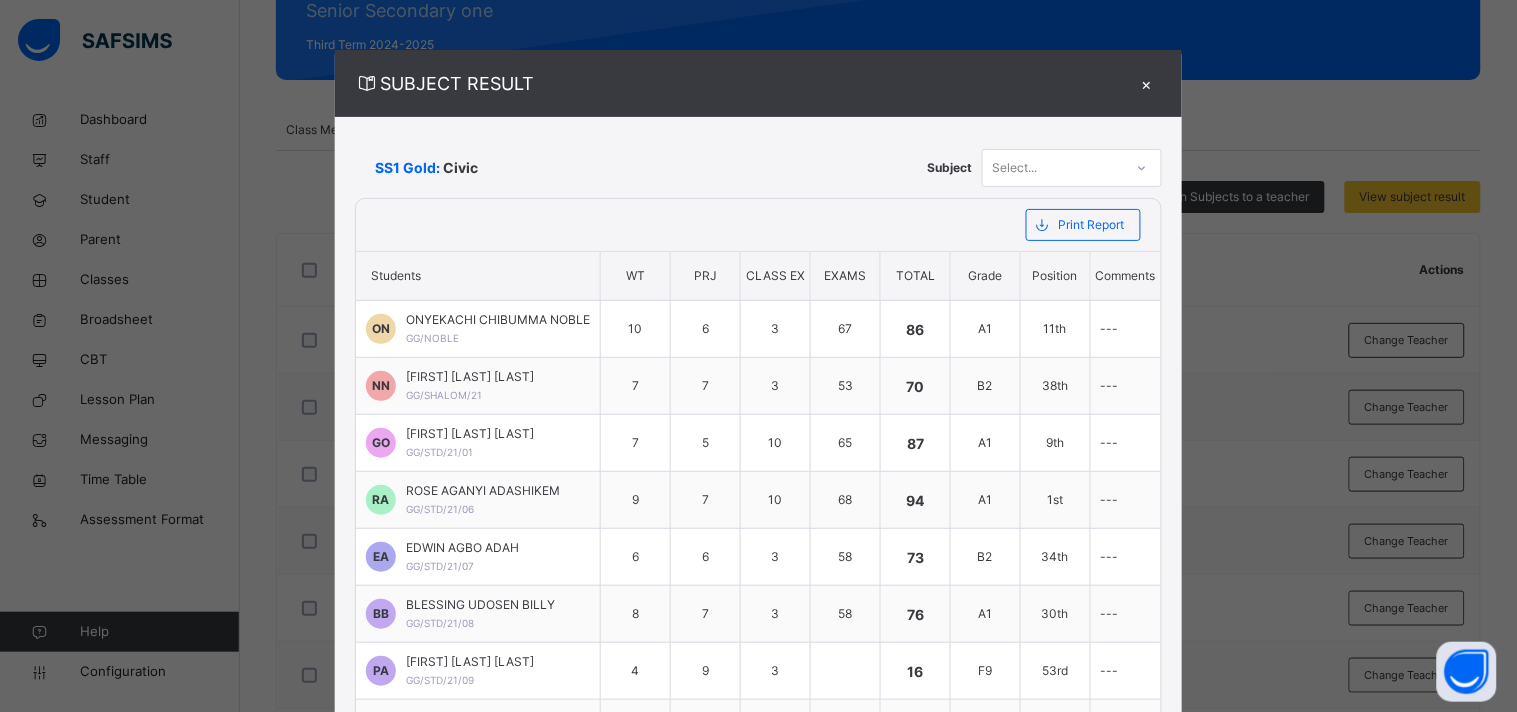 click on "×" at bounding box center (1147, 83) 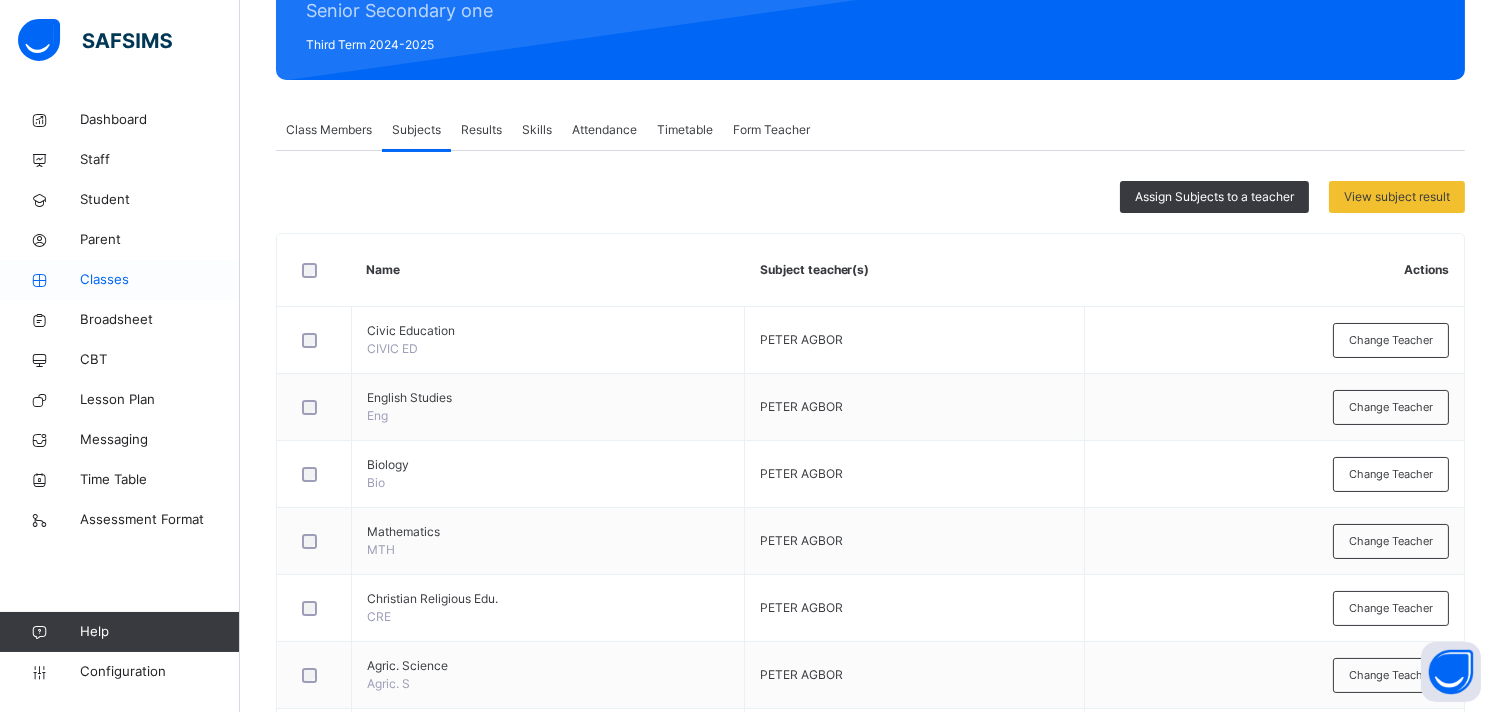 click on "Classes" at bounding box center [160, 280] 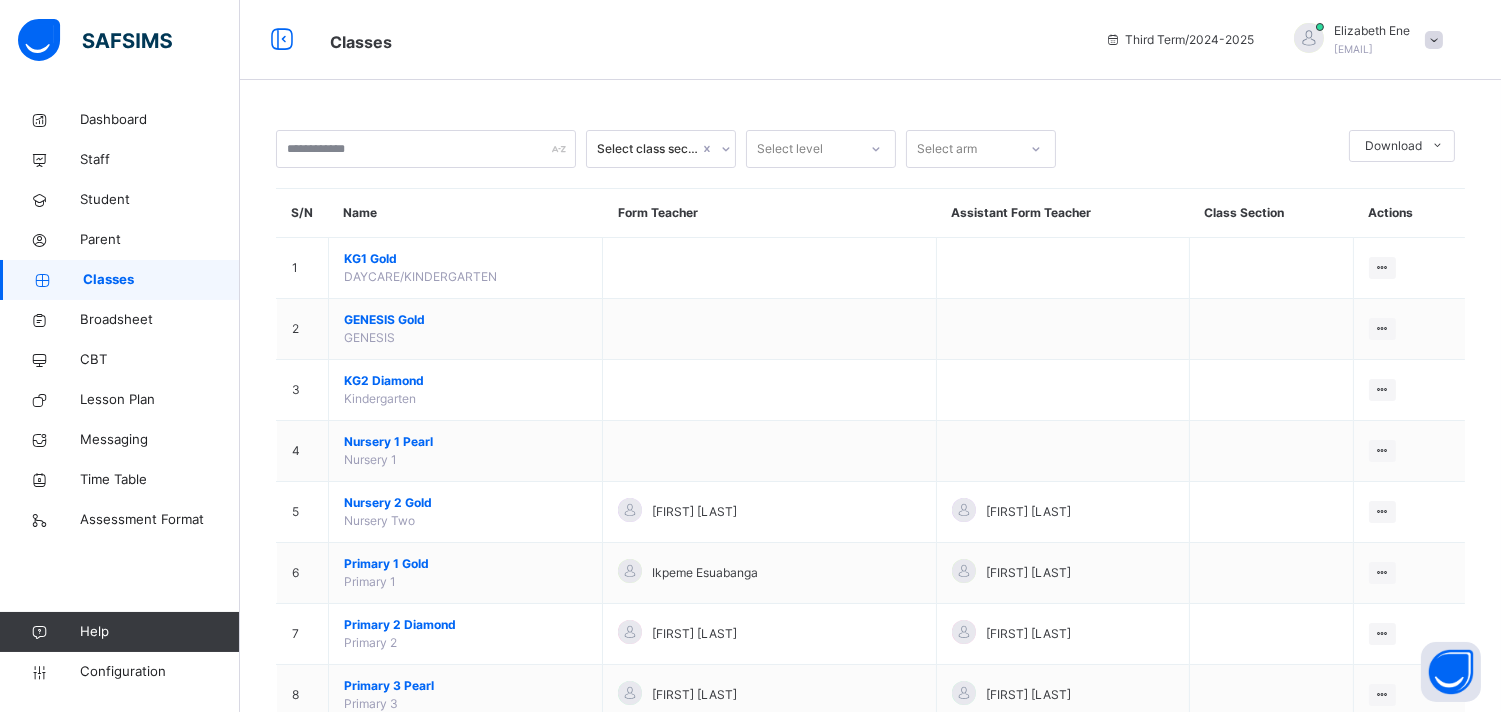scroll, scrollTop: 622, scrollLeft: 0, axis: vertical 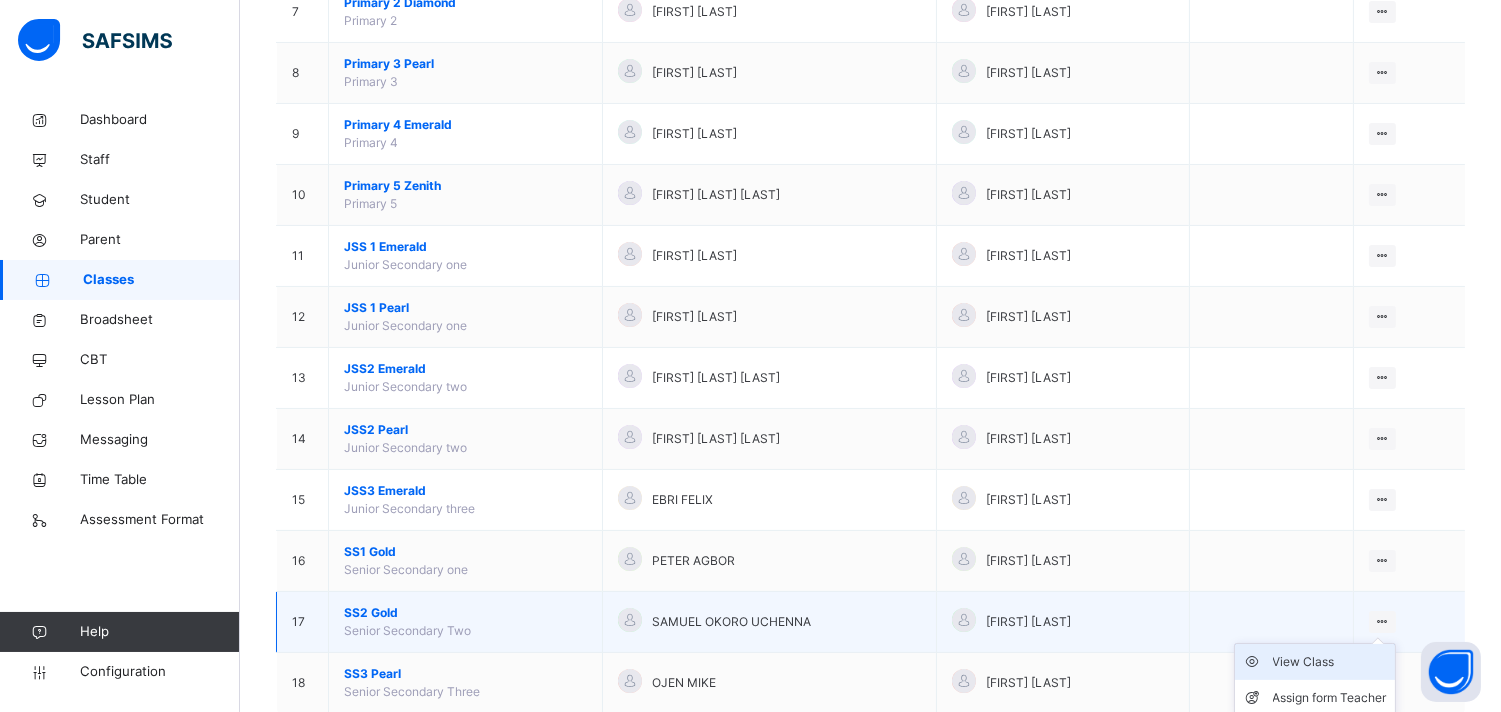 click on "View Class" at bounding box center [1330, 662] 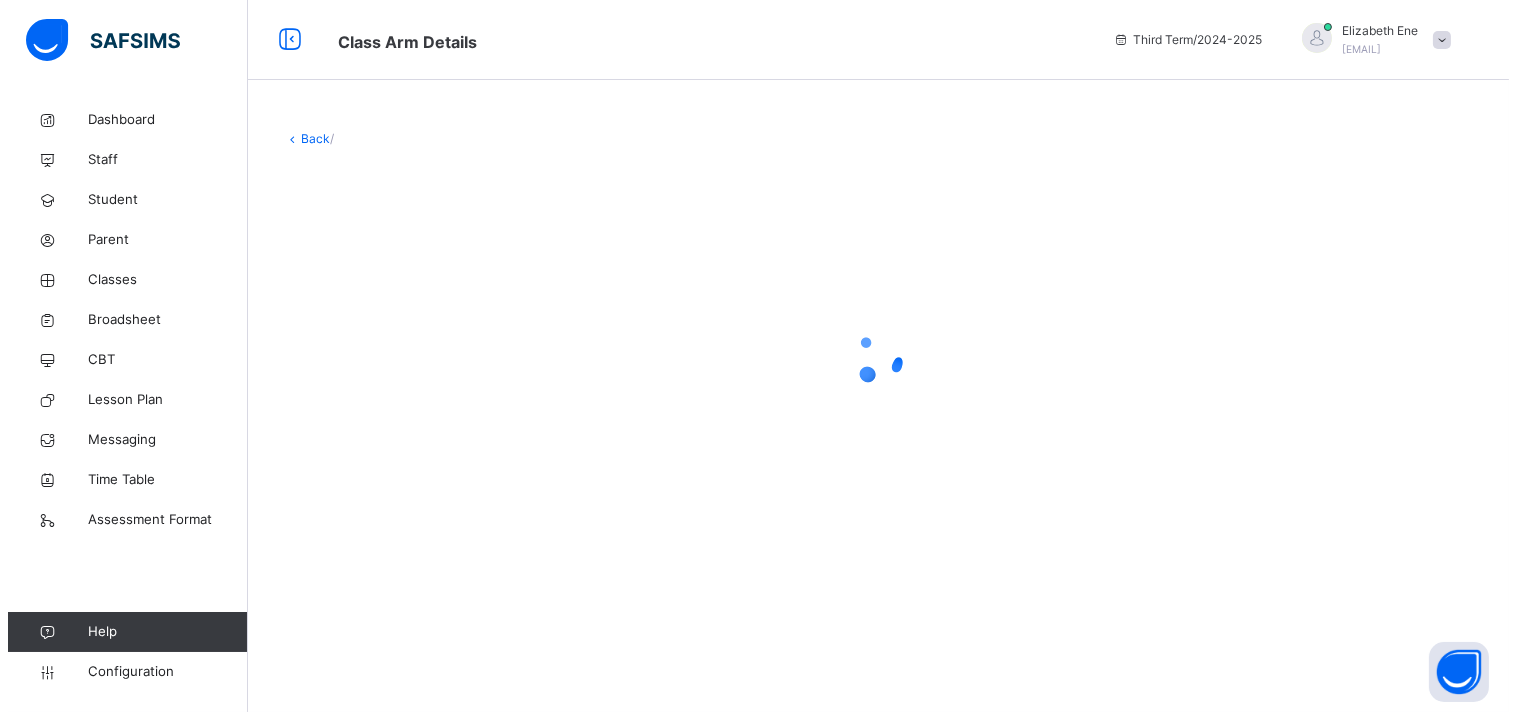 scroll, scrollTop: 0, scrollLeft: 0, axis: both 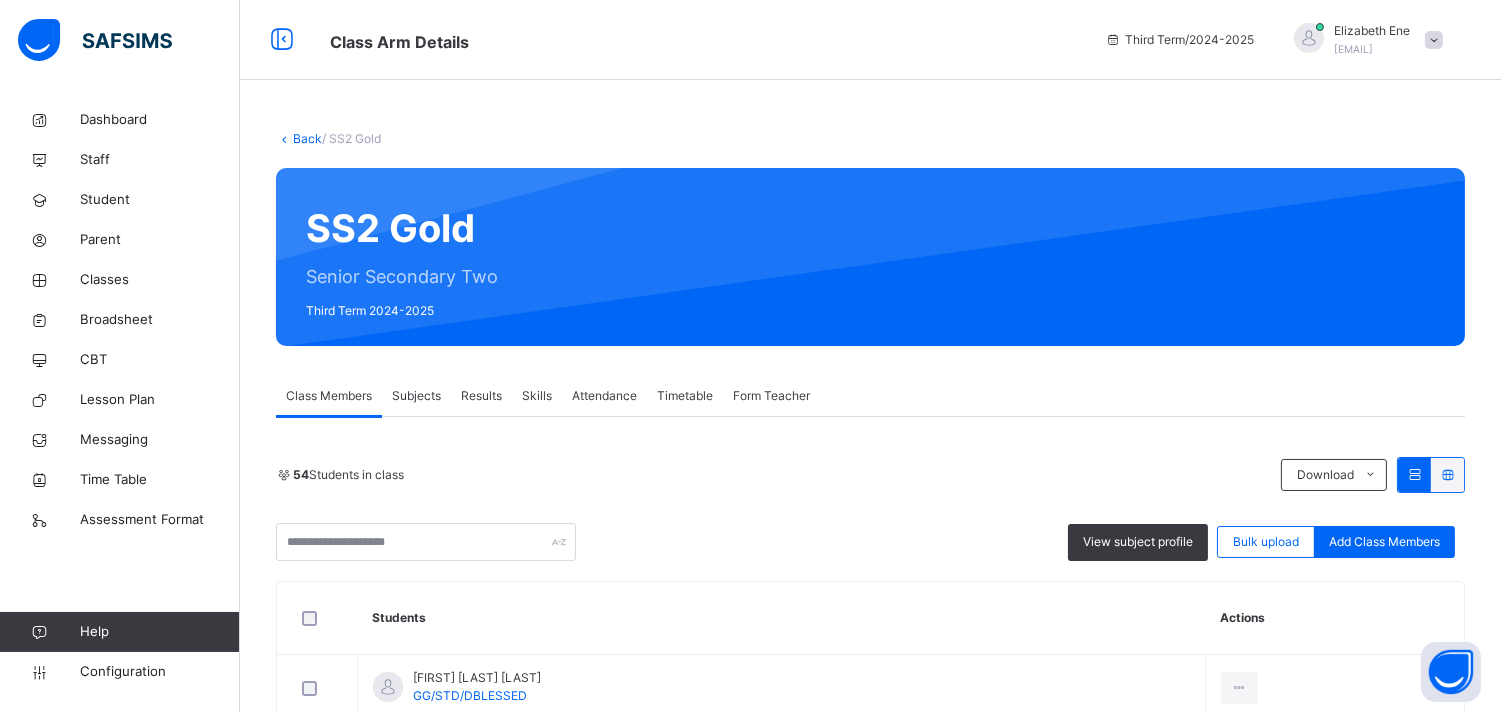click on "Subjects" at bounding box center [416, 396] 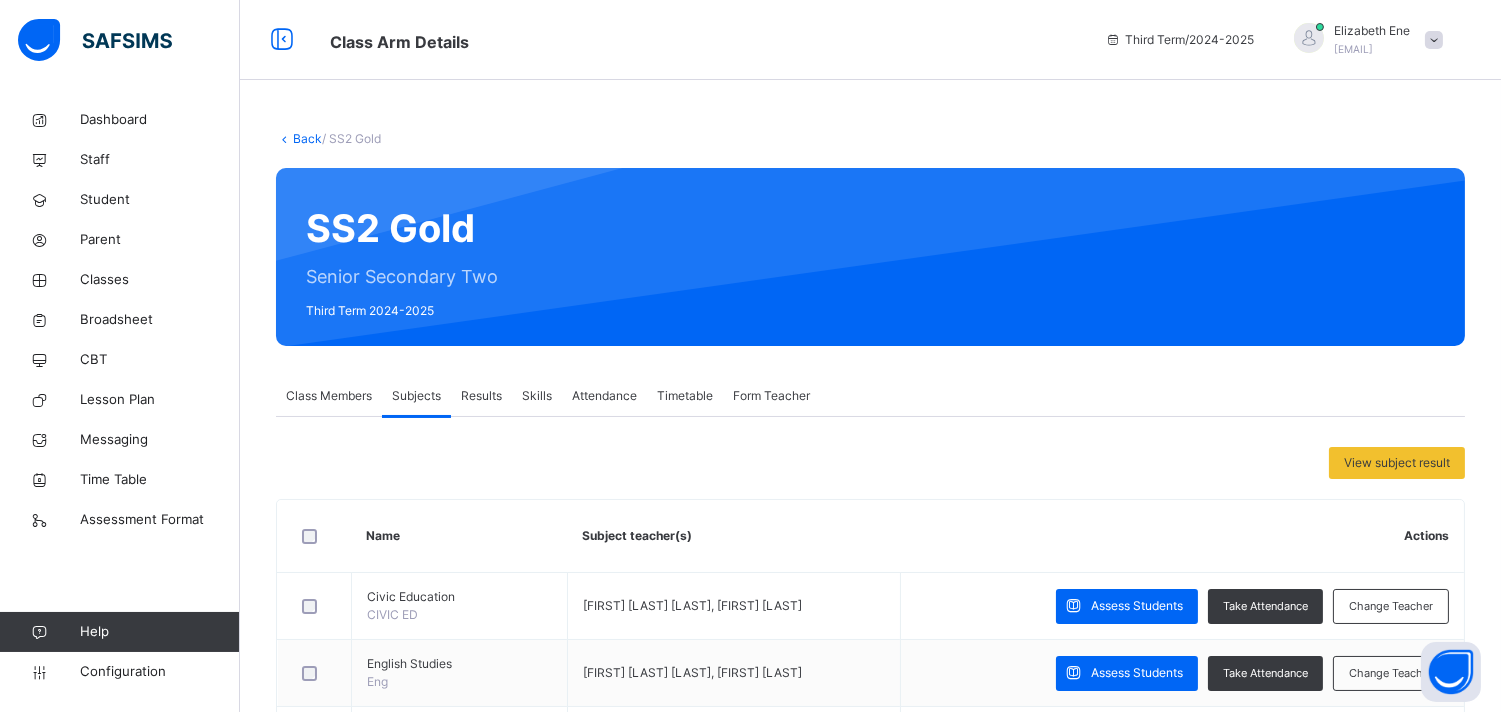 click on "[EMAIL]" at bounding box center [1353, 49] 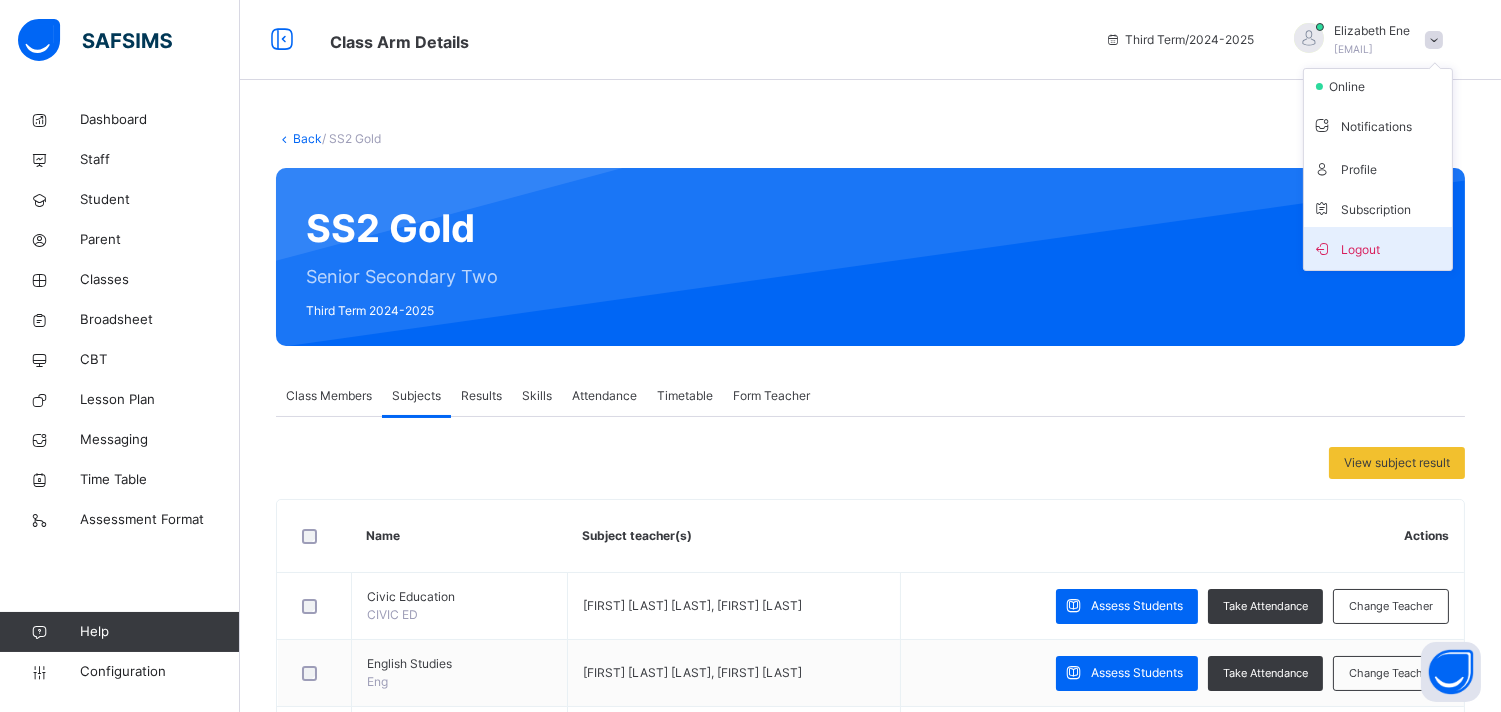 click on "Logout" at bounding box center (1378, 248) 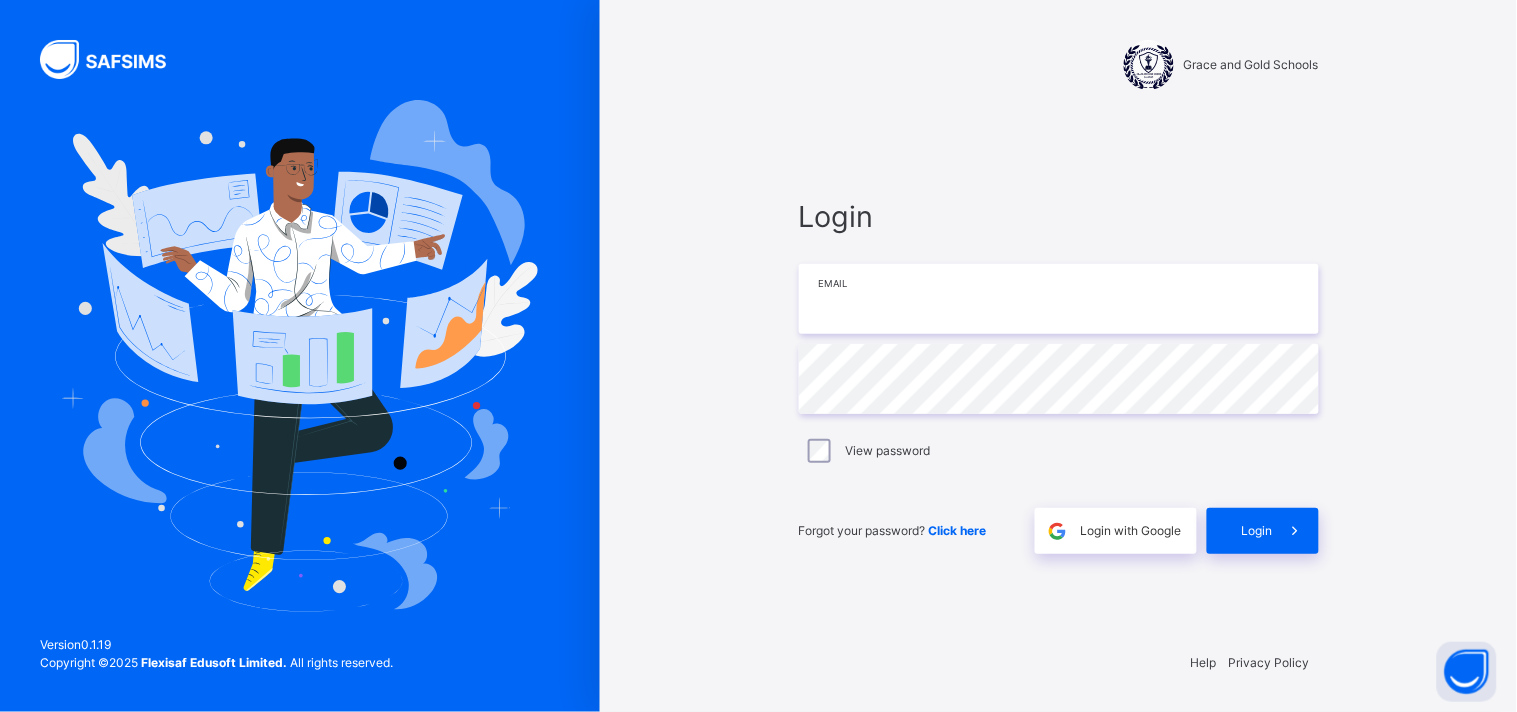 type on "**********" 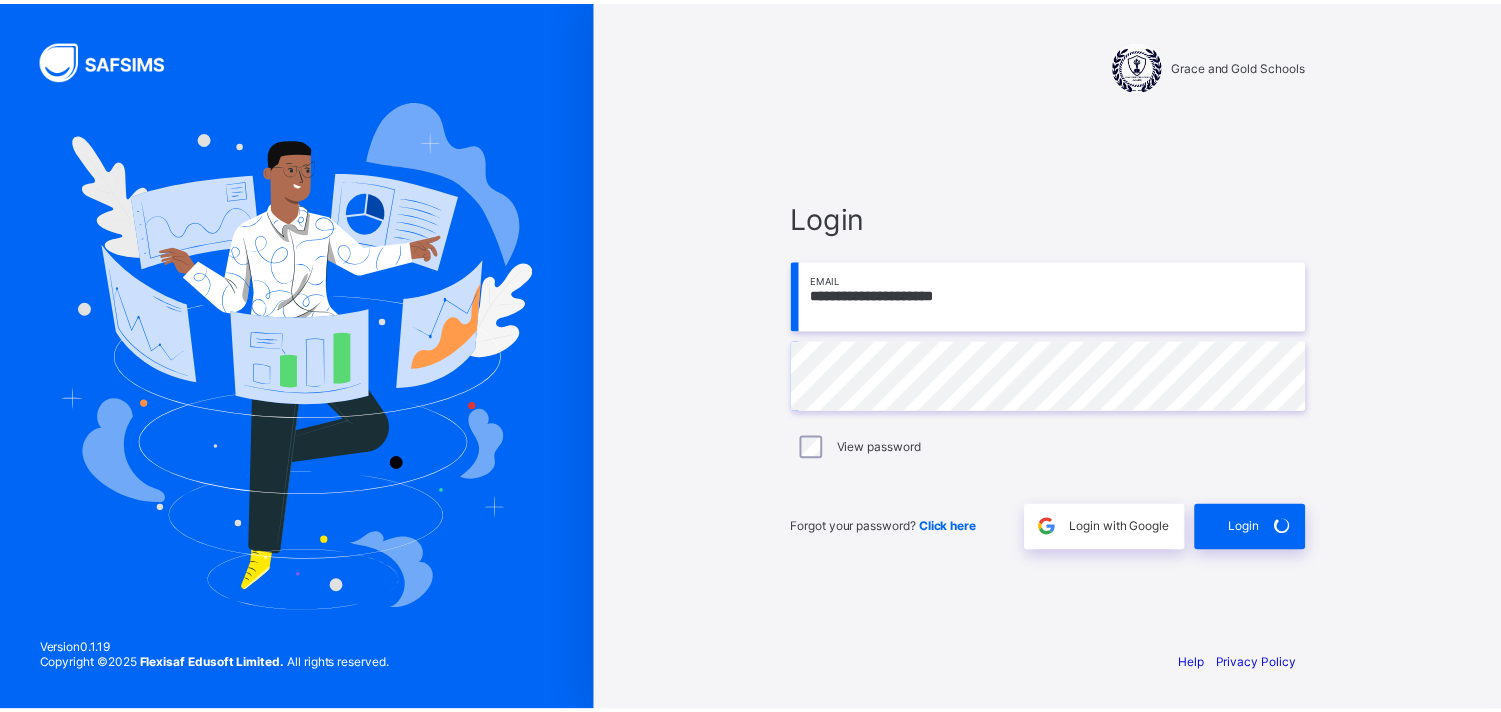 scroll, scrollTop: 0, scrollLeft: 0, axis: both 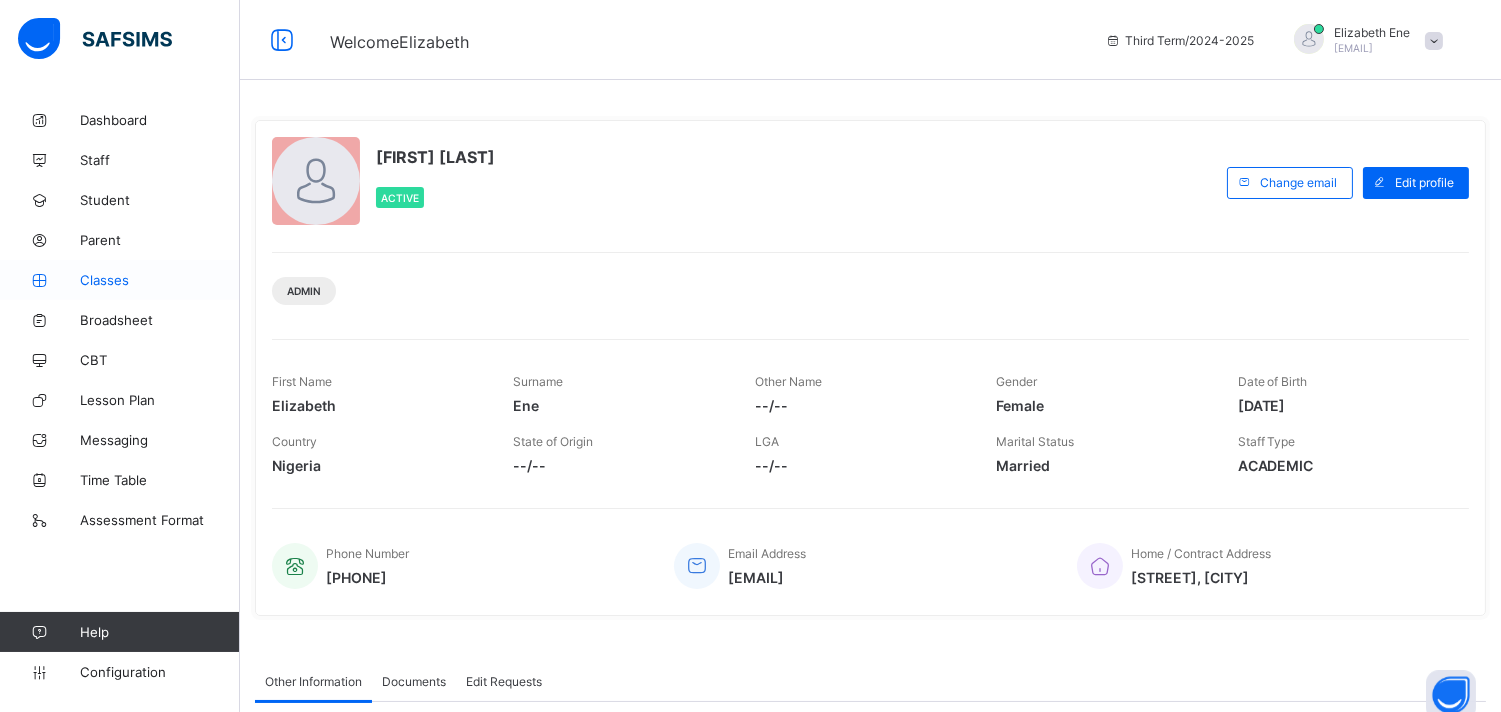 click on "Classes" at bounding box center (160, 280) 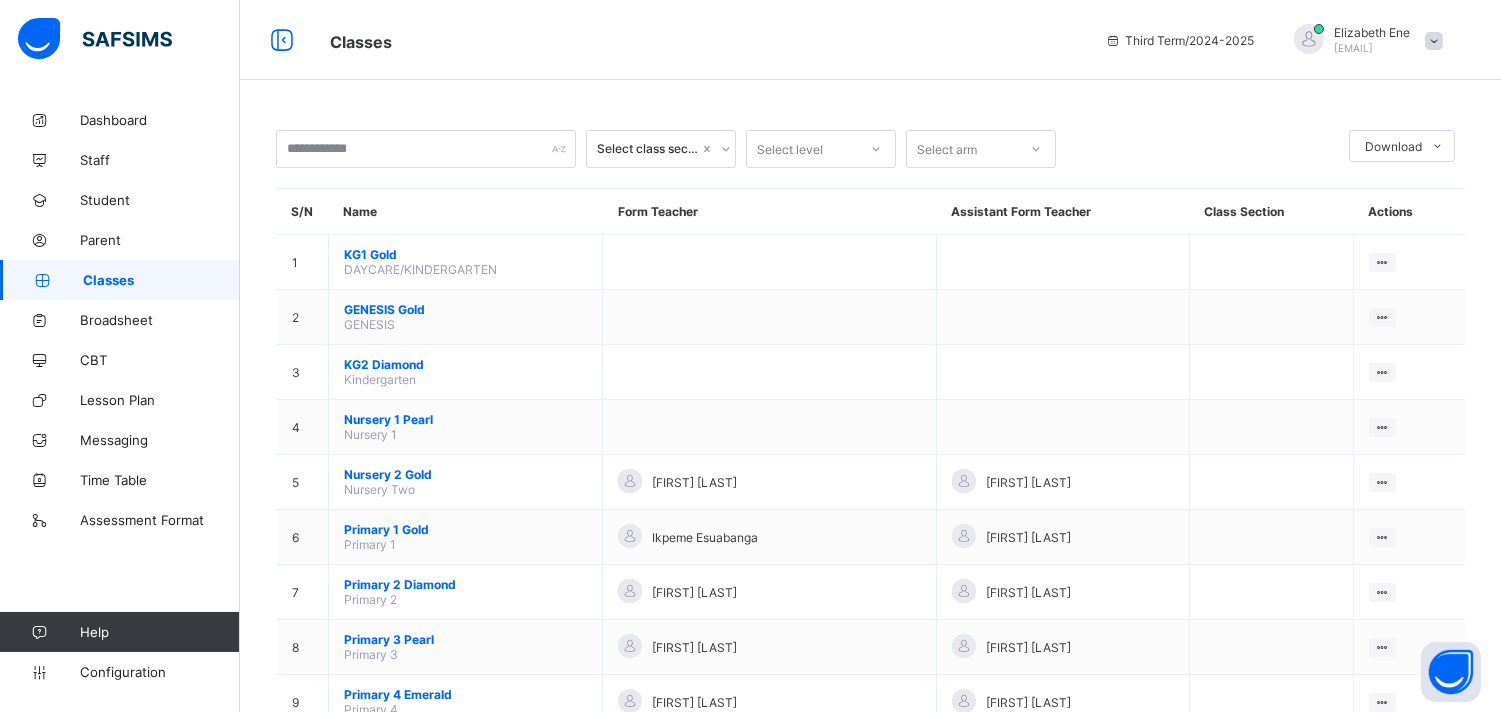 scroll, scrollTop: 544, scrollLeft: 0, axis: vertical 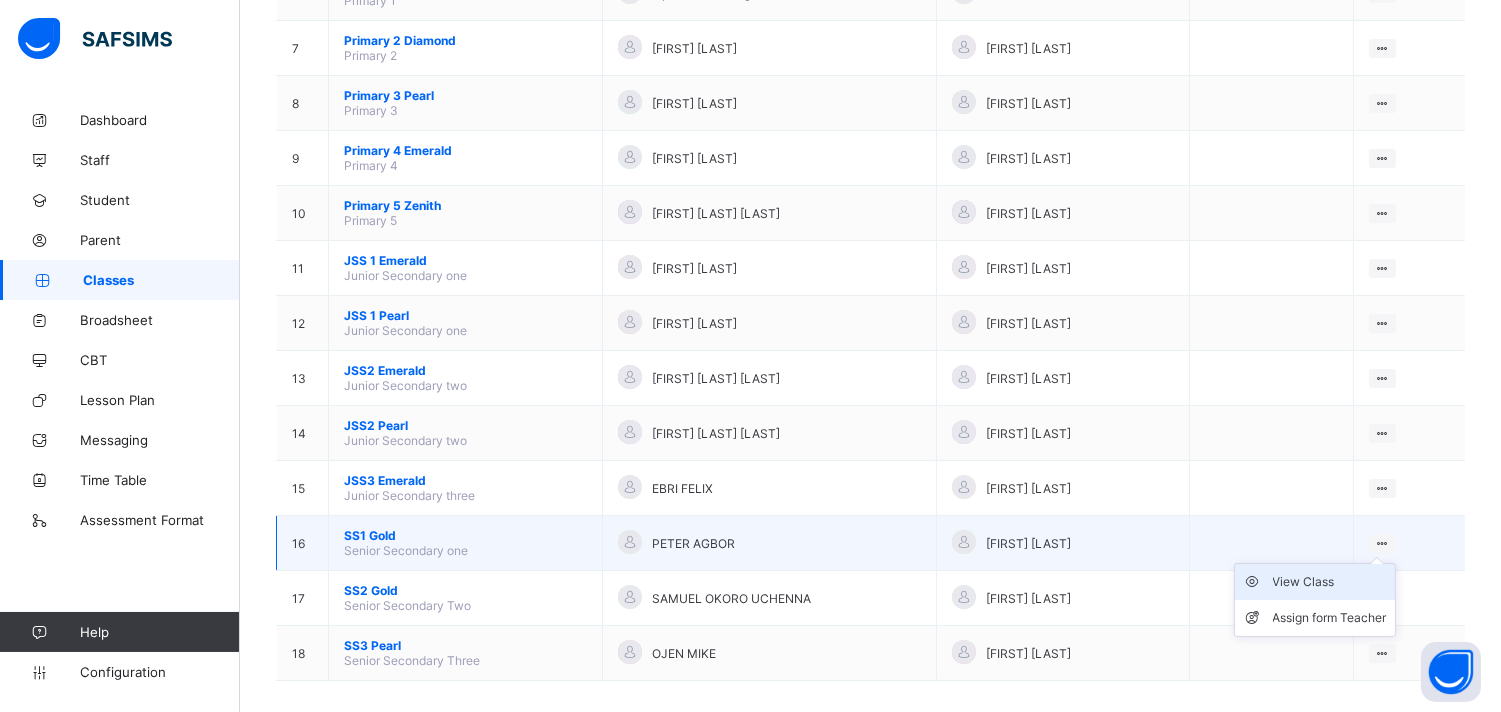 click on "View Class" at bounding box center (1330, 582) 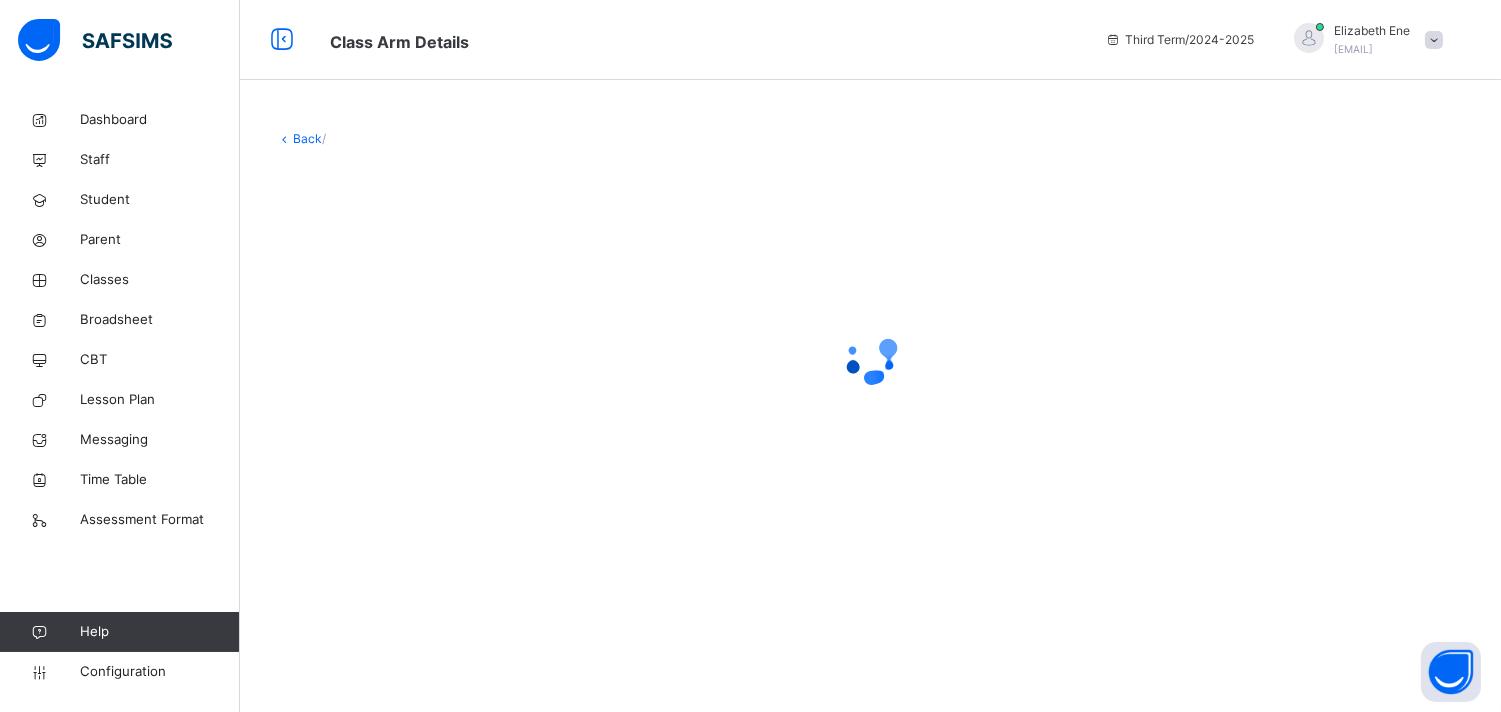 scroll, scrollTop: 0, scrollLeft: 0, axis: both 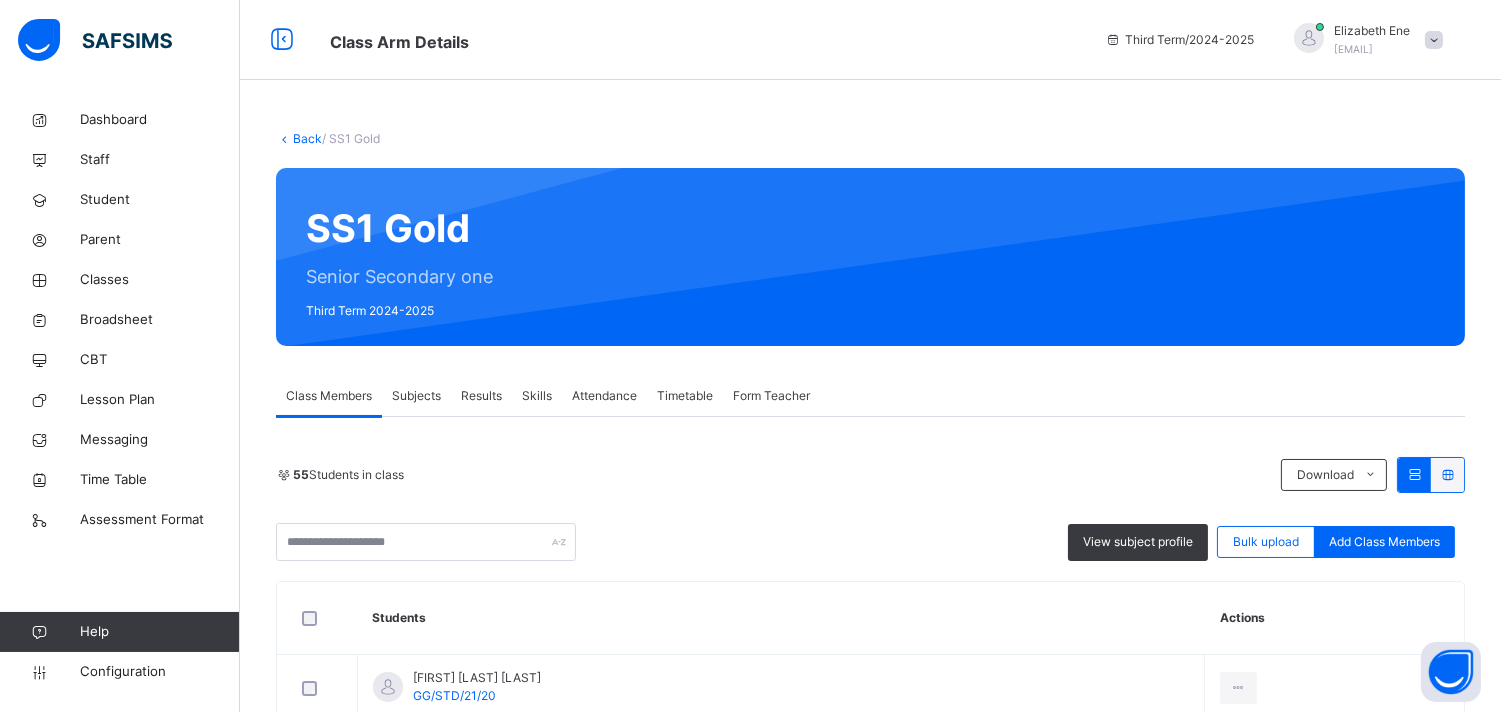 click on "Subjects" at bounding box center [416, 396] 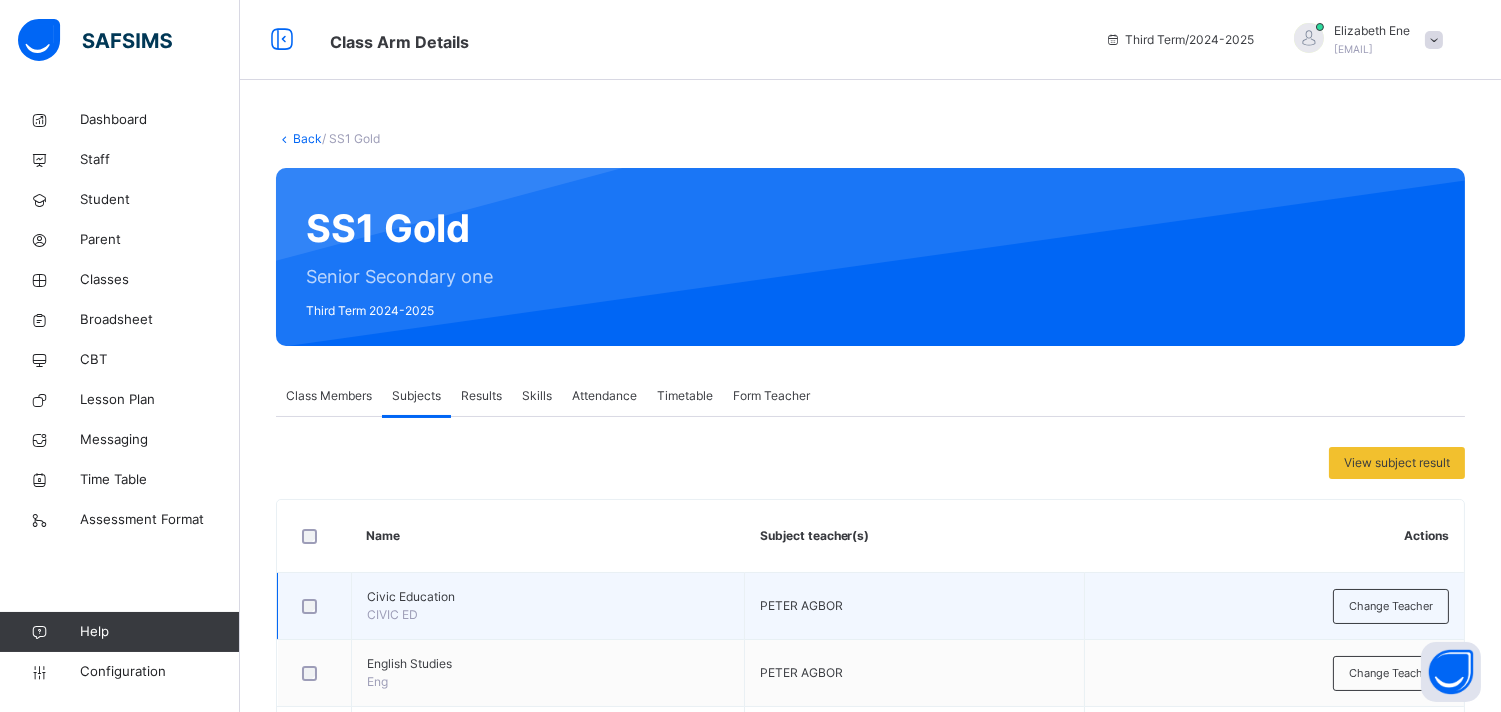 click on "Civic Education" at bounding box center (548, 597) 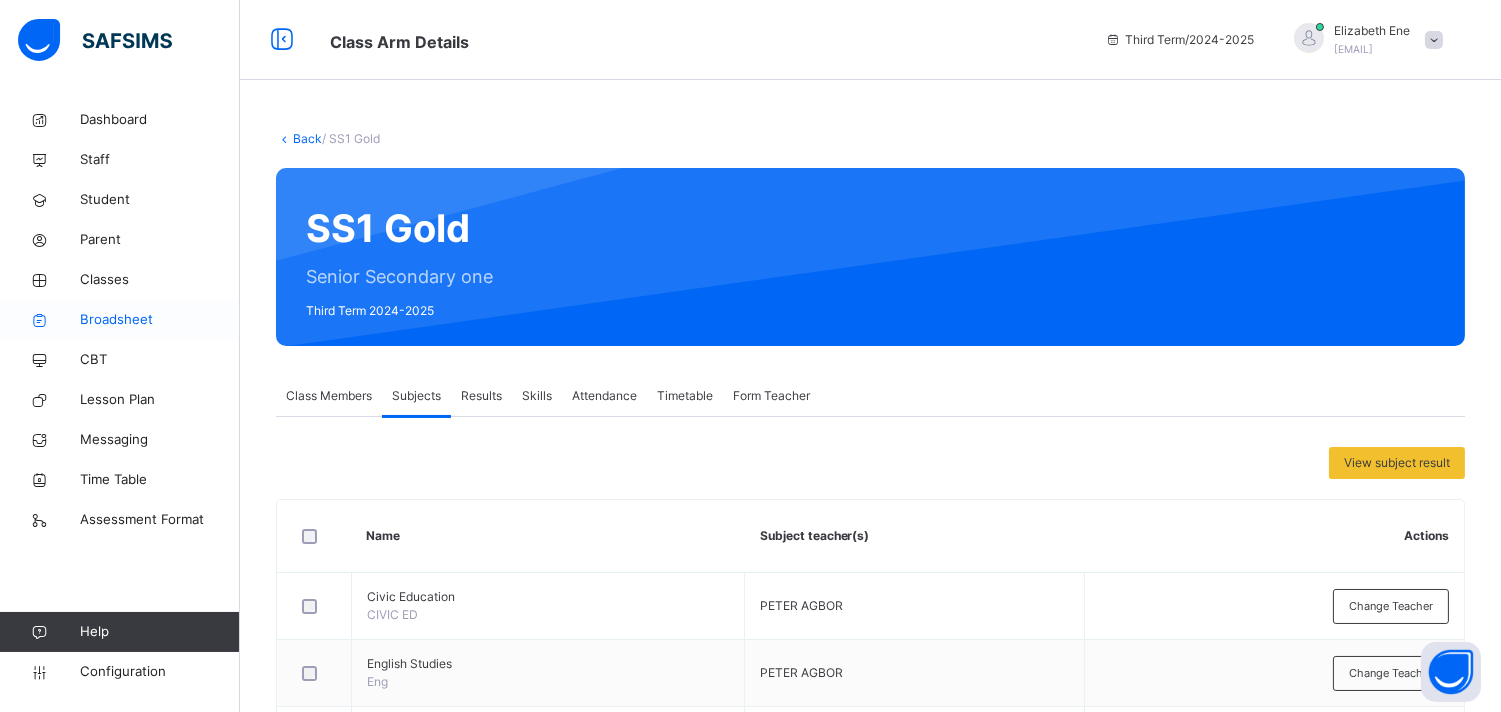 click on "Broadsheet" at bounding box center (160, 320) 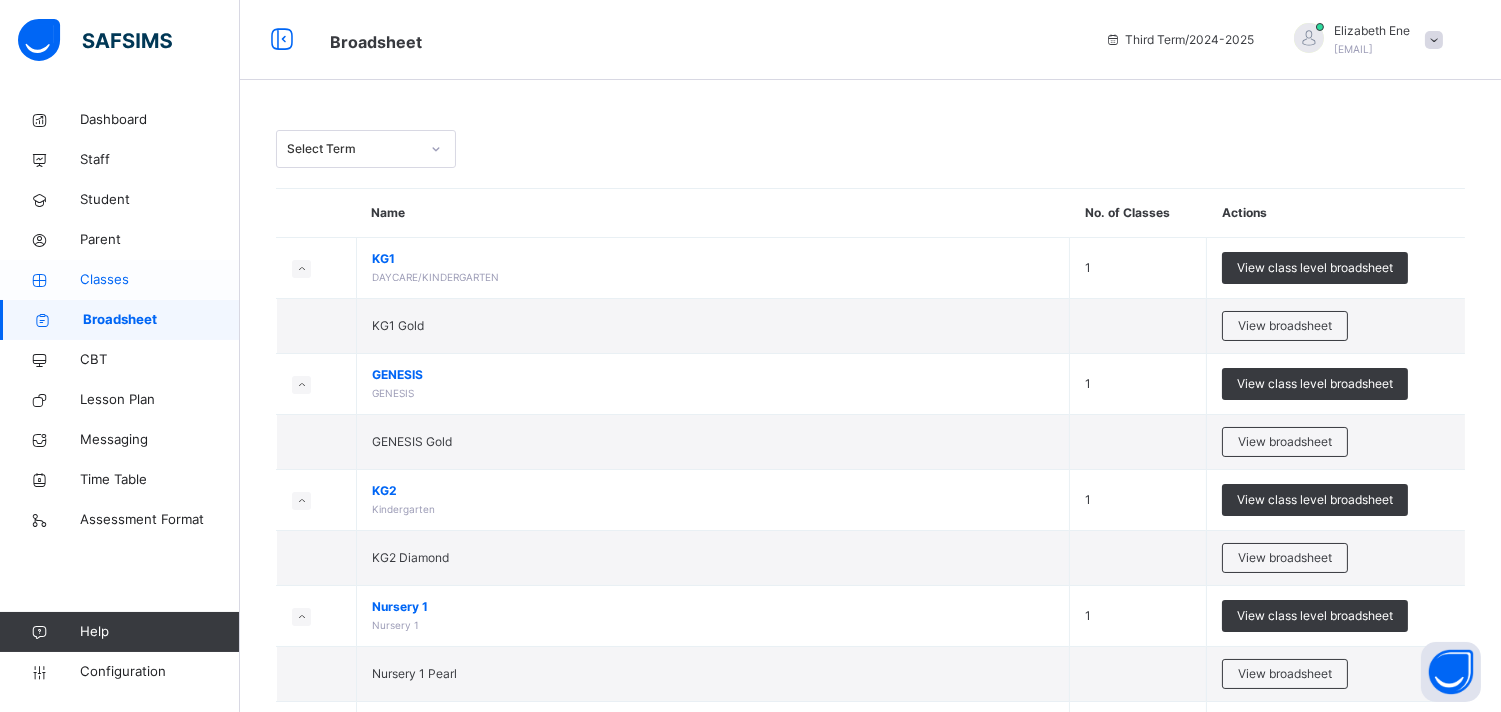 click on "Classes" at bounding box center [160, 280] 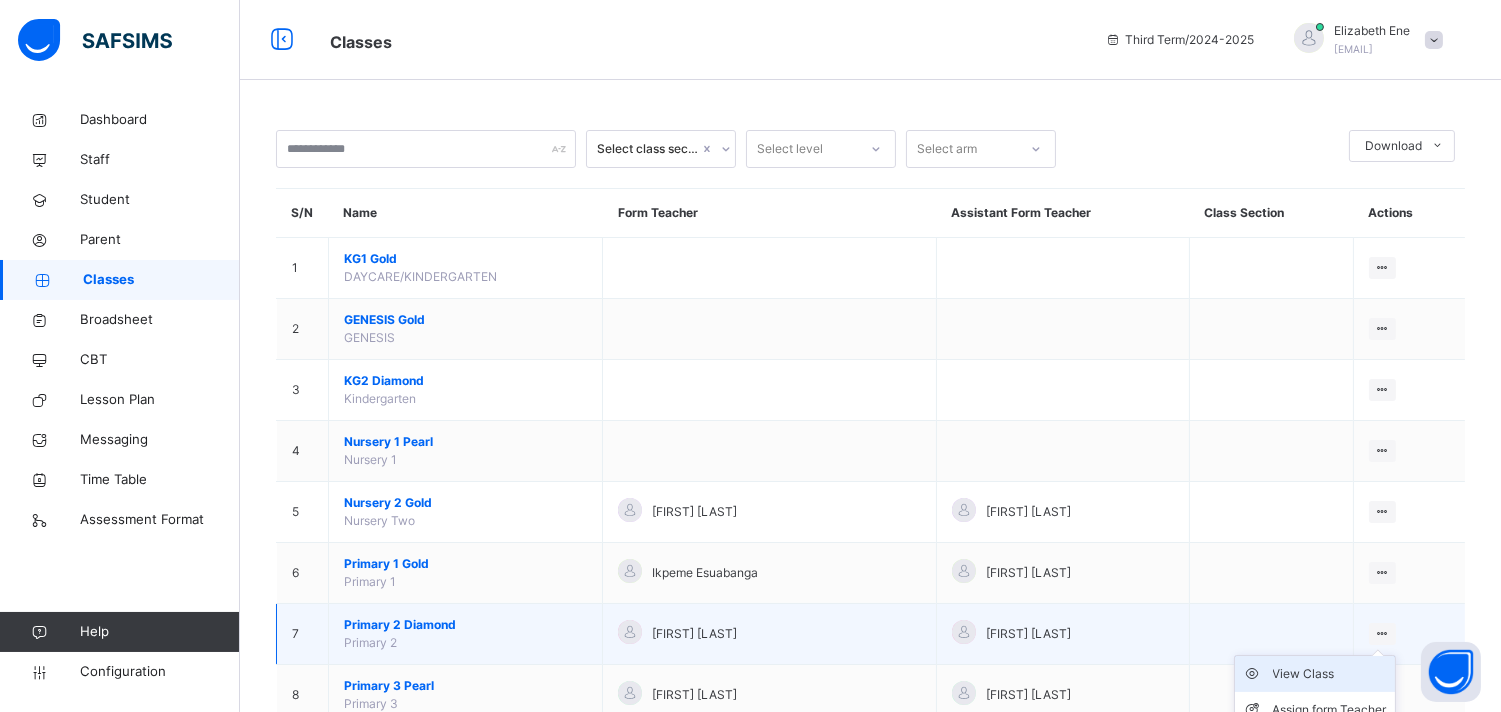 click on "View Class" at bounding box center [1330, 674] 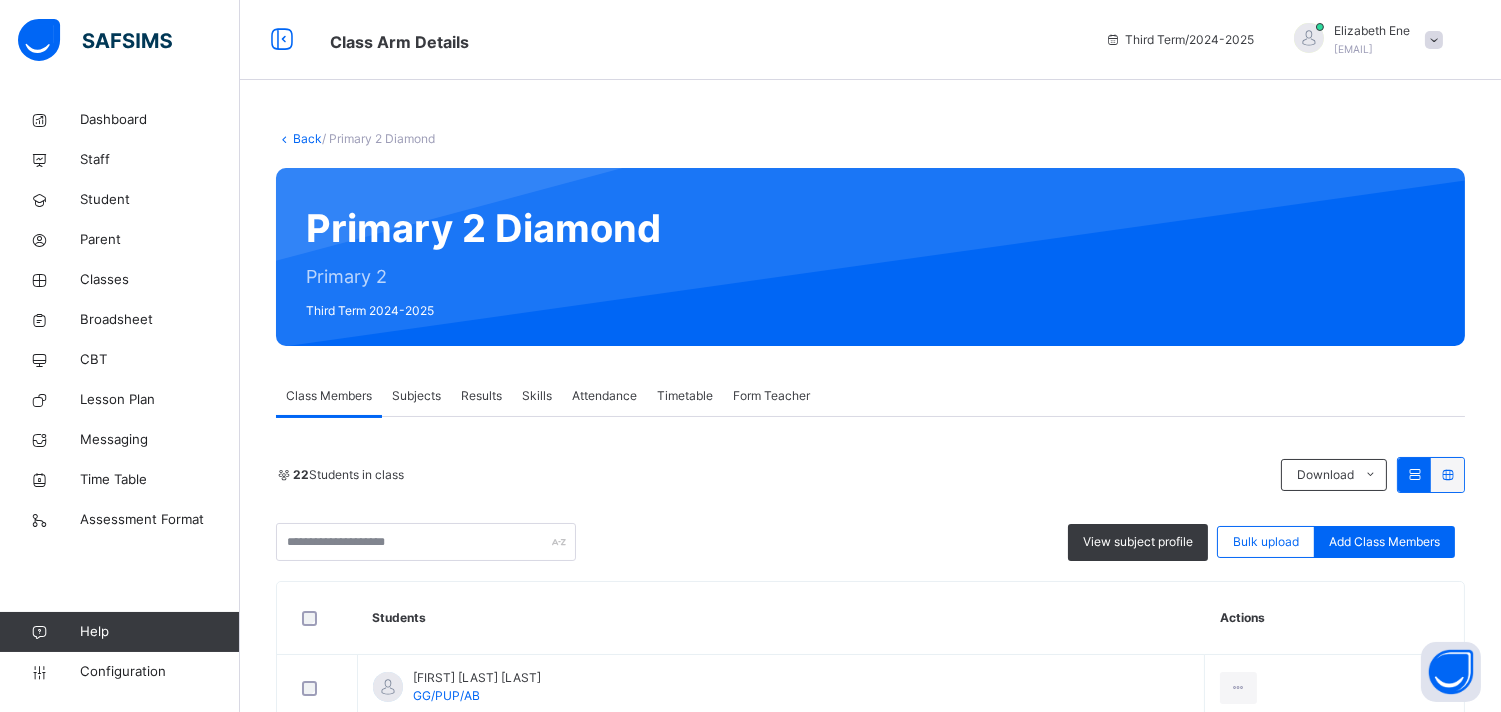 click on "Subjects" at bounding box center (416, 396) 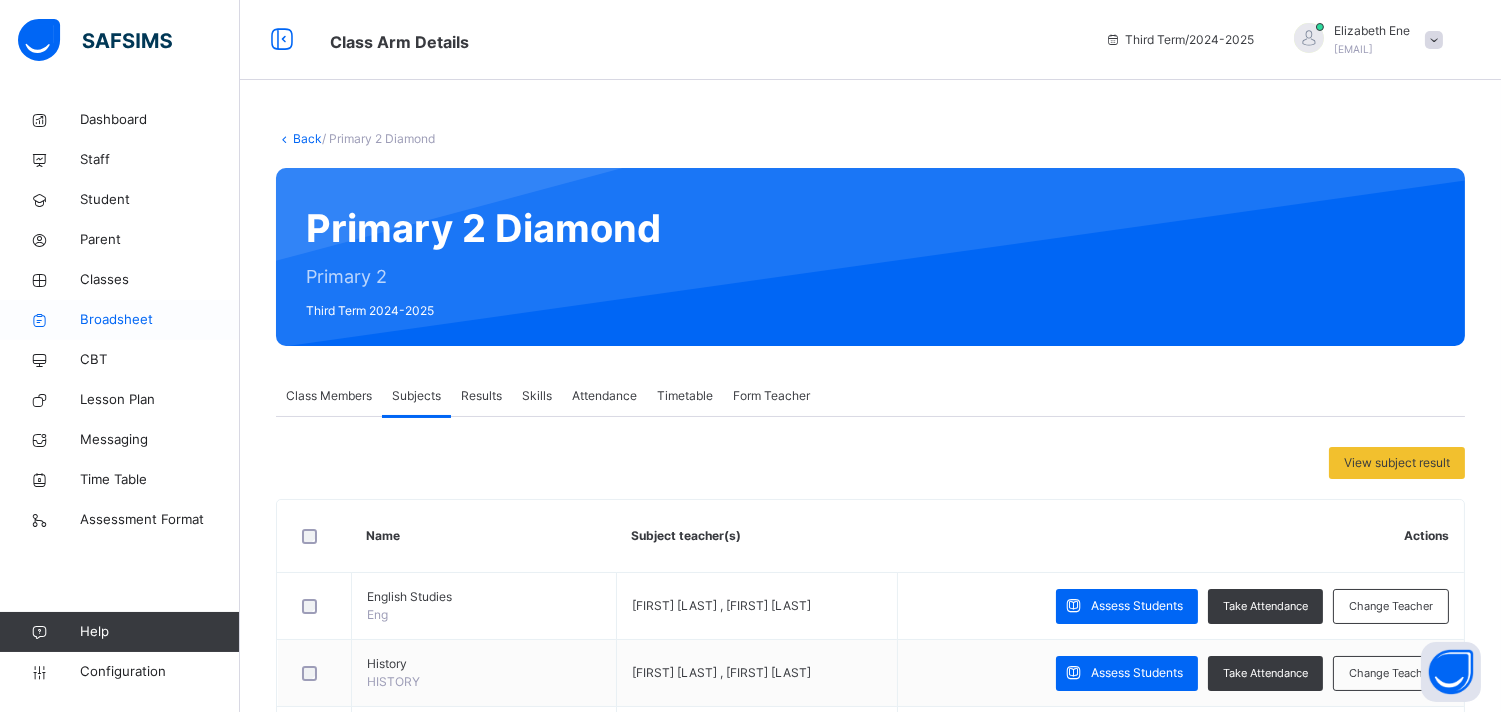click on "Broadsheet" at bounding box center (160, 320) 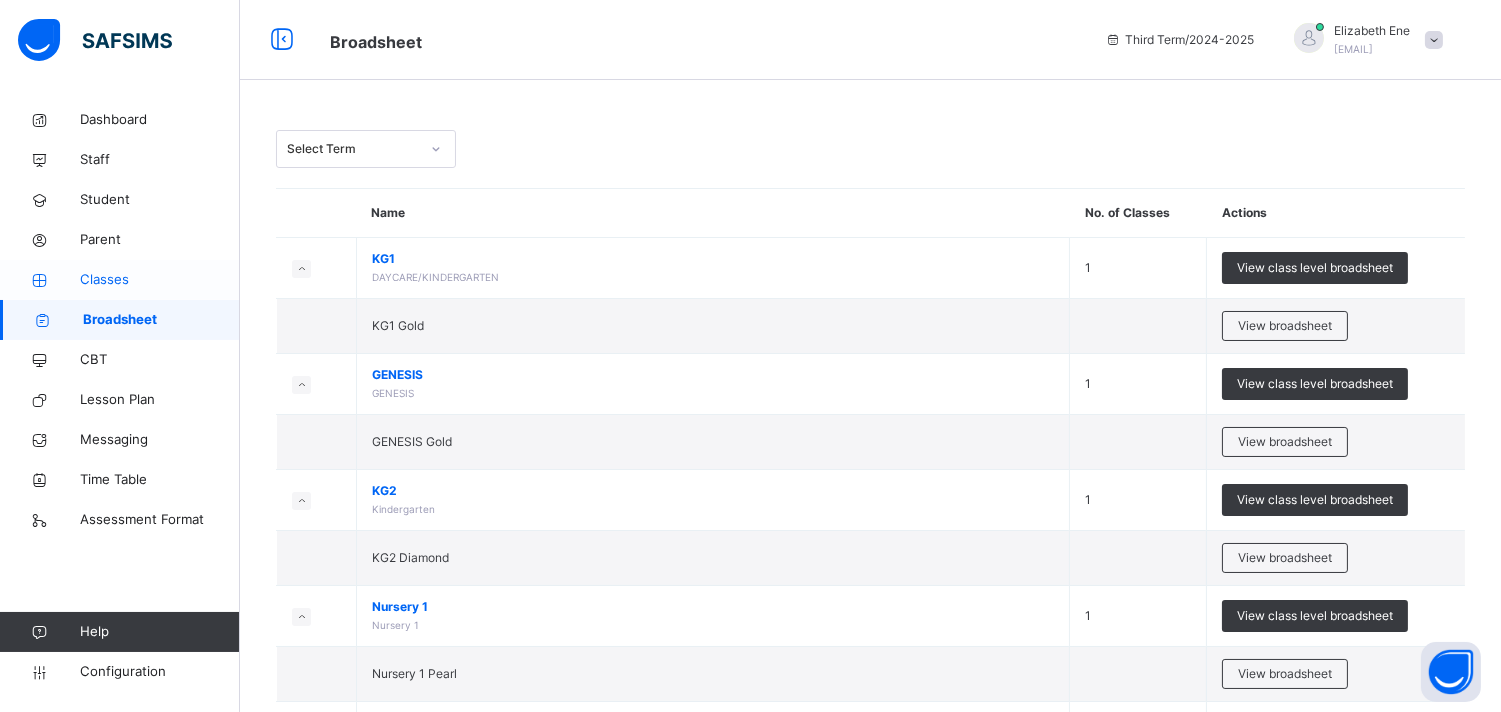 click on "Classes" at bounding box center (160, 280) 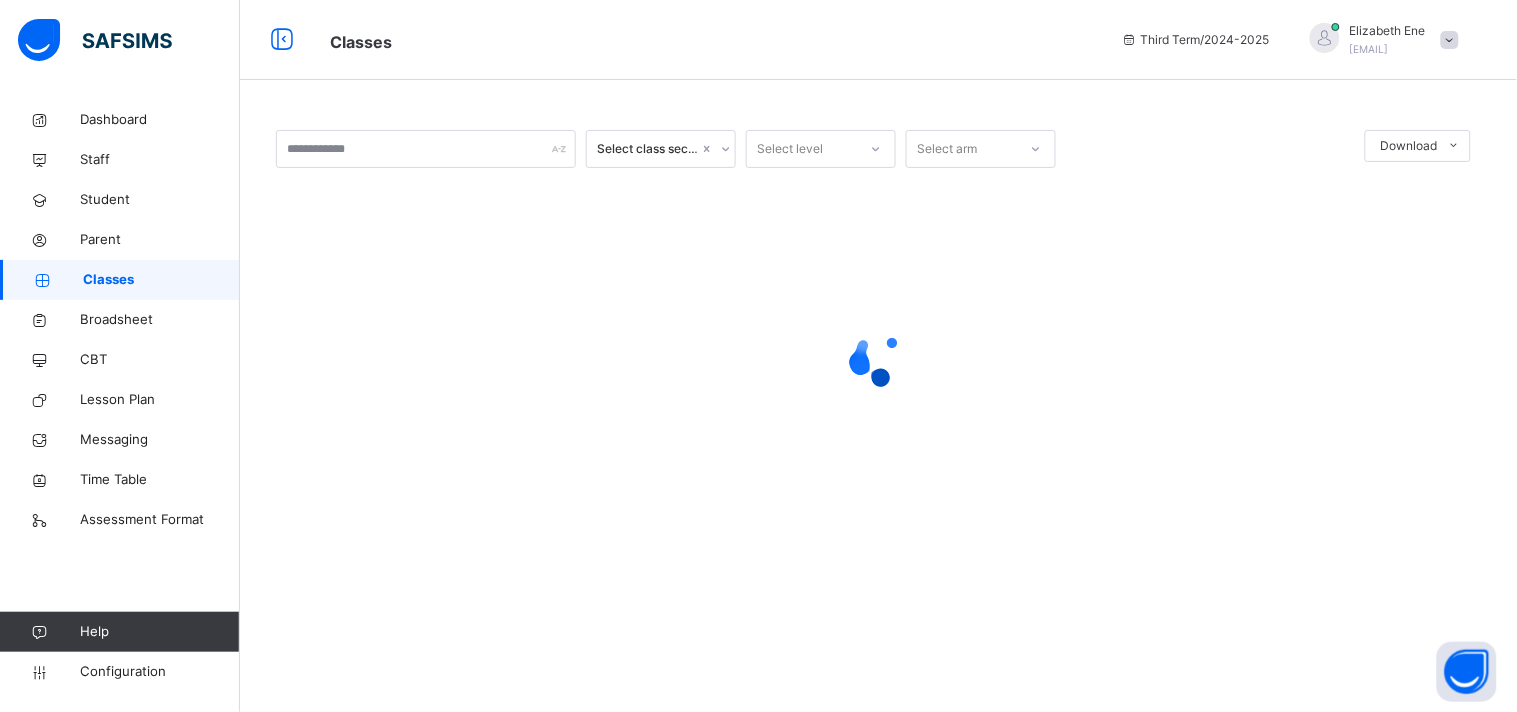 click on "Select class section Select level Select arm Download Pdf Report Excel Report × Form Teacher Select Form Teacher Eno Joseph Okon Select Assistant Form Teacher Elizabeth Ene  Cancel Save Grace and Gold Schools No. 3 Clement Ebri Drive, State Housing Esate, Calabar , Phone:   +2348039365865 List of Classes 4th Aug 2025, 8:59:40 pm Total no. of classes:  18 Term:  Third Term Session:  2024-2025 S/N Class name Class Arms Form Teacher Supervisor Subject Teachers 1 KG1 DAYCARE/KINDERGARTEN Gold No form teacher No supervisor No class teachers 2 GENESIS GENESIS Gold No form teacher No supervisor No class teachers 3 KG2 Kindergarten Diamond No form teacher No supervisor No class teachers 4 Nursery 1 Nursery 1 Pearl No form teacher No supervisor No class teachers 5 Nursery 2 Nursery Two Gold Uduakabasi Ikoh  No supervisor No class teachers 6 Primary 1 Primary 1 Gold Ikpeme Esuabanga  No supervisor No class teachers 7 Primary 2 Primary 2 Diamond Eno Joseph Okon No supervisor No class teachers 8 Primary 3 Primary 3 9 10" at bounding box center [878, 356] 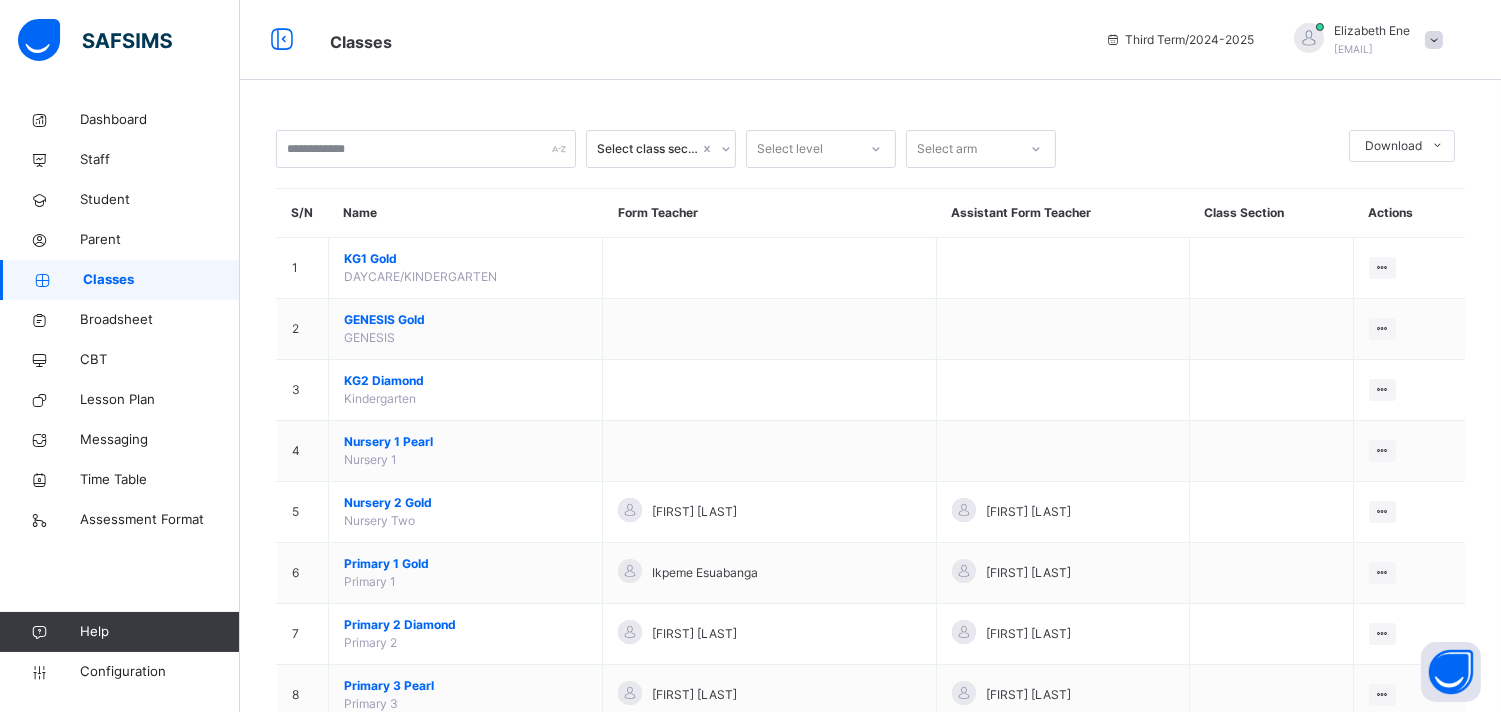 scroll, scrollTop: 622, scrollLeft: 0, axis: vertical 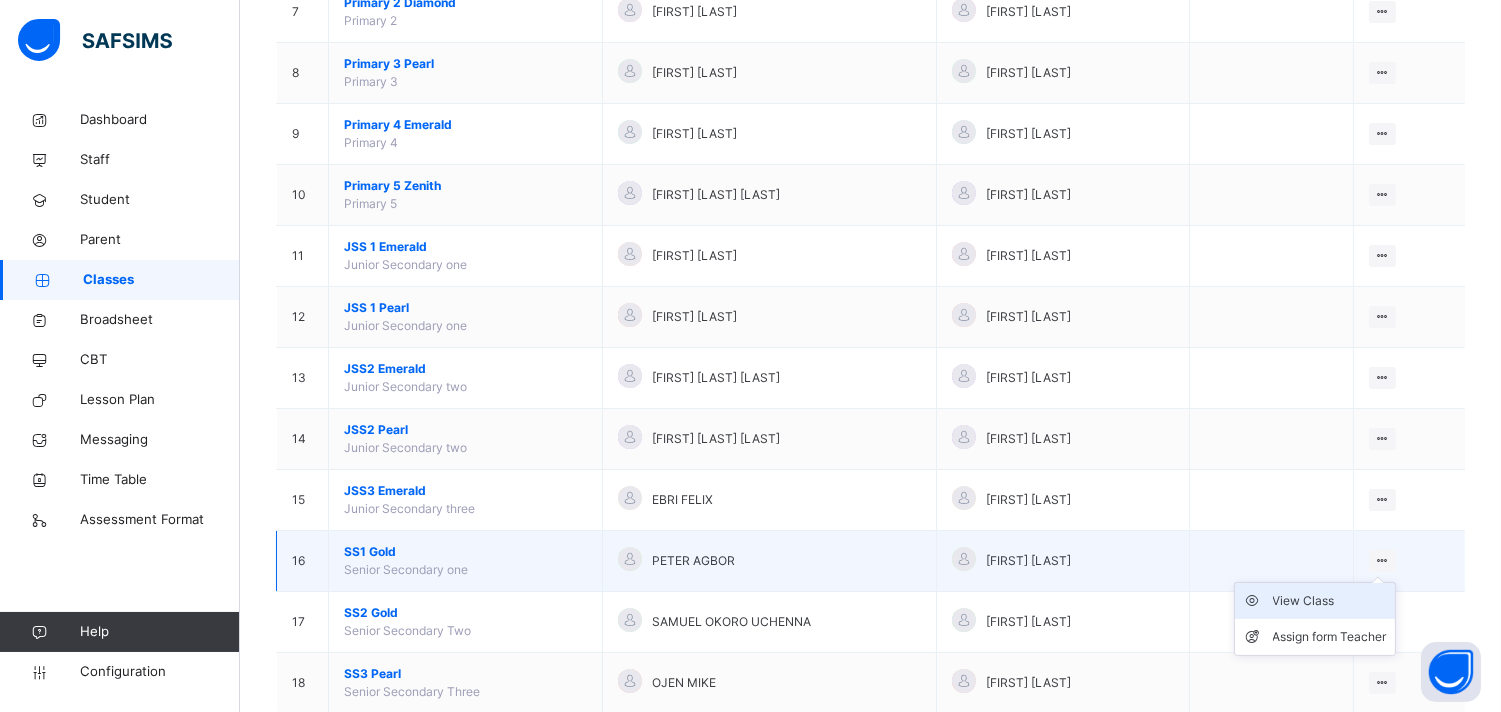 click on "View Class" at bounding box center (1330, 601) 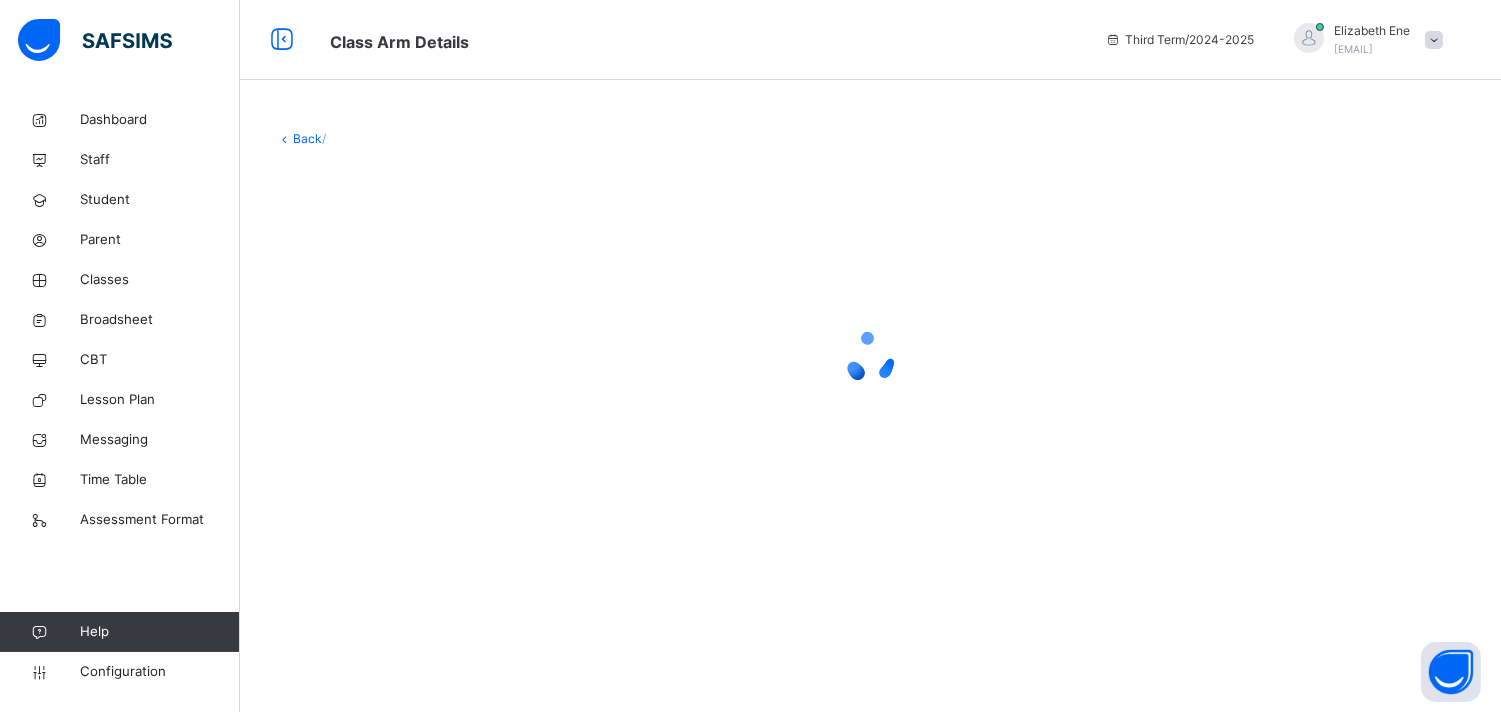scroll, scrollTop: 0, scrollLeft: 0, axis: both 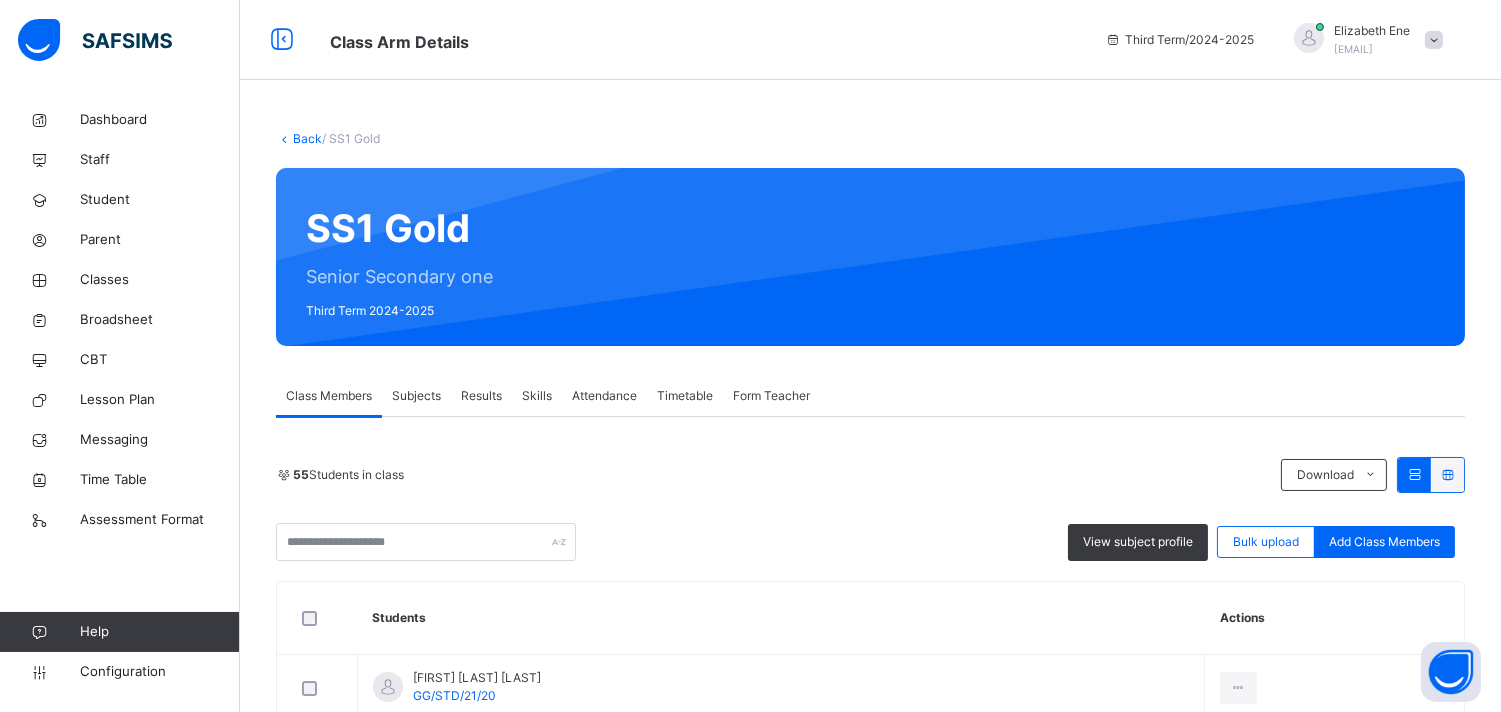 click on "Subjects" at bounding box center [416, 396] 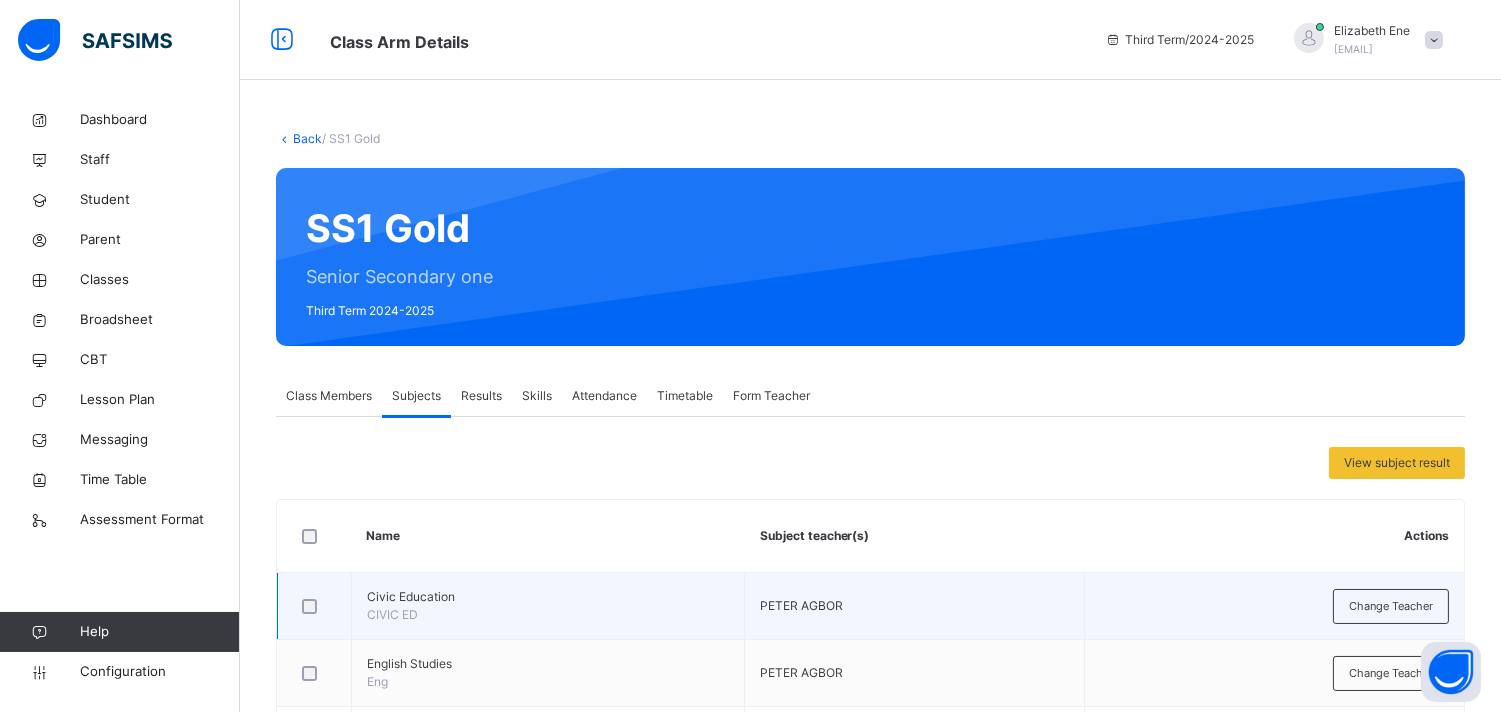 click on "PETER AGBOR" at bounding box center [801, 605] 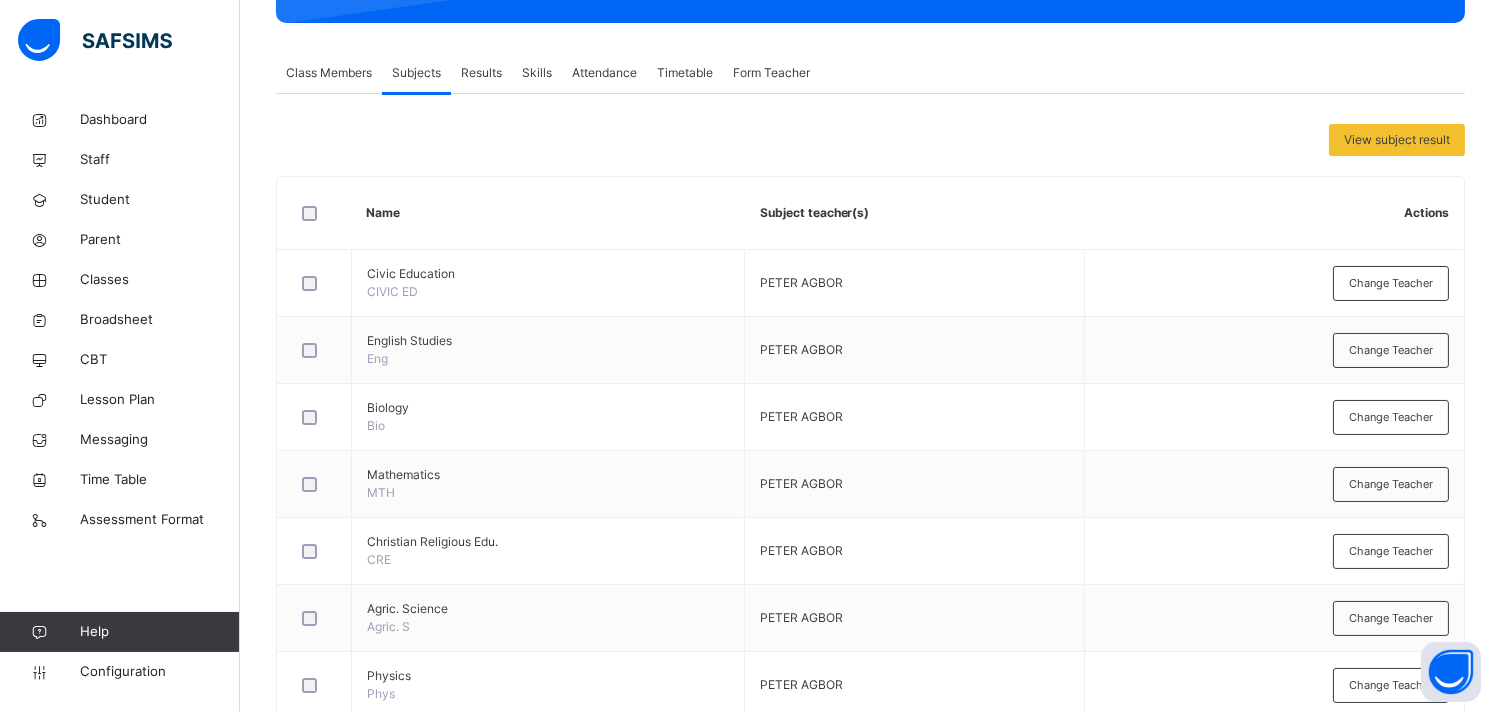 scroll, scrollTop: 355, scrollLeft: 0, axis: vertical 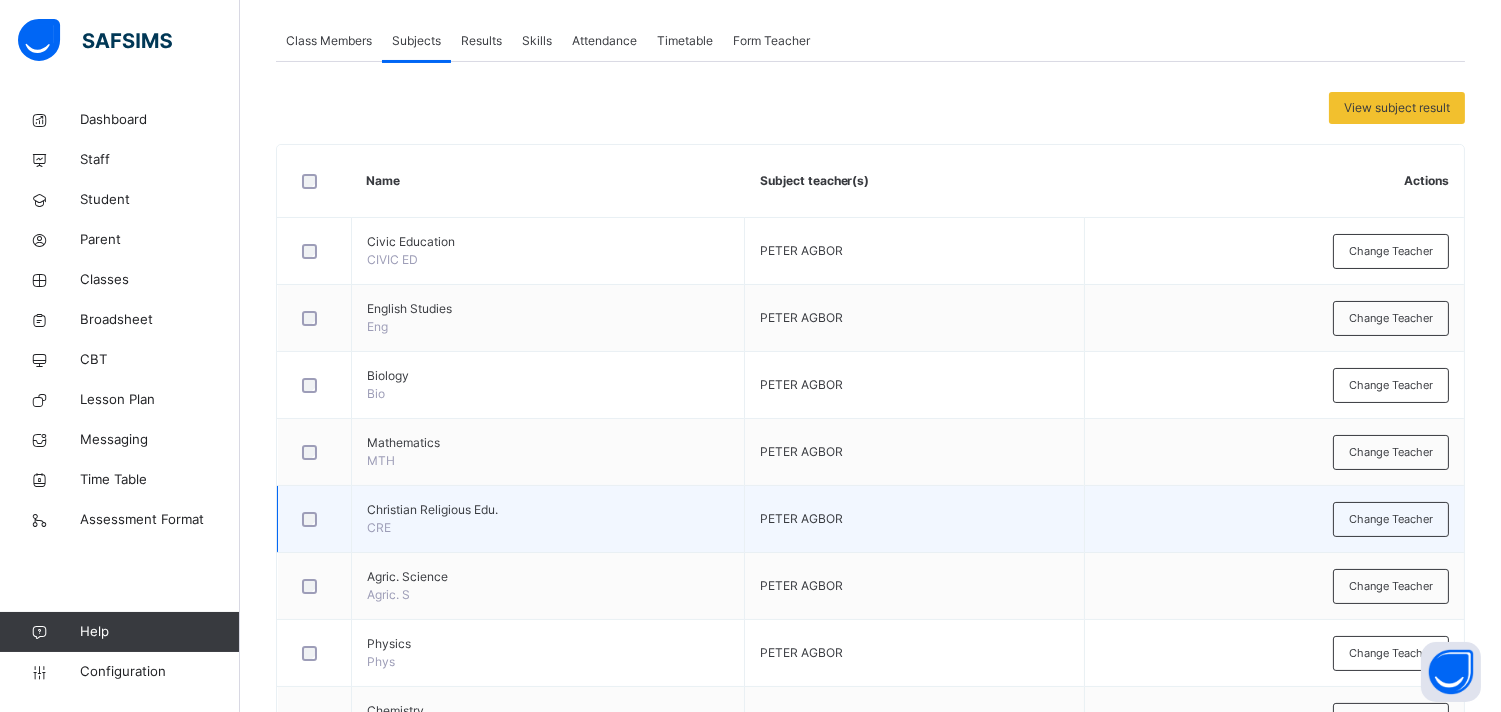 click on "PETER AGBOR" at bounding box center (801, 518) 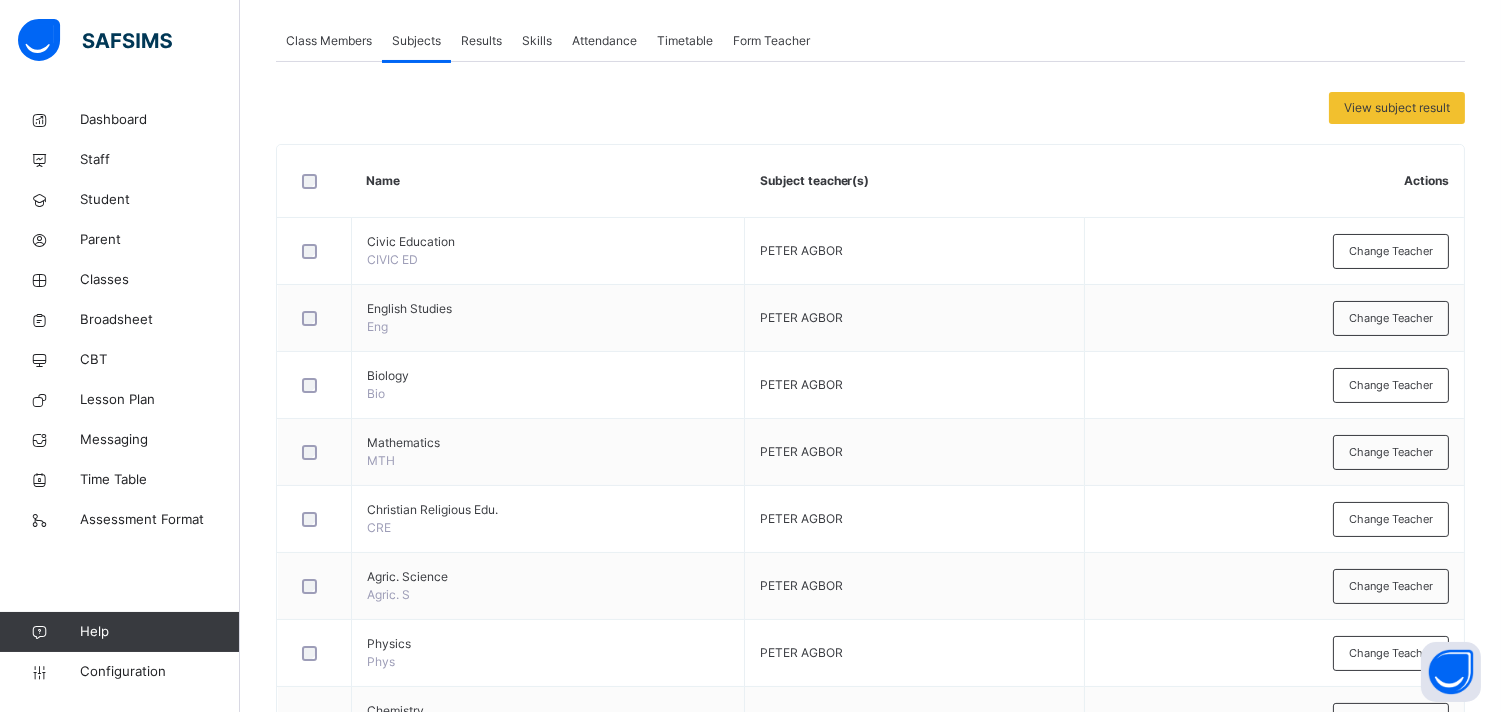 click on "Subject teacher(s)" at bounding box center (915, 181) 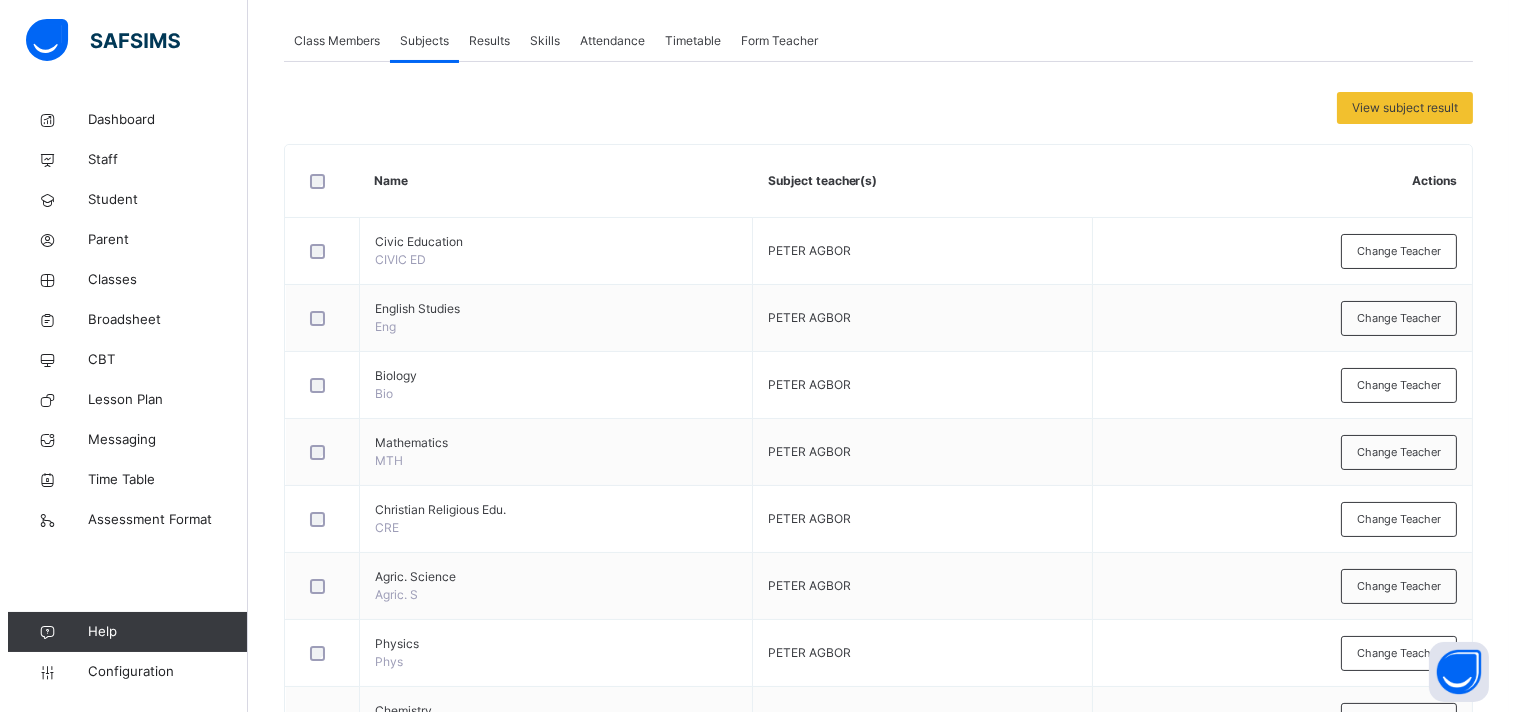 scroll, scrollTop: 0, scrollLeft: 0, axis: both 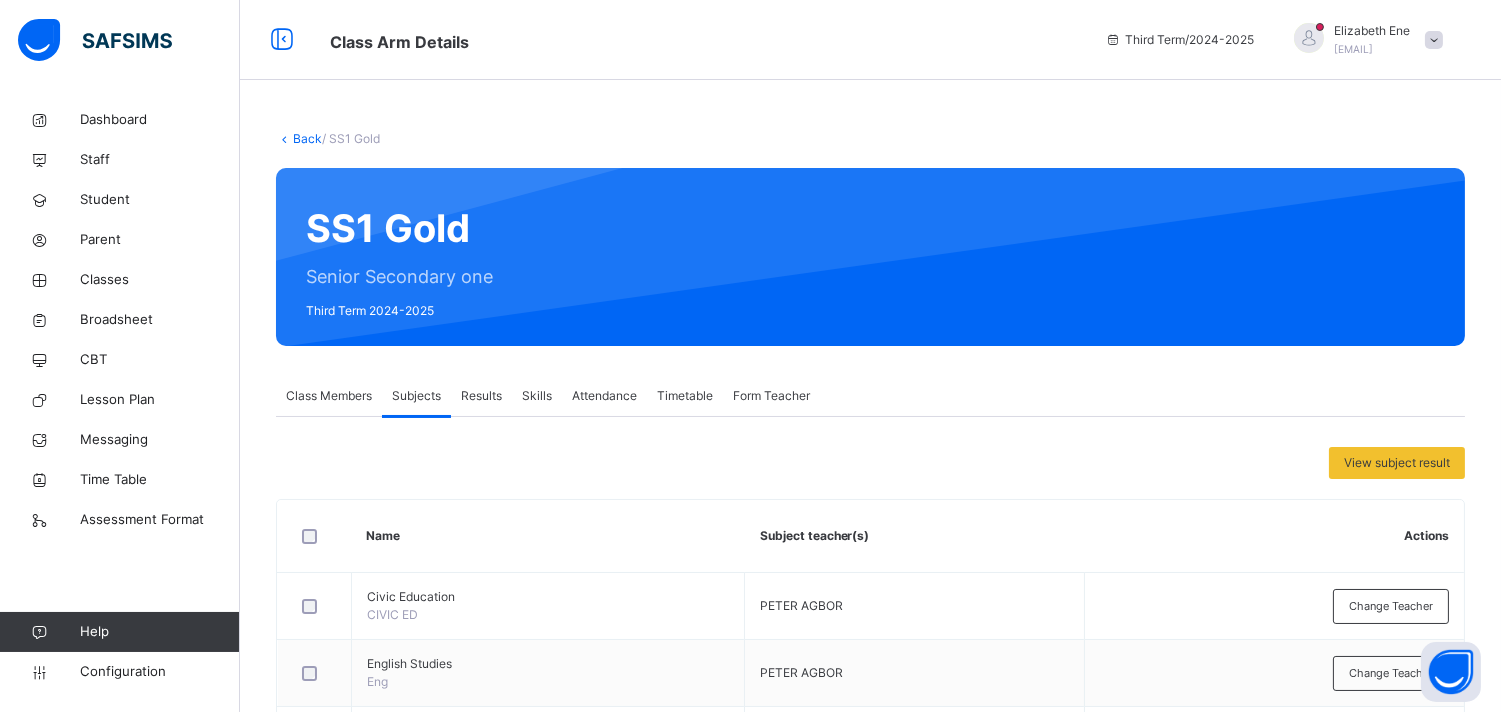 click on "Elizabeth   Ene lizeebass4u@yahoo.com" at bounding box center (1372, 40) 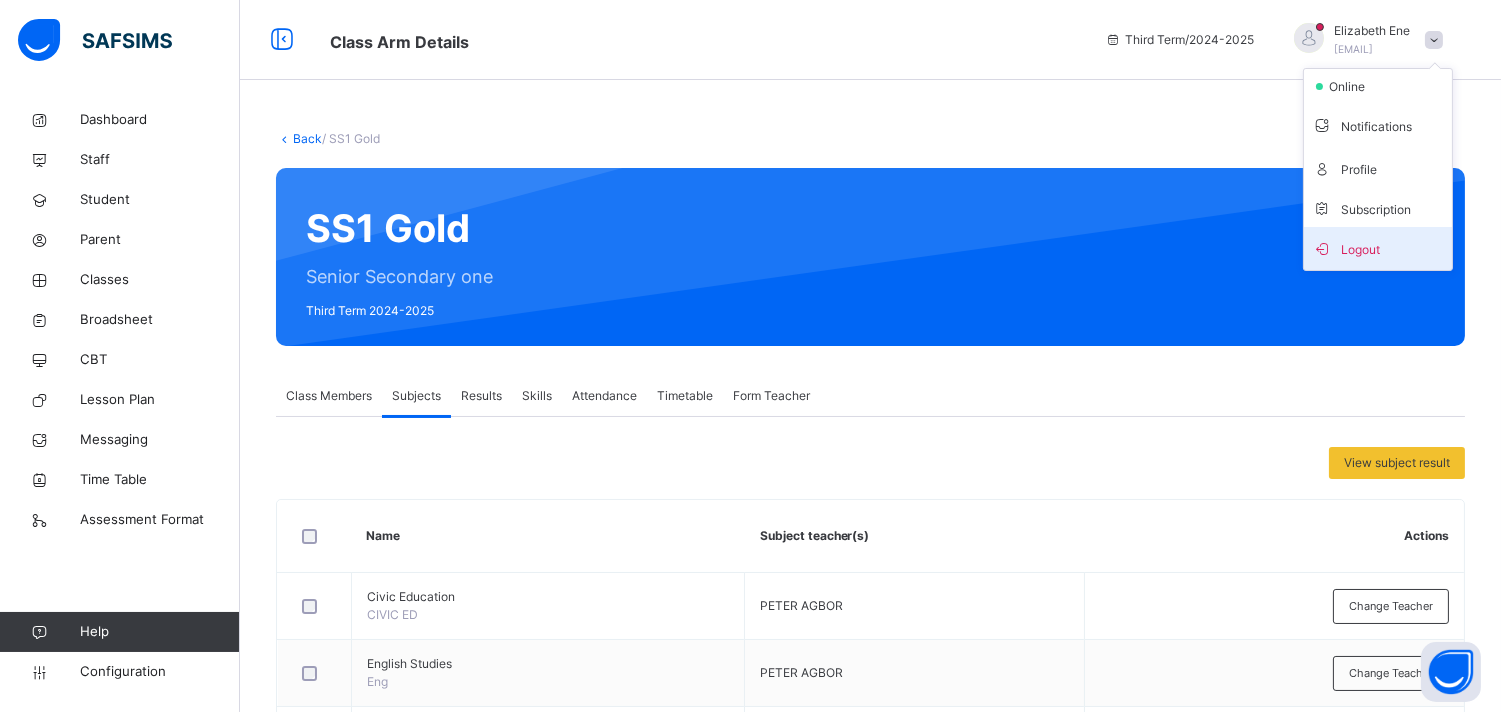 click on "Logout" at bounding box center (1378, 248) 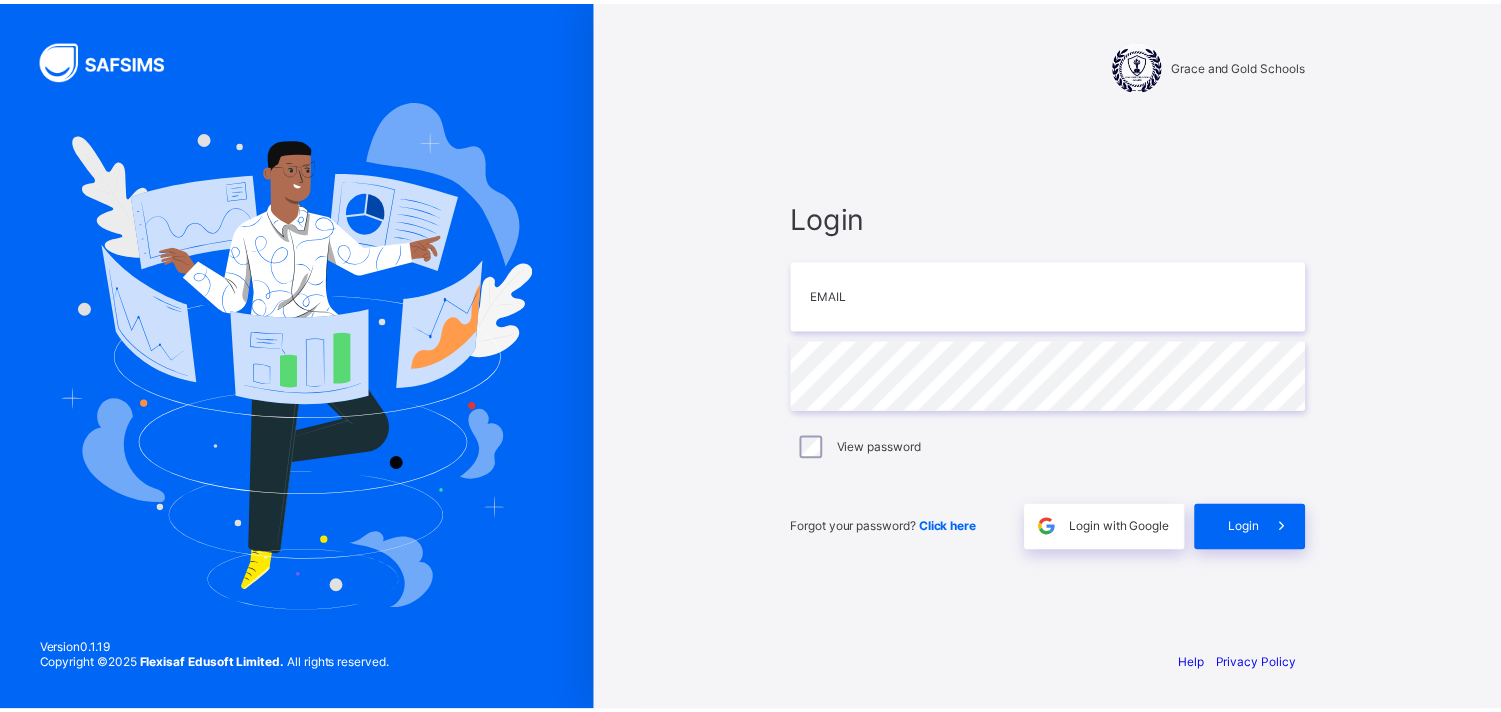 scroll, scrollTop: 0, scrollLeft: 0, axis: both 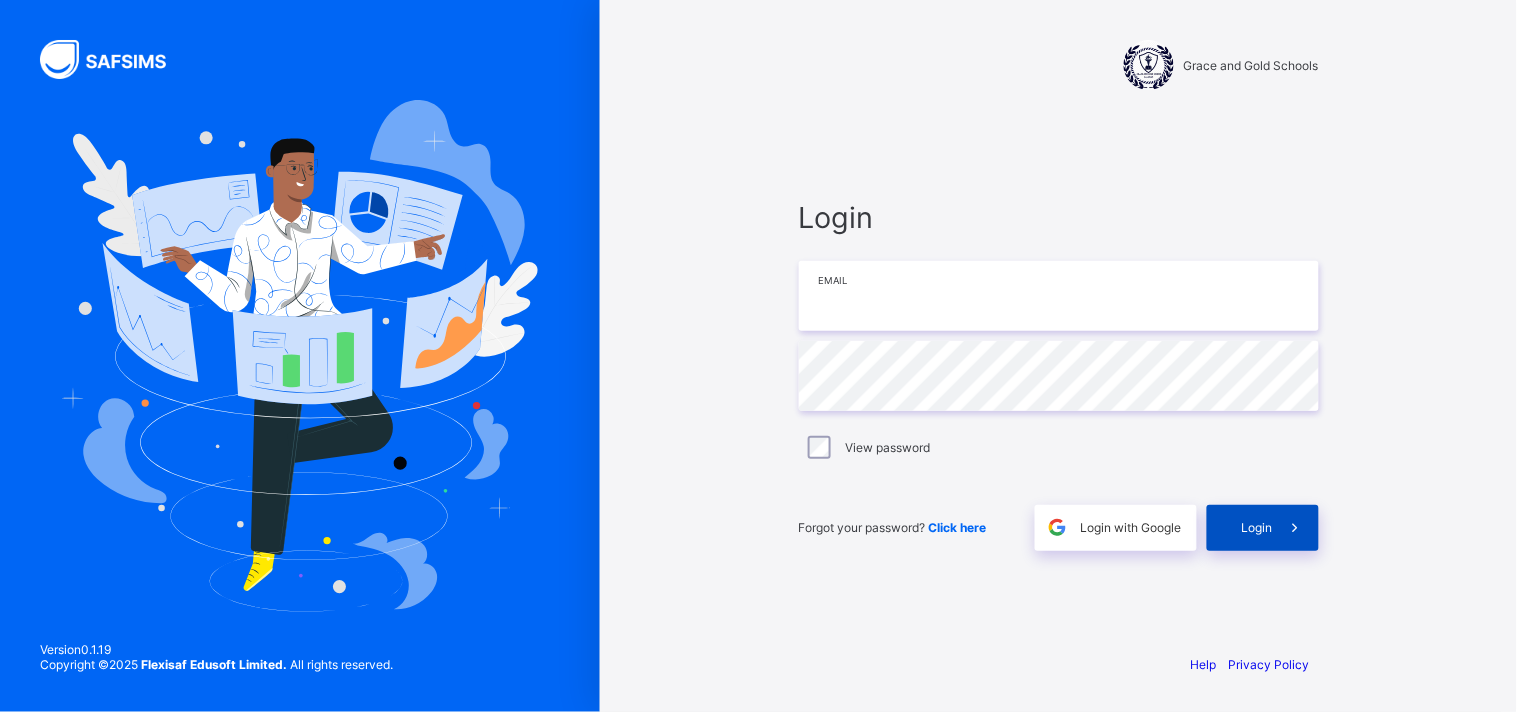 type on "**********" 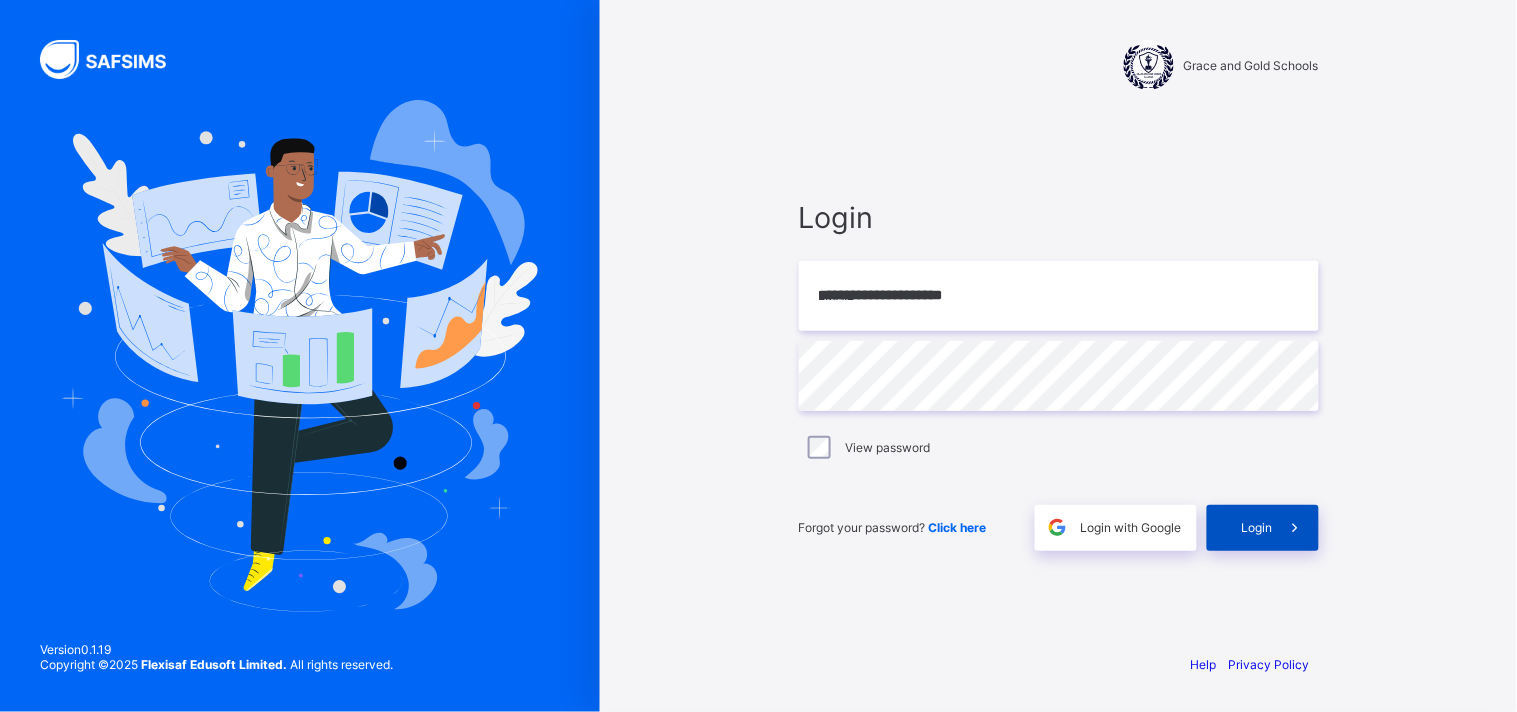click on "Login" at bounding box center (1263, 528) 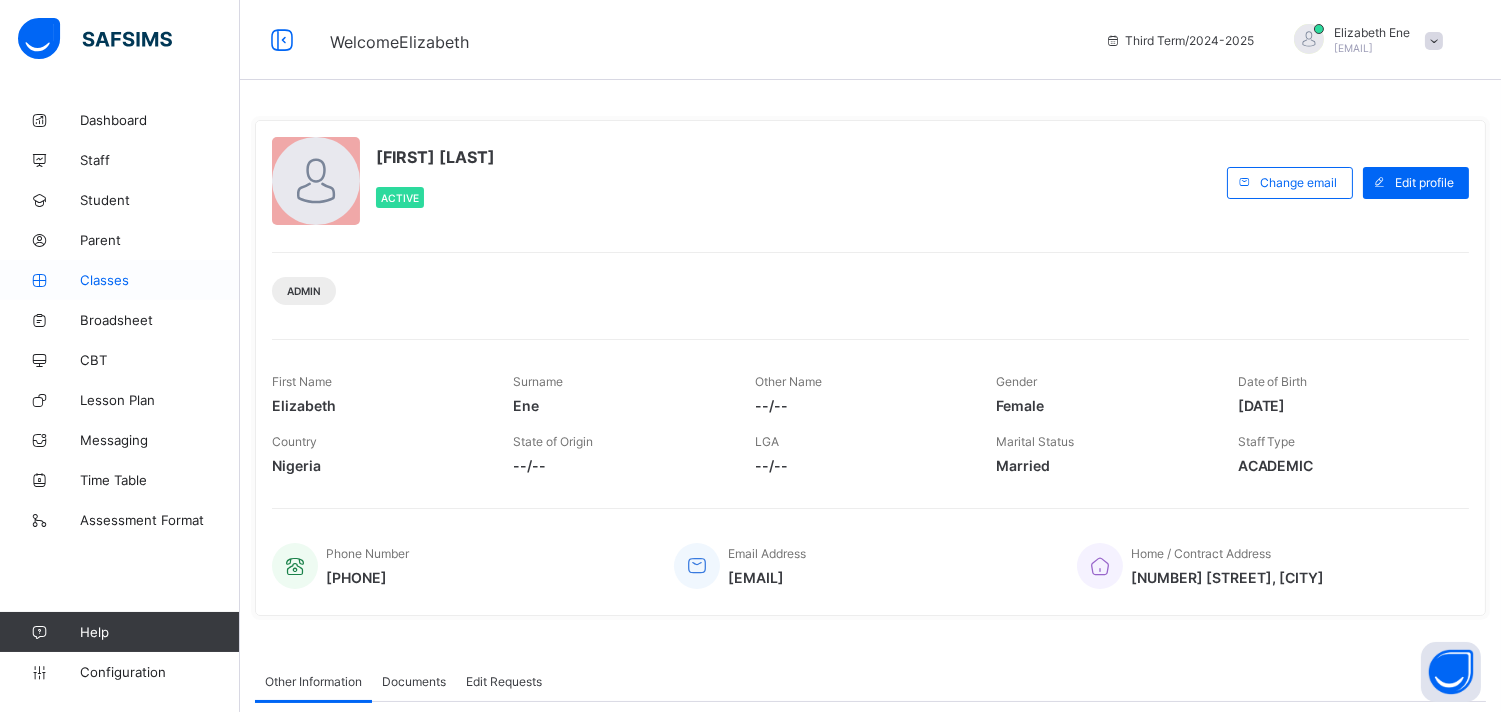 click on "Classes" at bounding box center [160, 280] 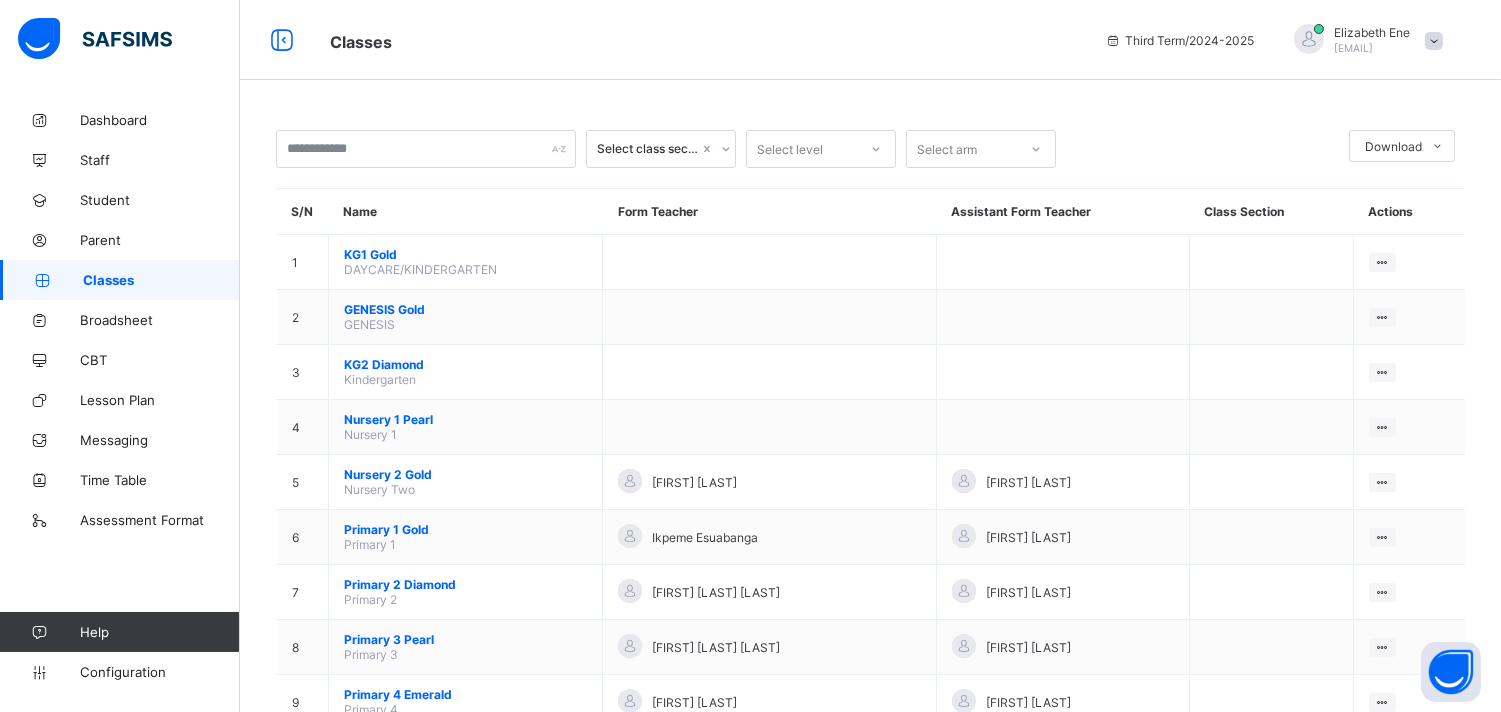 scroll, scrollTop: 544, scrollLeft: 0, axis: vertical 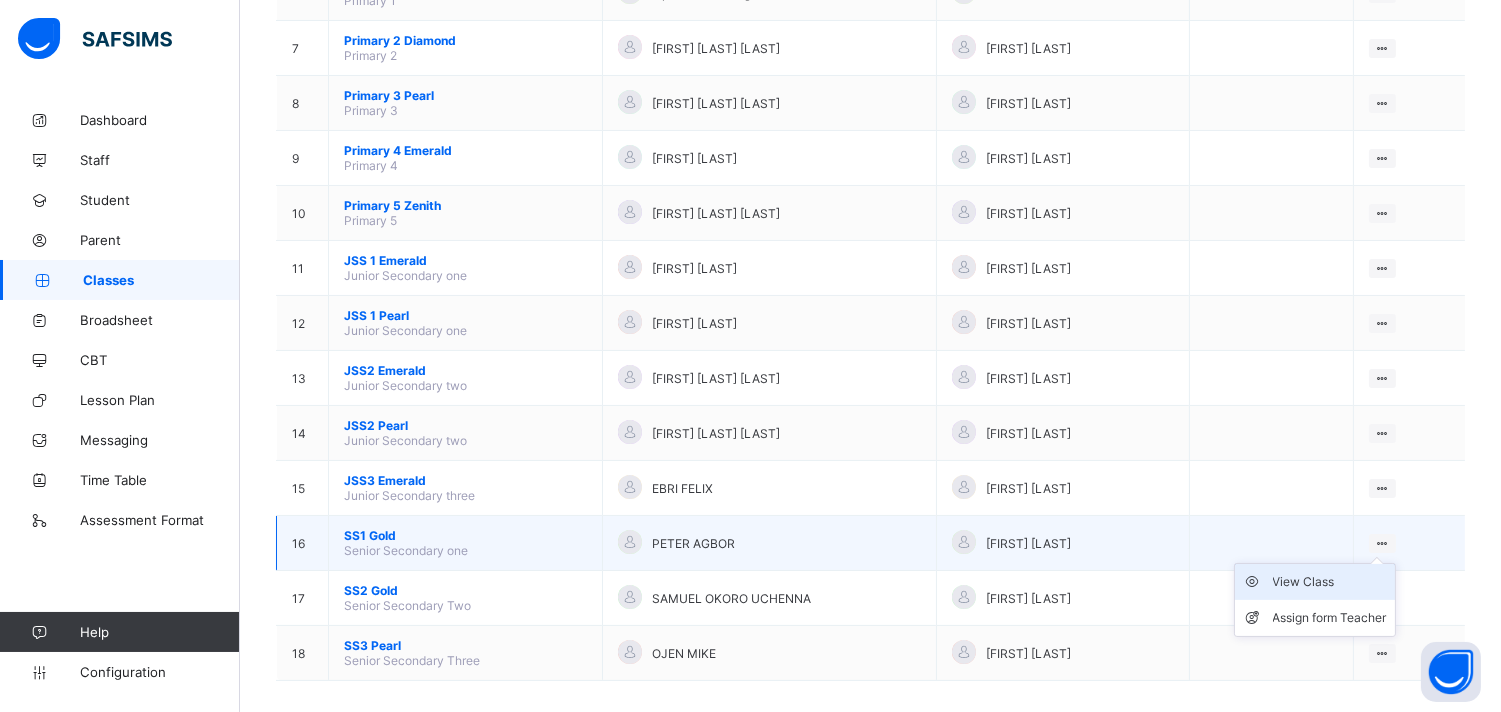 click on "View Class" at bounding box center (1330, 582) 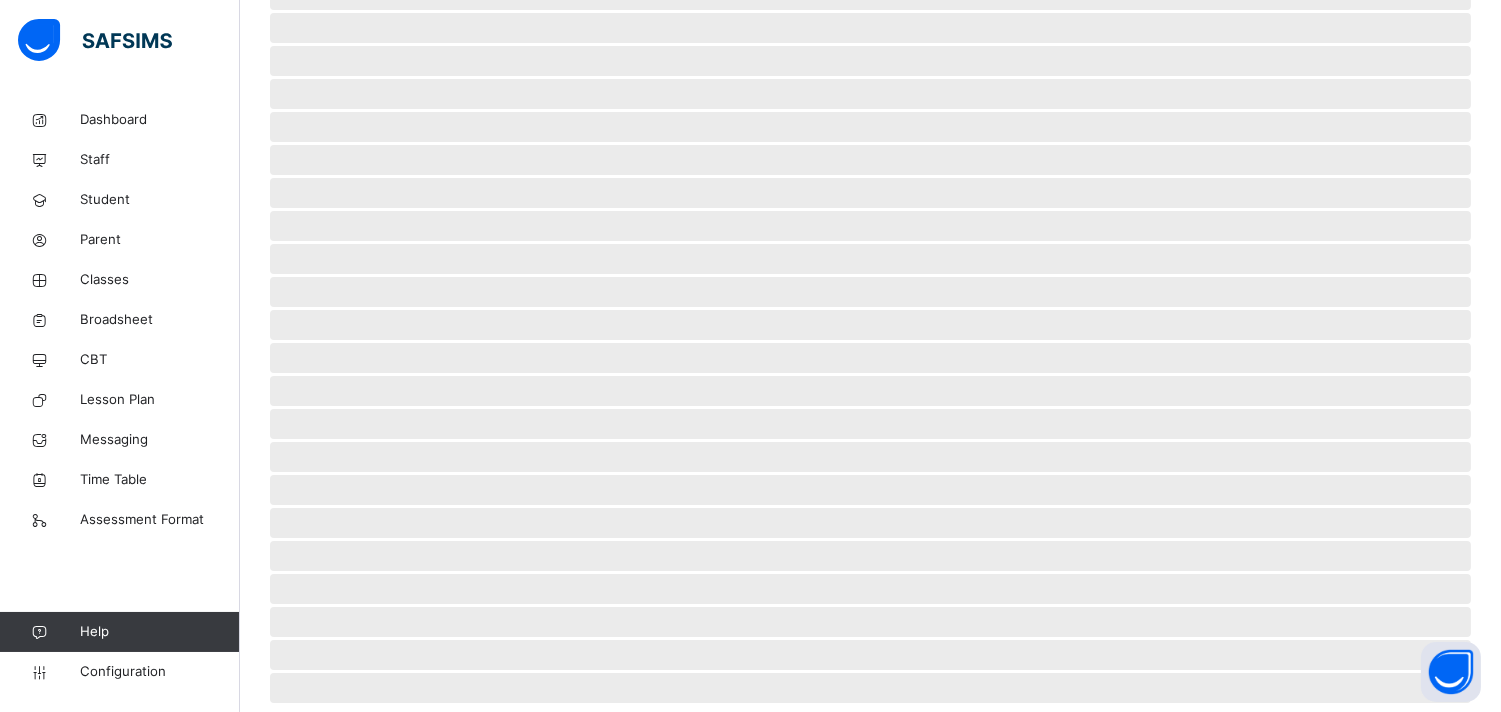 scroll, scrollTop: 414, scrollLeft: 0, axis: vertical 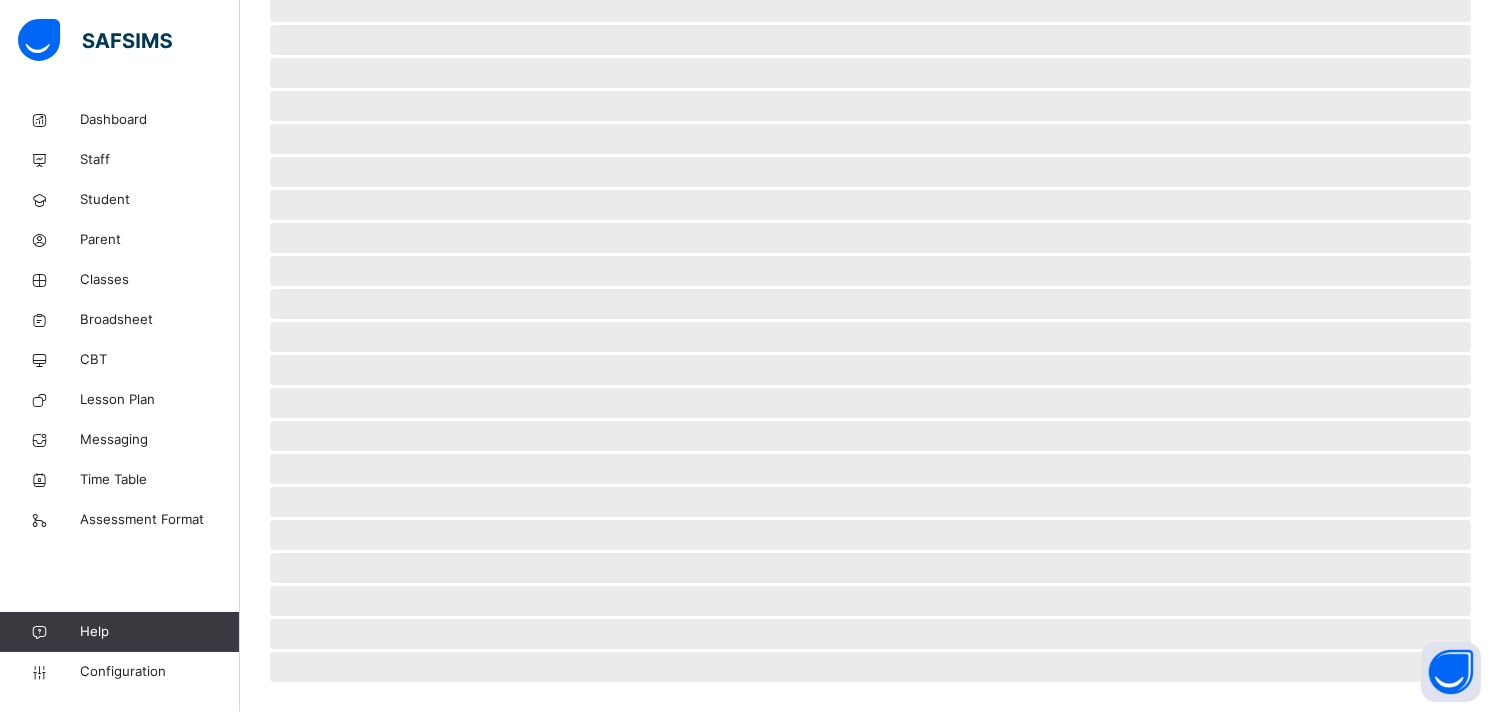click on "‌" at bounding box center [870, 469] 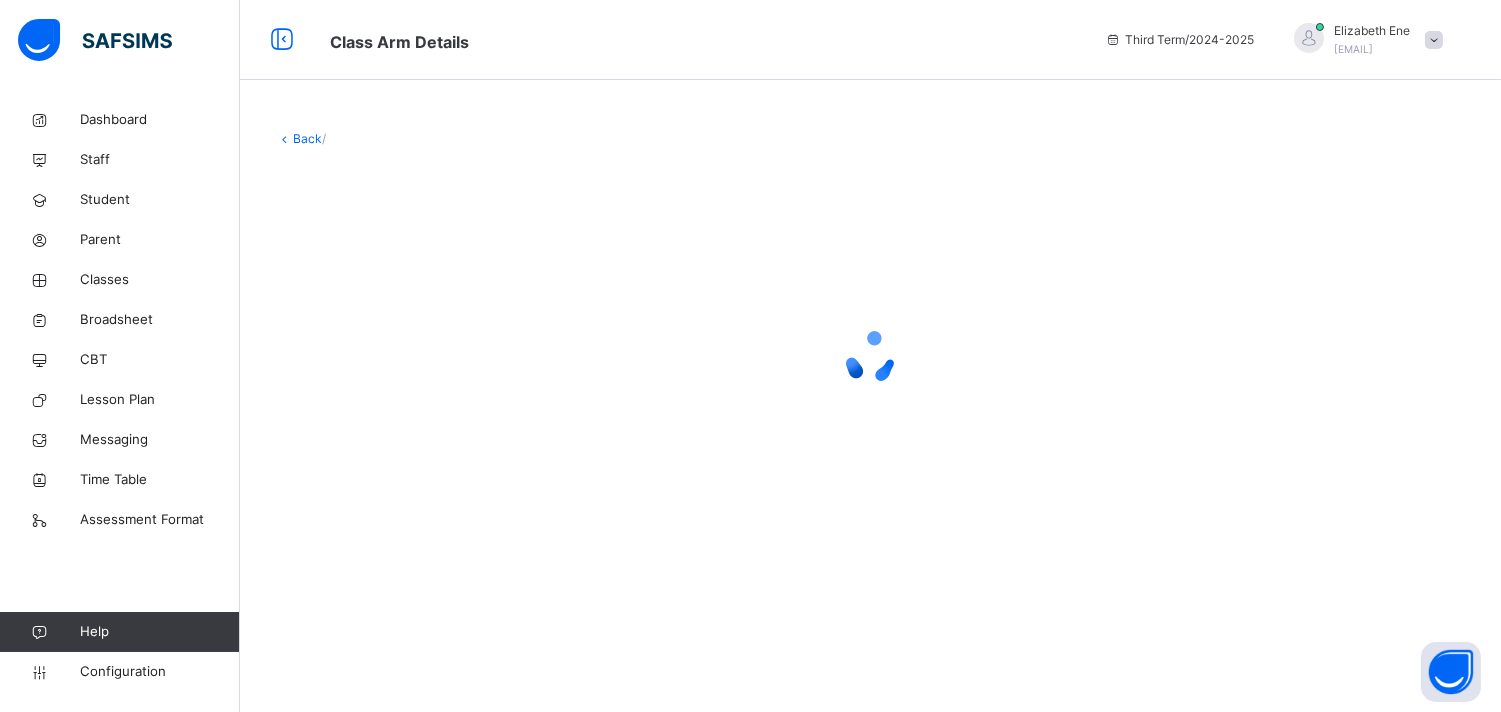 scroll, scrollTop: 0, scrollLeft: 0, axis: both 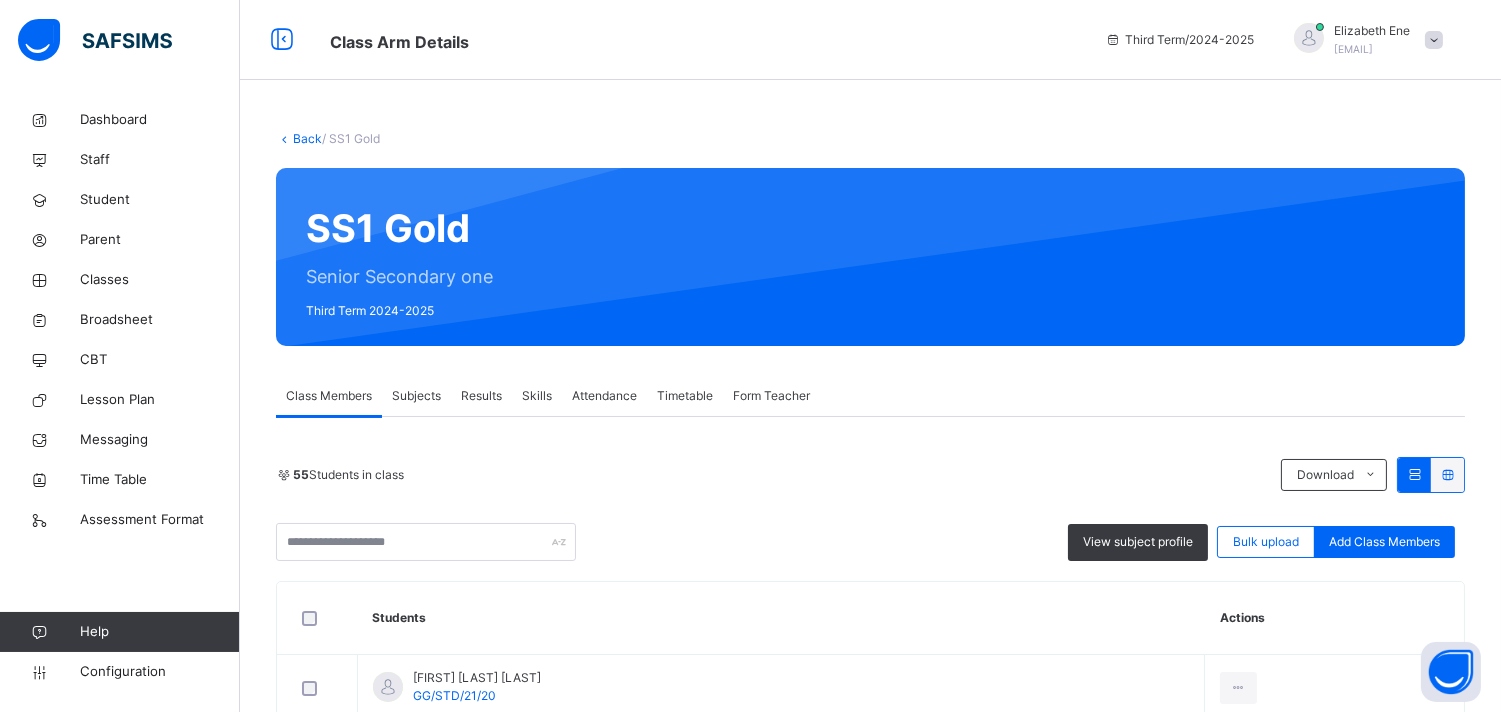 click on "Subjects" at bounding box center [416, 396] 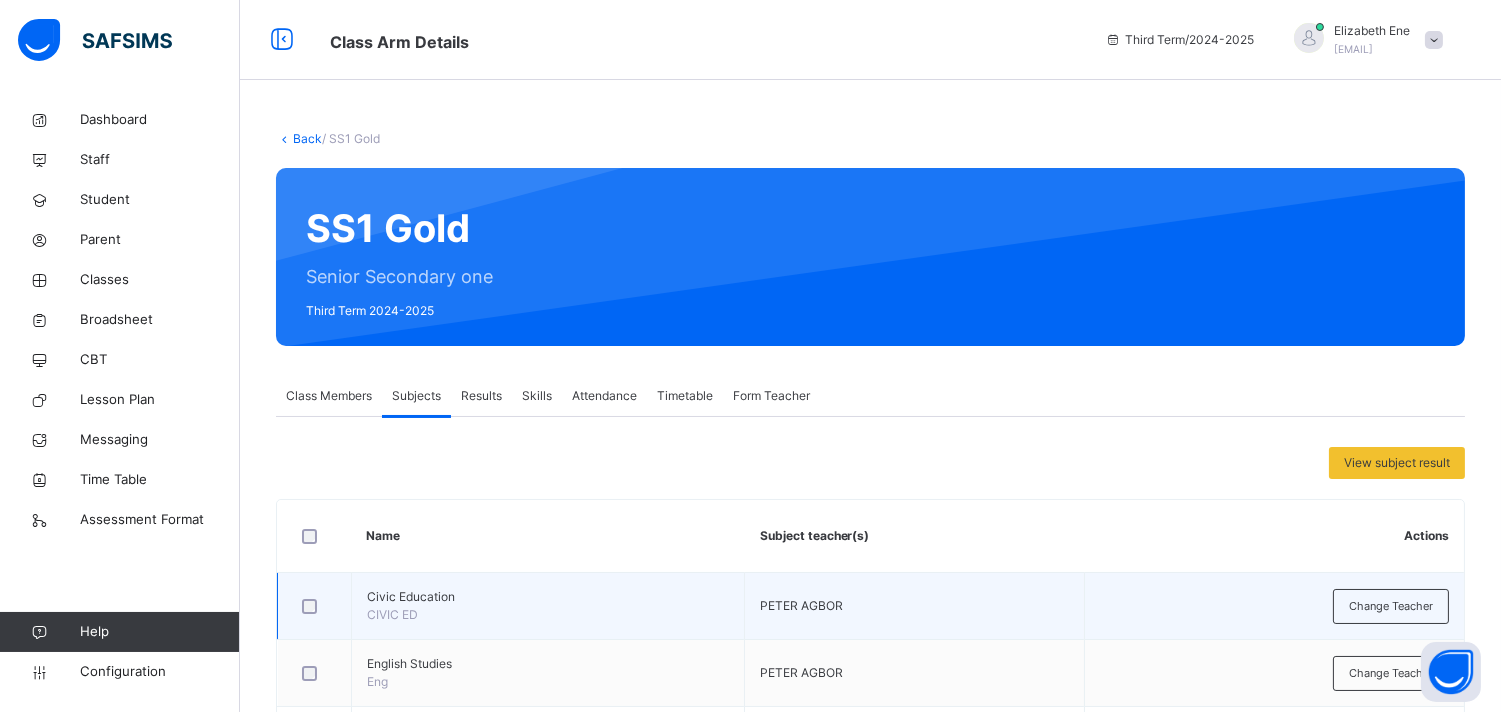 click on "Civic Education" at bounding box center (548, 597) 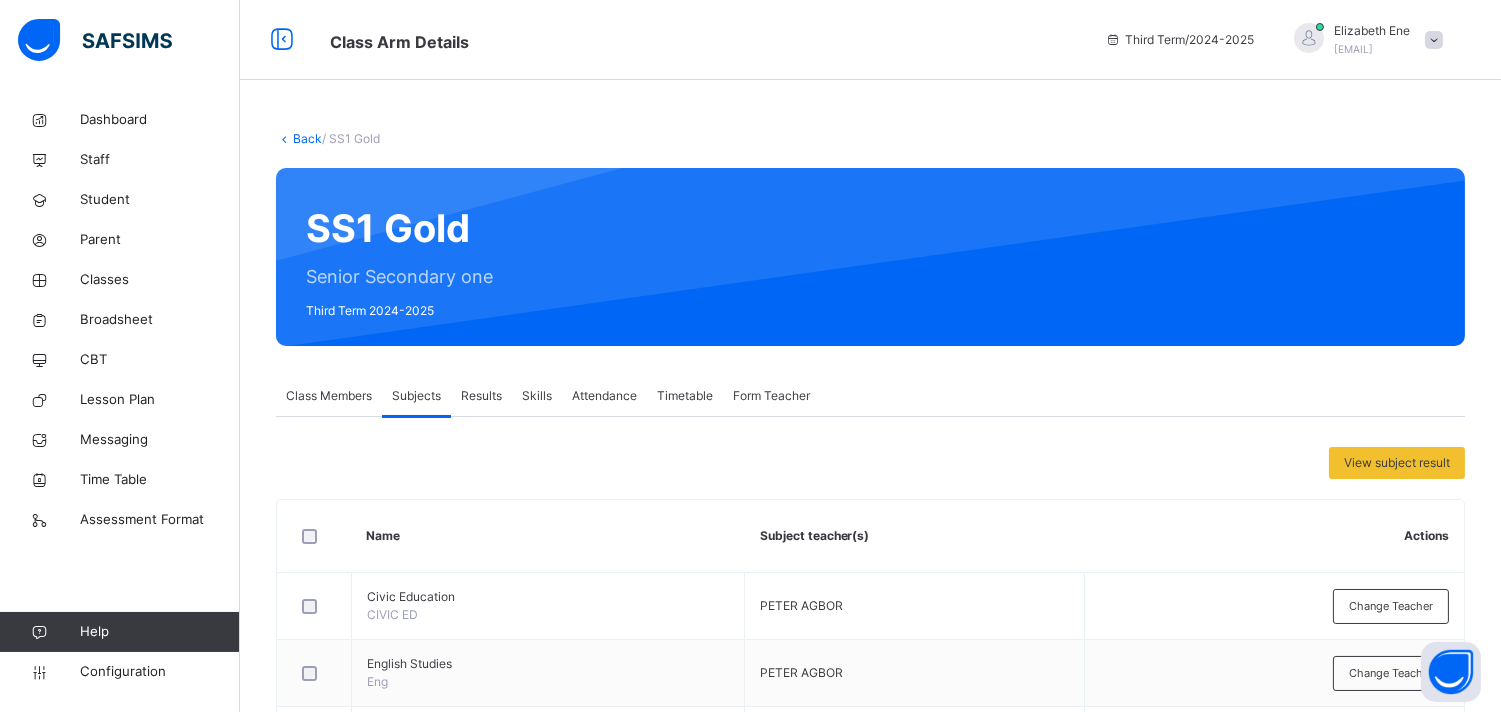 click on "Subjects" at bounding box center (416, 396) 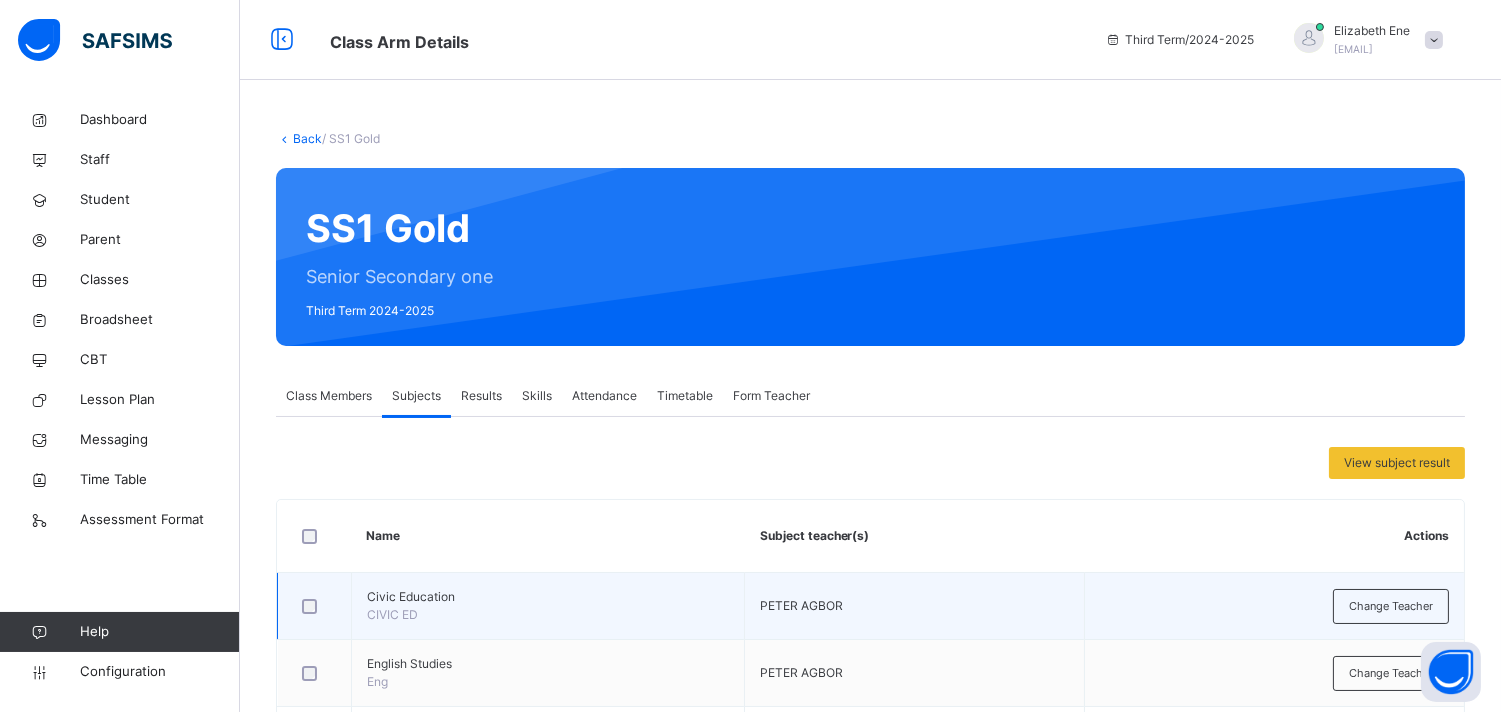 click on "Civic Education   CIVIC ED" at bounding box center [548, 606] 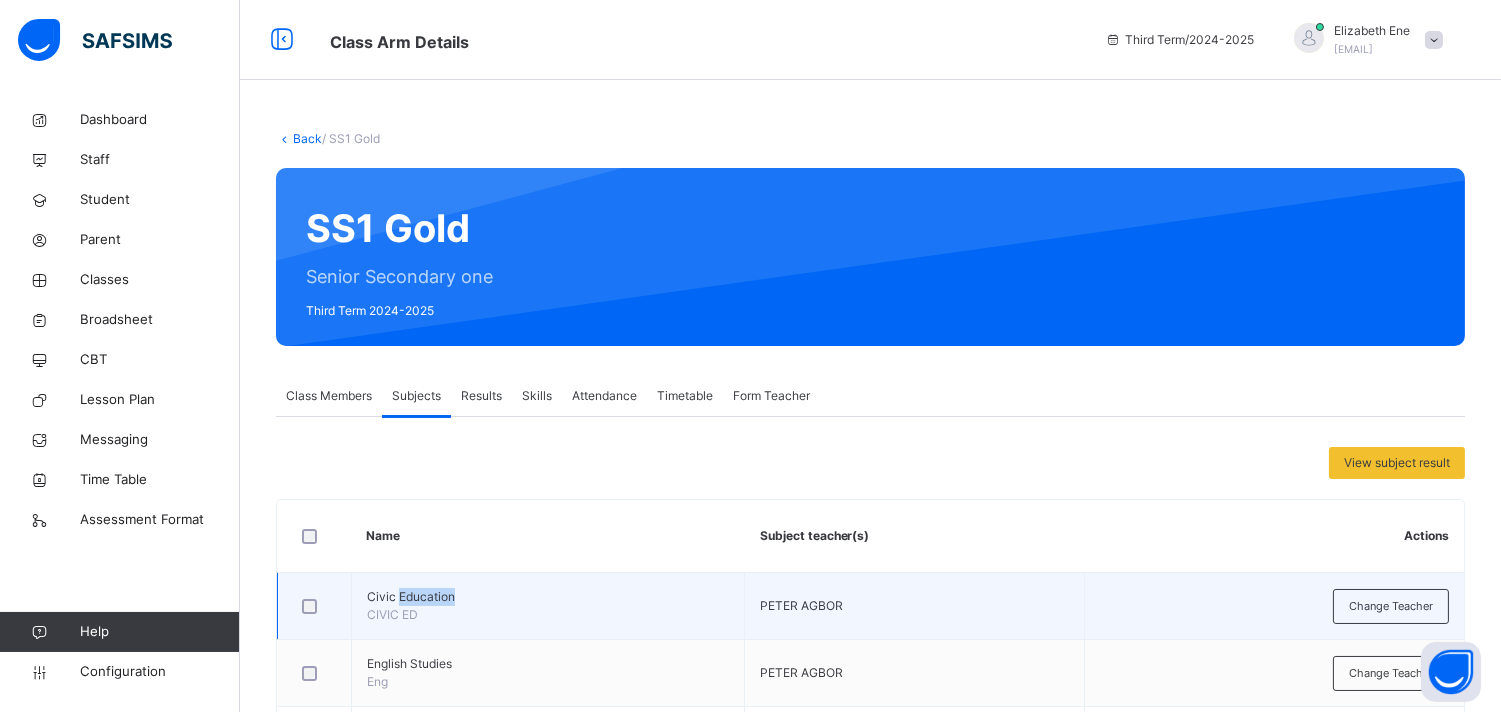 click on "Civic Education   CIVIC ED" at bounding box center (548, 606) 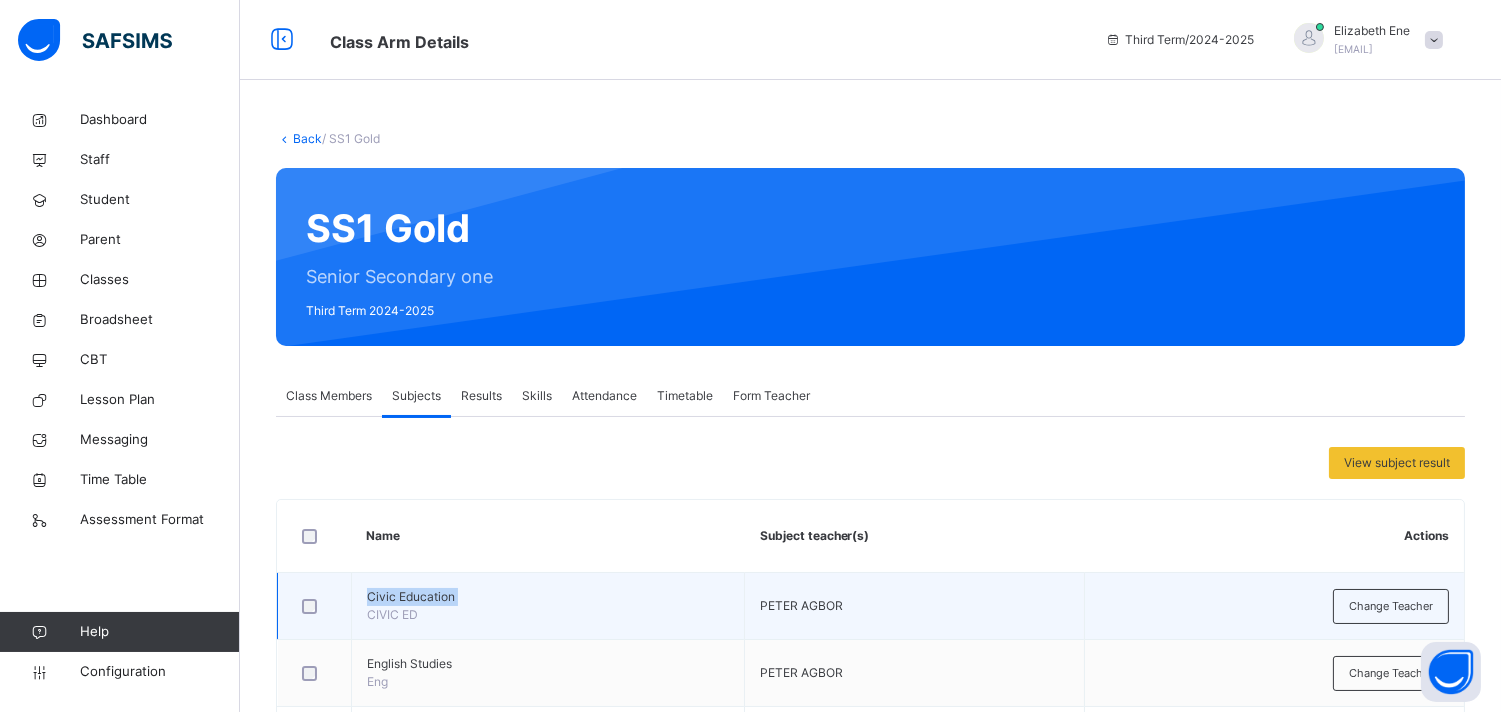 click on "Civic Education   CIVIC ED" at bounding box center [548, 606] 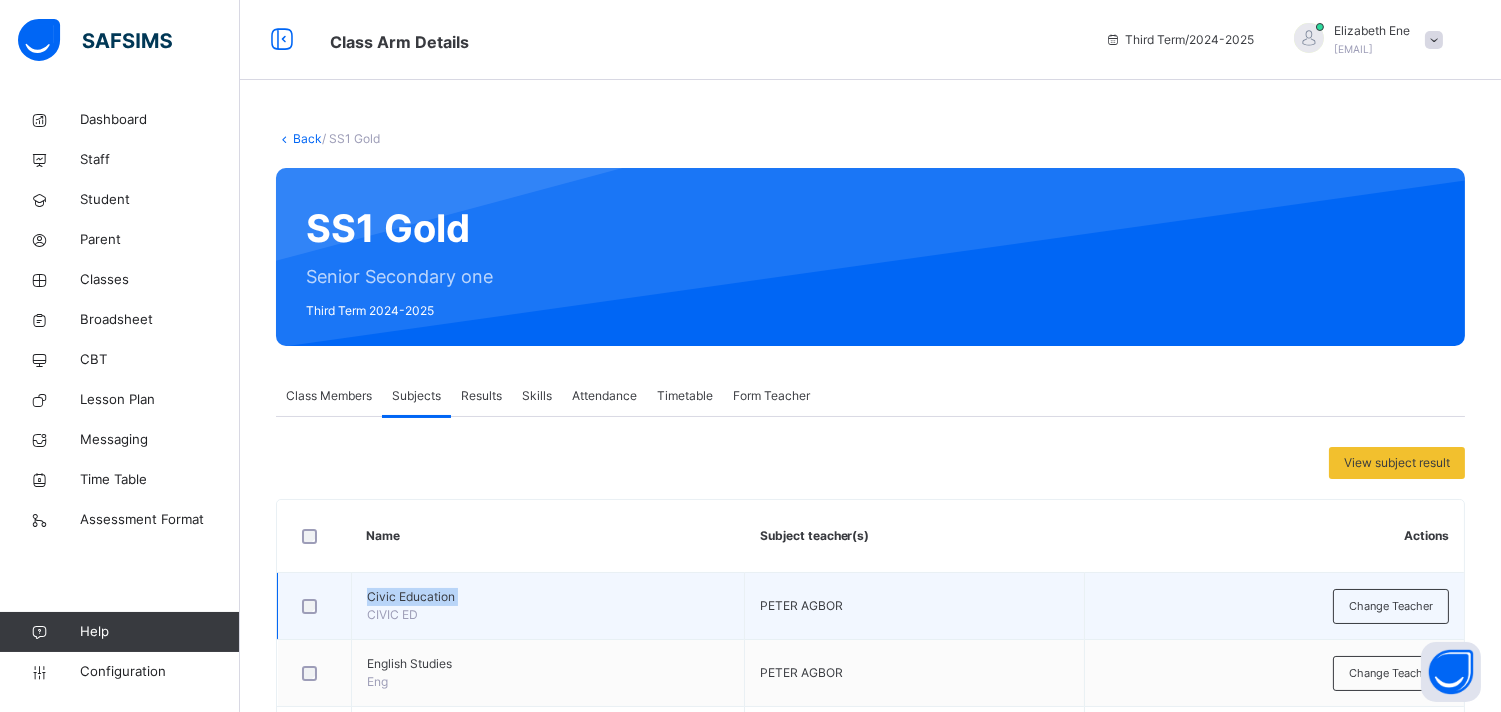 click on "Civic Education" at bounding box center (548, 597) 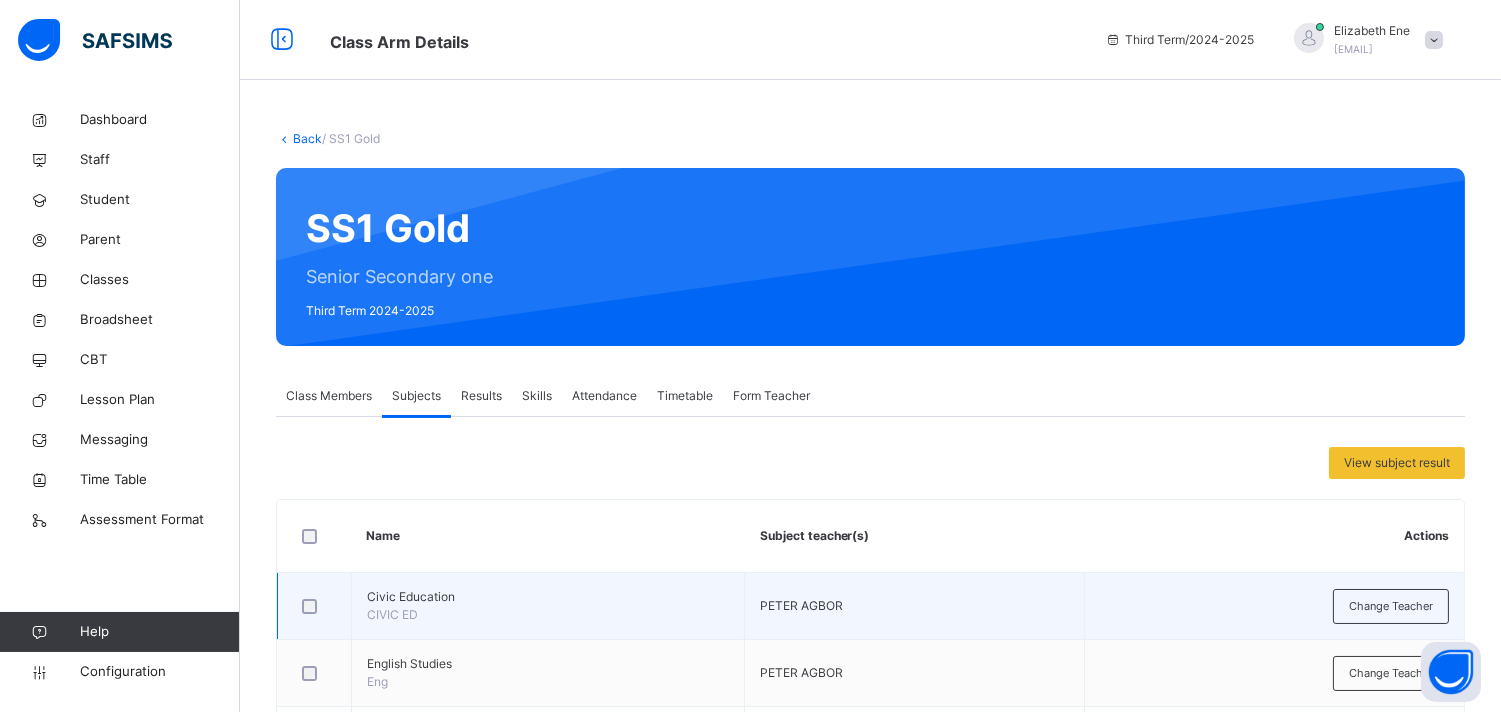 click on "Civic Education" at bounding box center [548, 597] 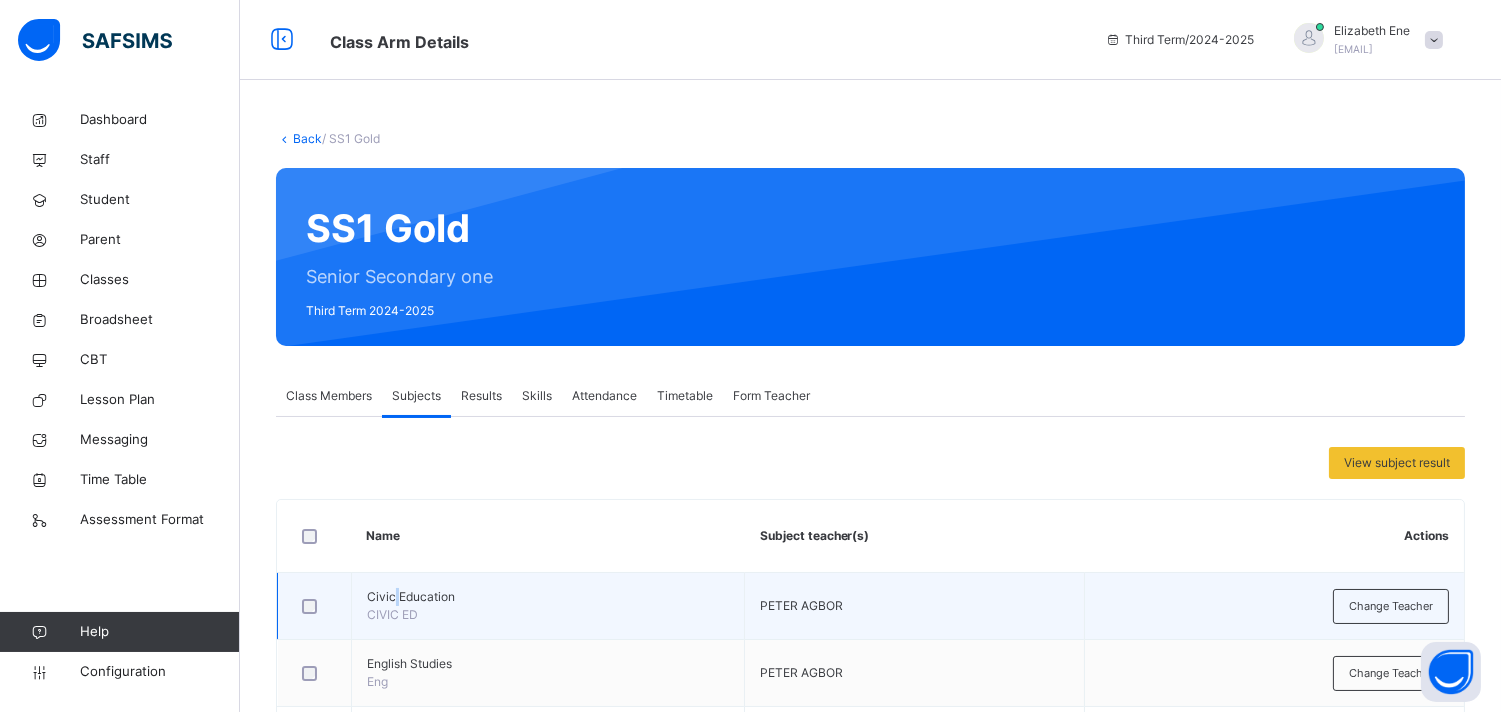 click on "Civic Education" at bounding box center (548, 597) 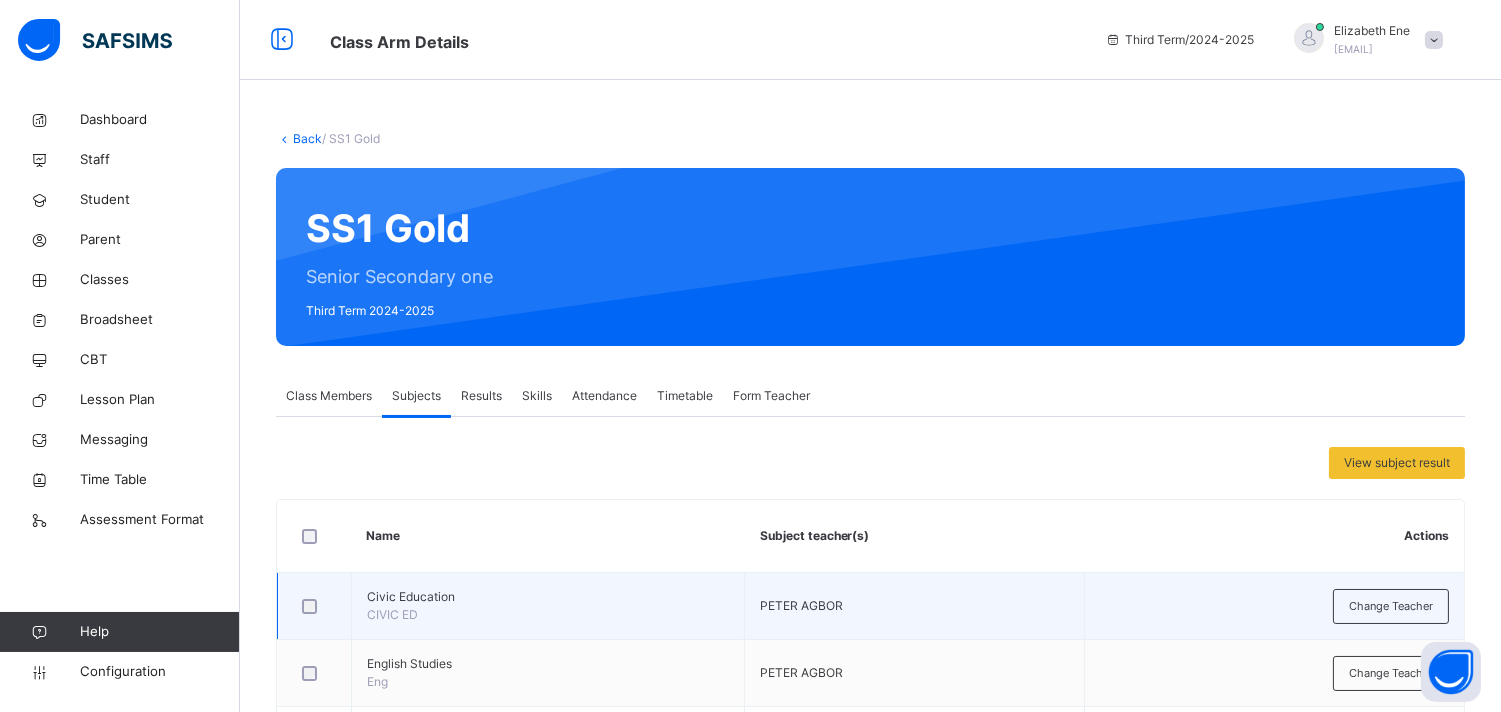 click on "Civic Education" at bounding box center [548, 597] 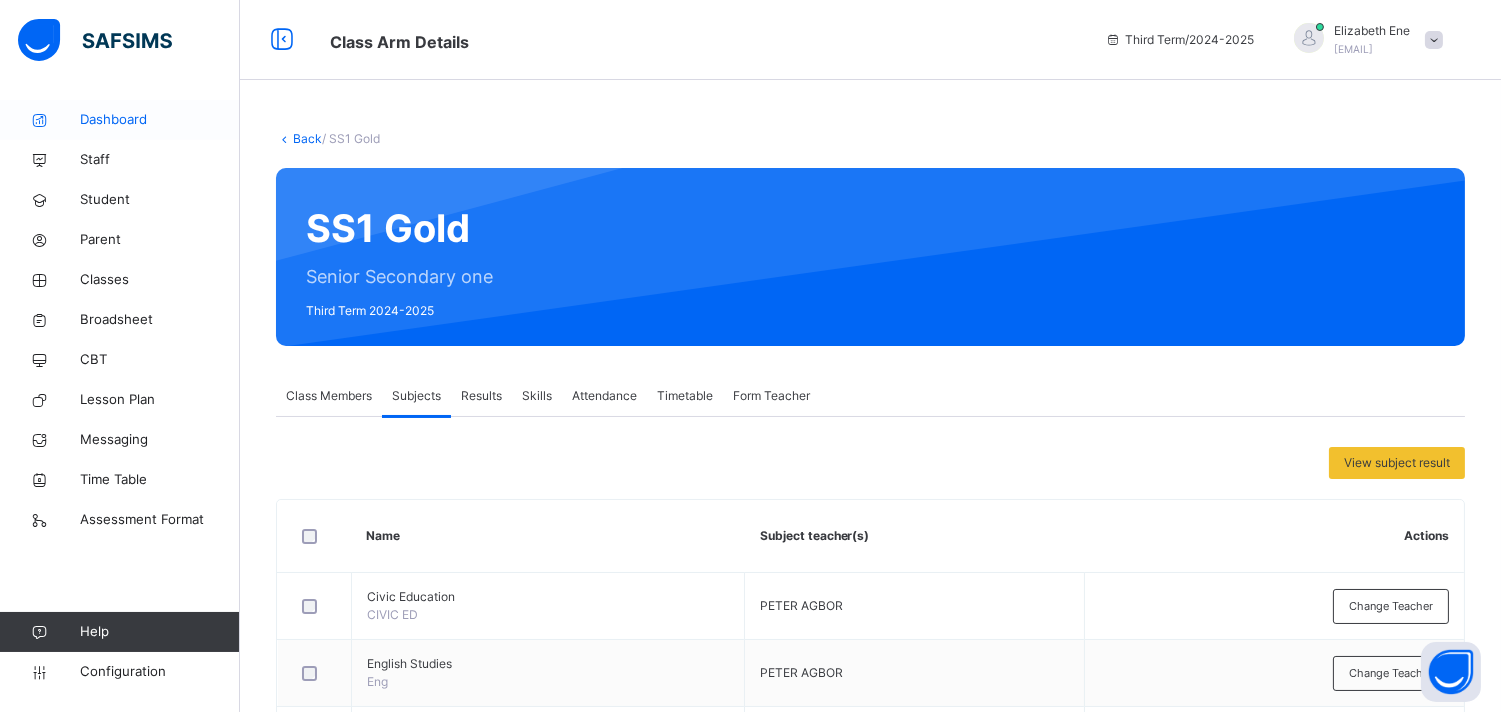 click on "Dashboard" at bounding box center (160, 120) 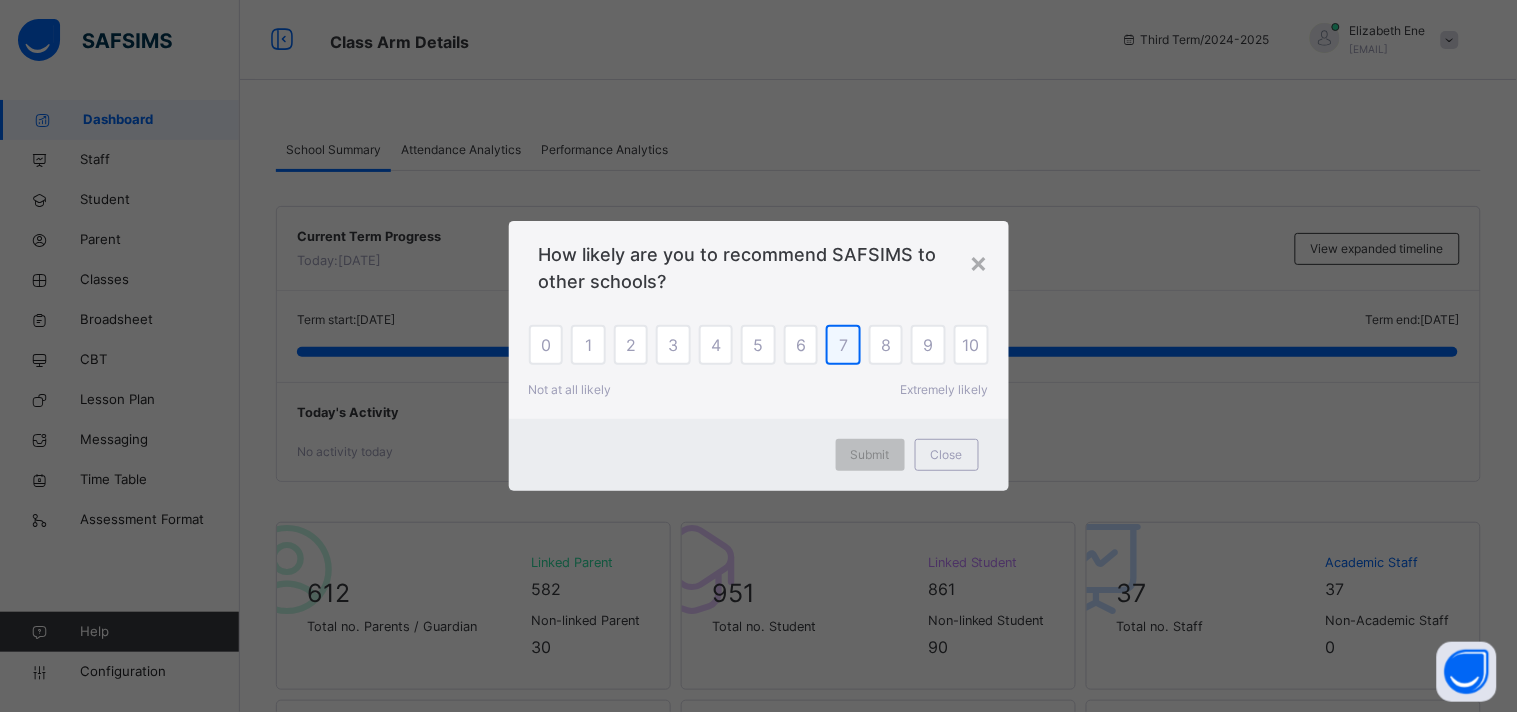 click on "7" at bounding box center [843, 345] 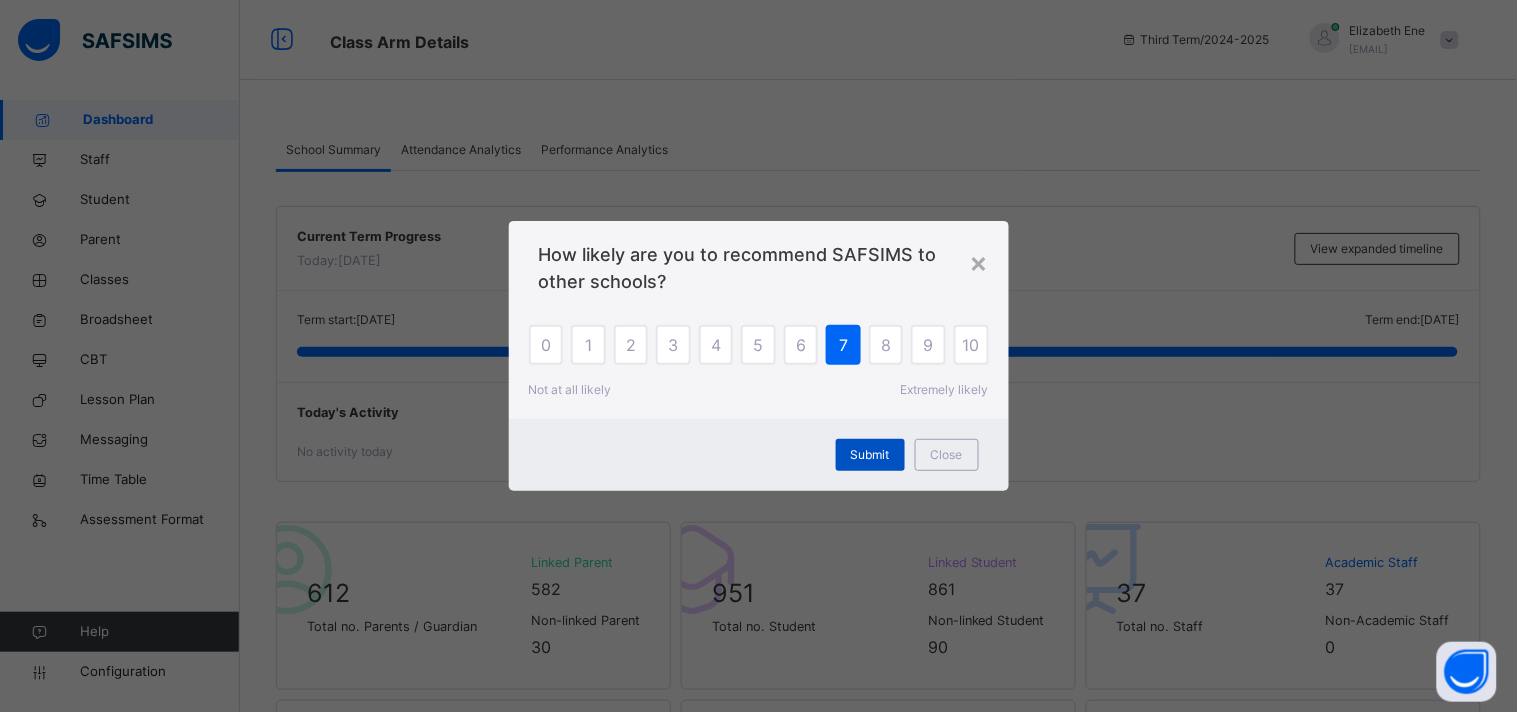 click on "Submit" at bounding box center (870, 455) 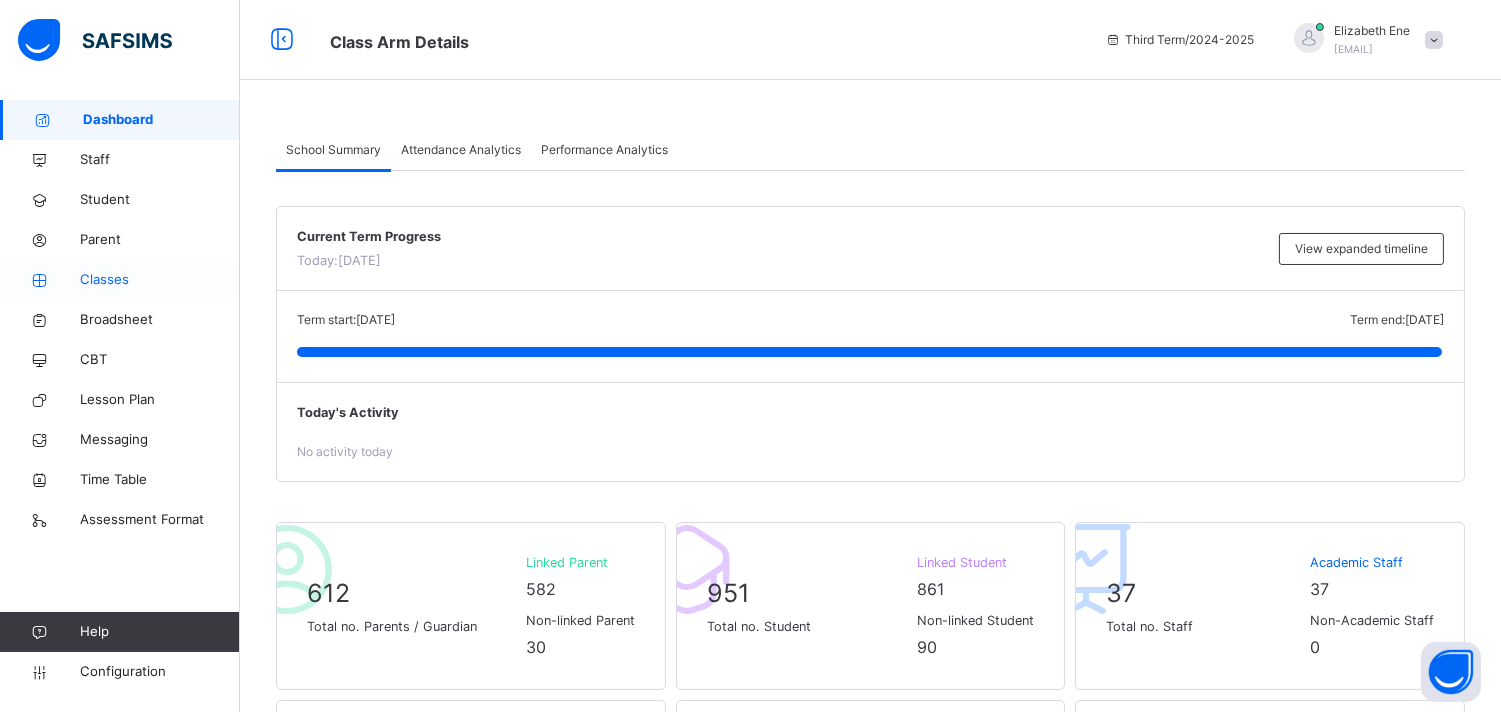 click on "Classes" at bounding box center [160, 280] 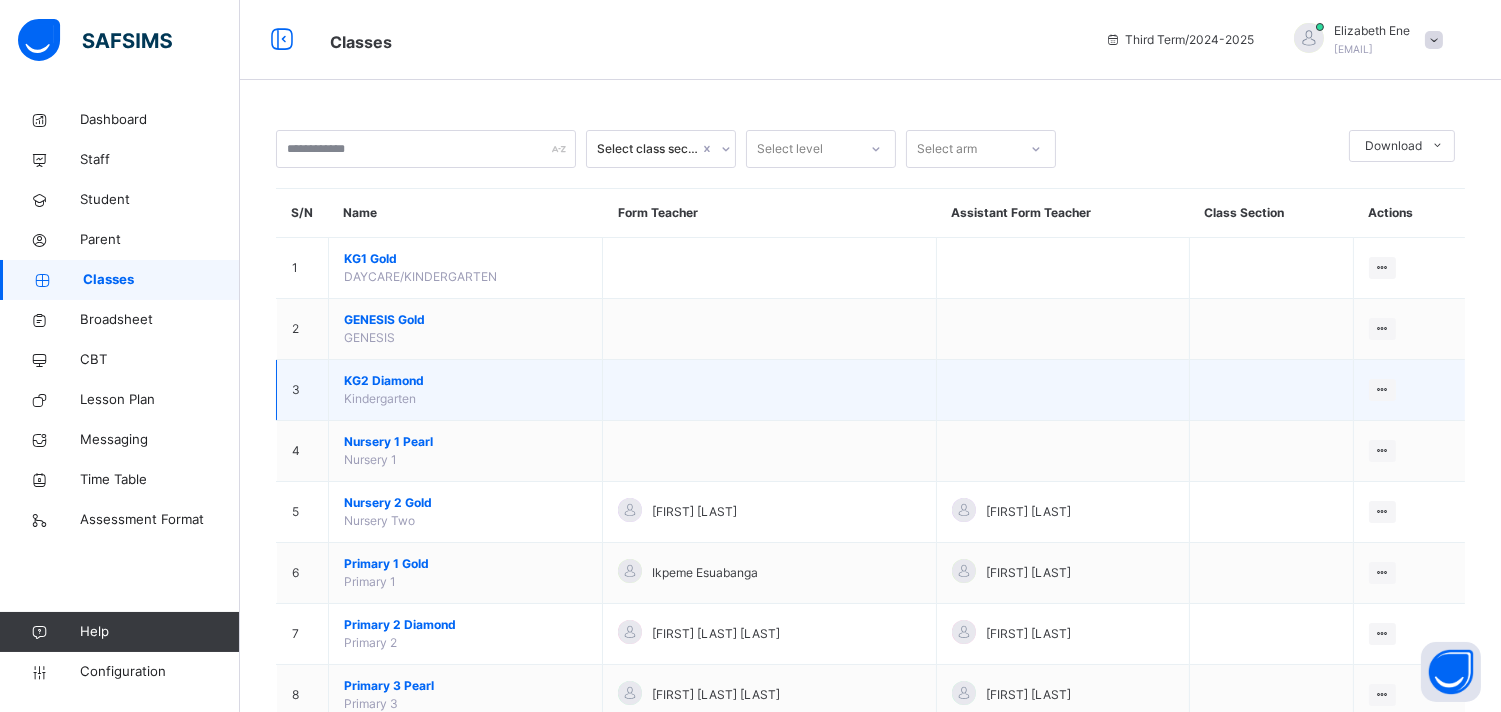 click on "KG2   Diamond   Kindergarten" at bounding box center (466, 390) 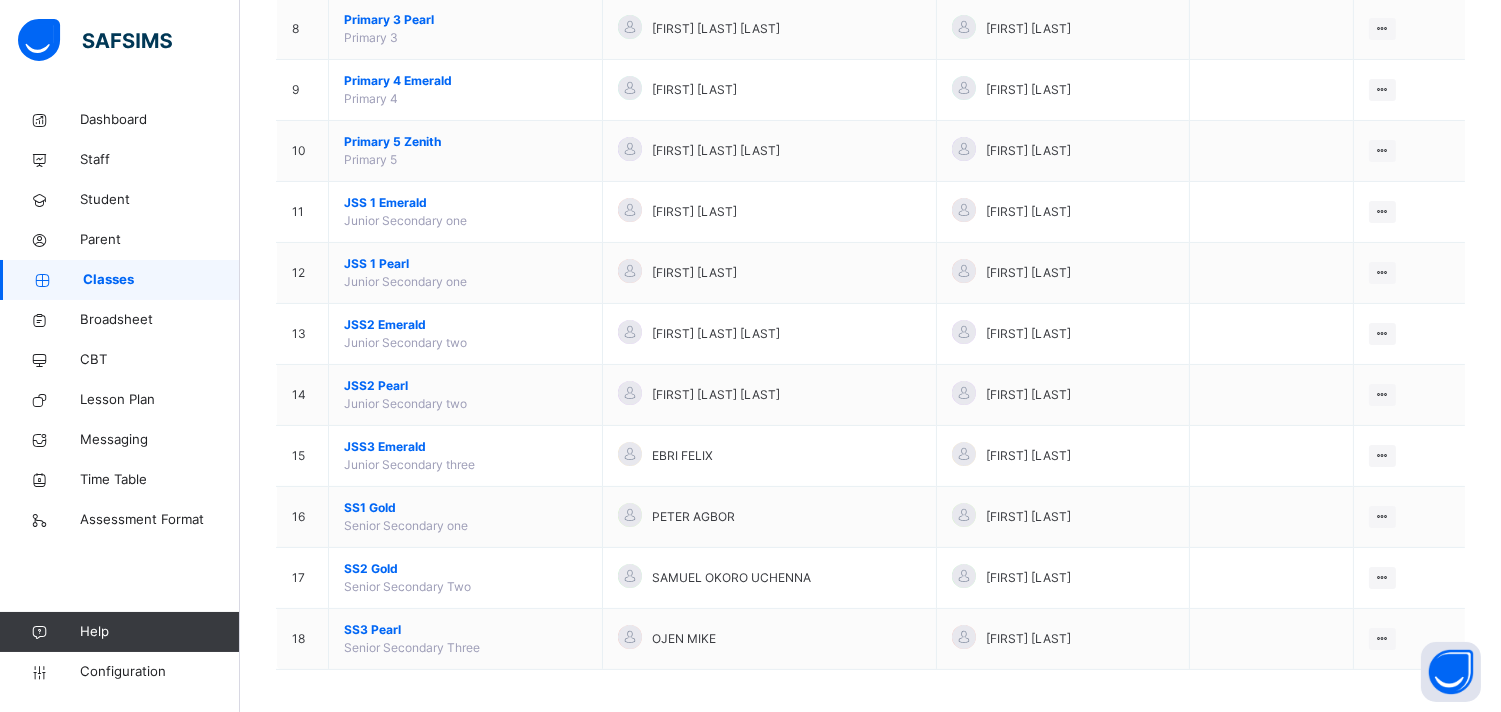 scroll, scrollTop: 675, scrollLeft: 0, axis: vertical 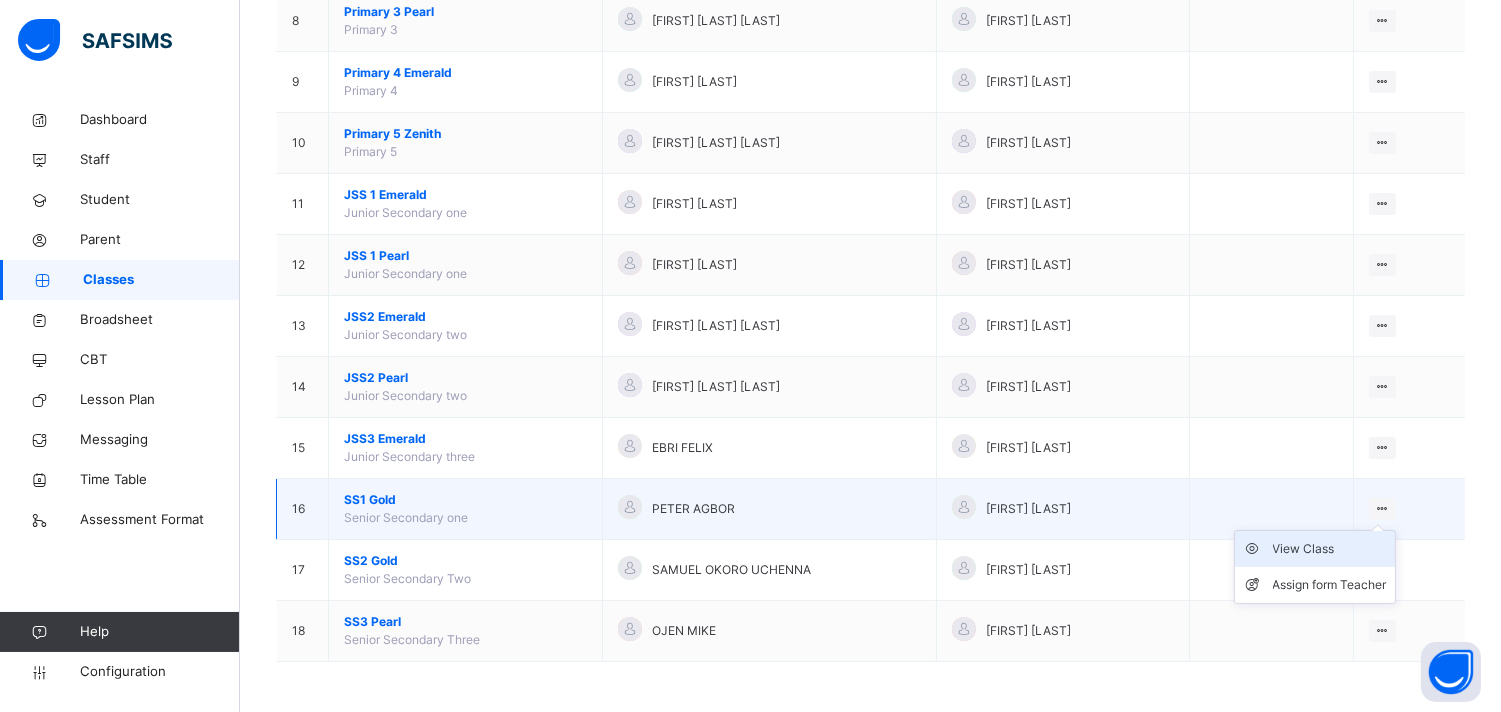click on "View Class" at bounding box center (1330, 549) 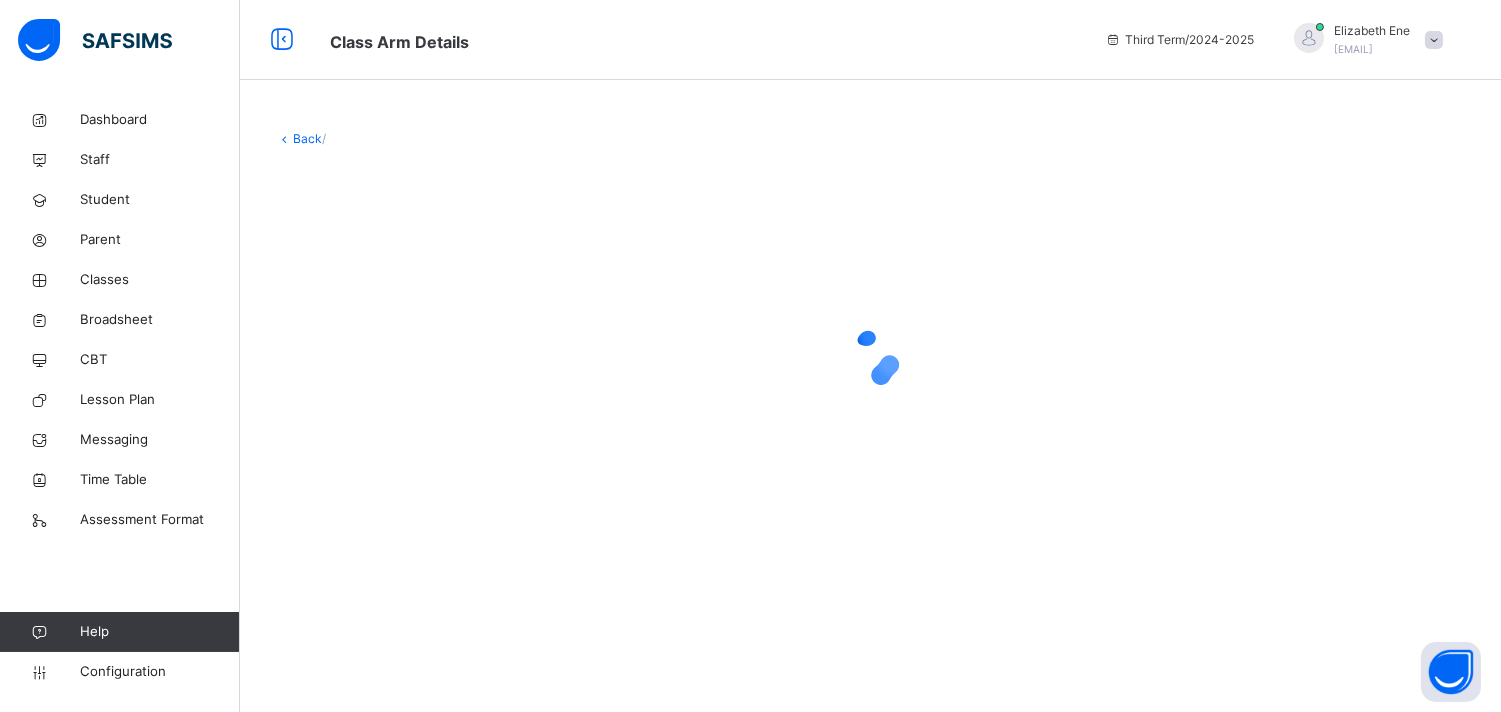 scroll, scrollTop: 0, scrollLeft: 0, axis: both 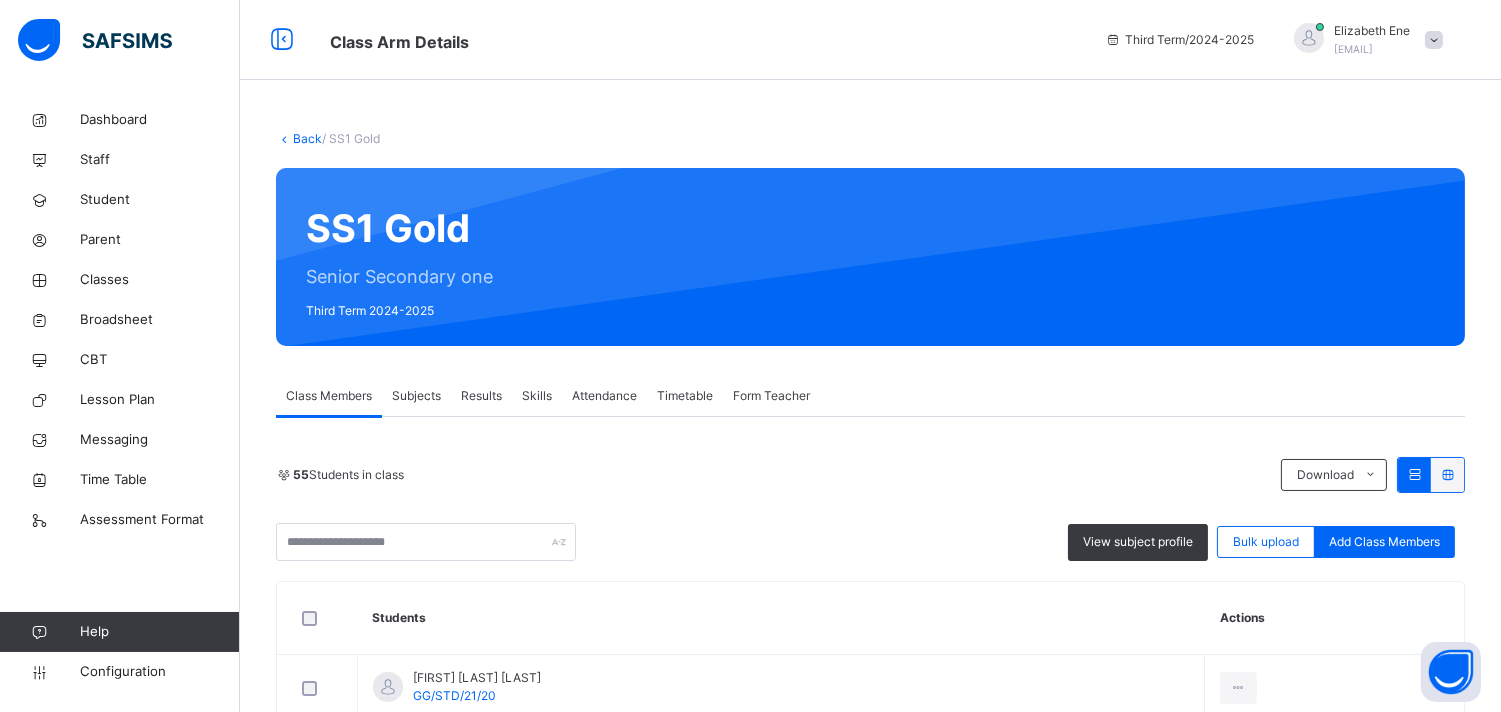 click on "Subjects" at bounding box center (416, 396) 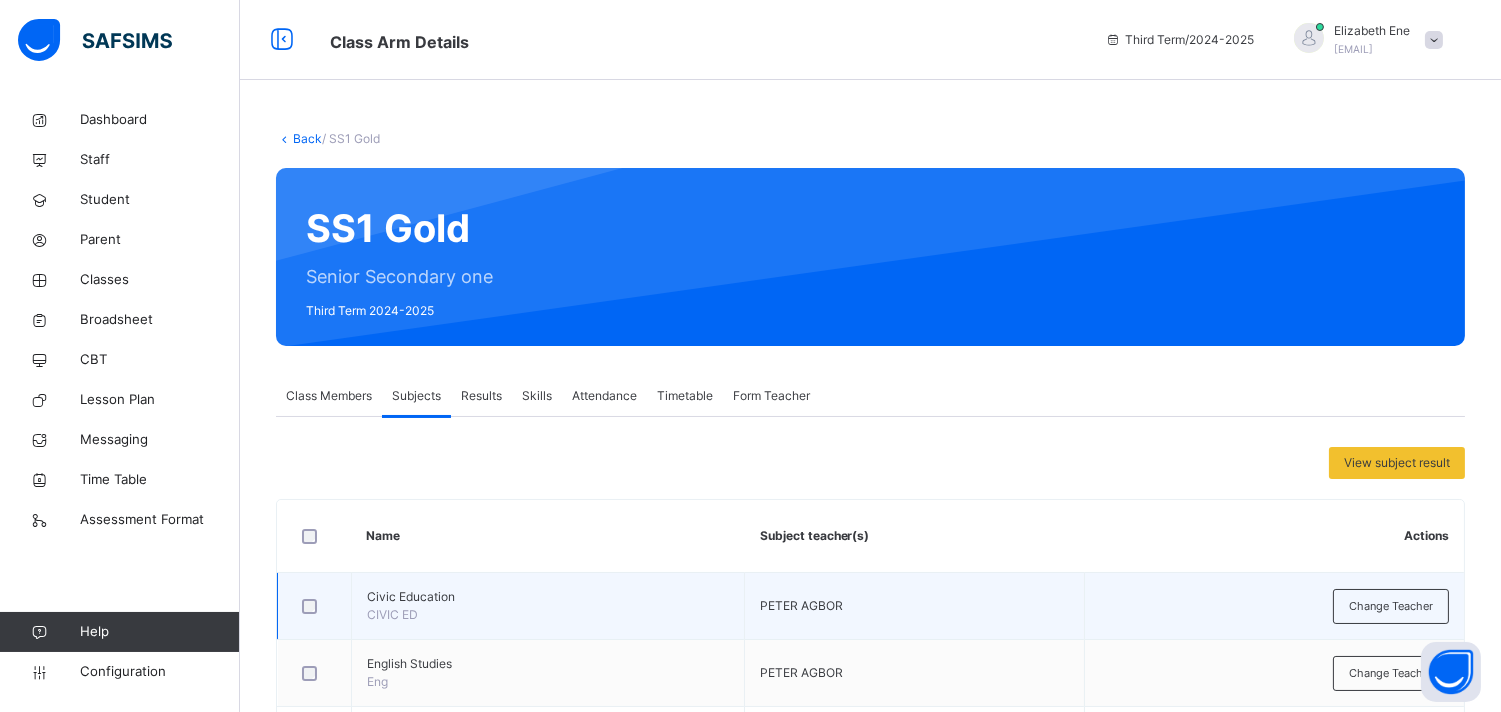 click on "Civic Education" at bounding box center (548, 597) 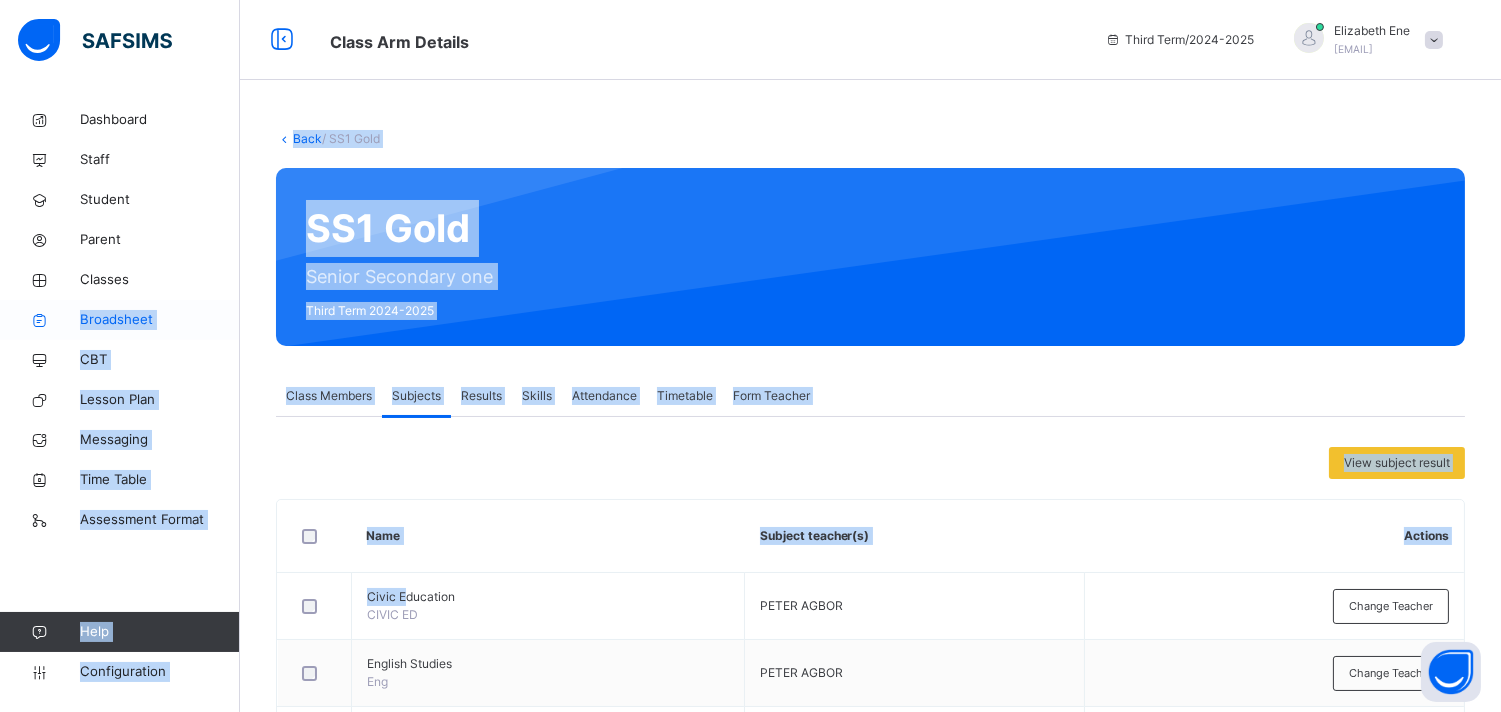drag, startPoint x: 403, startPoint y: 601, endPoint x: 58, endPoint y: 313, distance: 449.4096 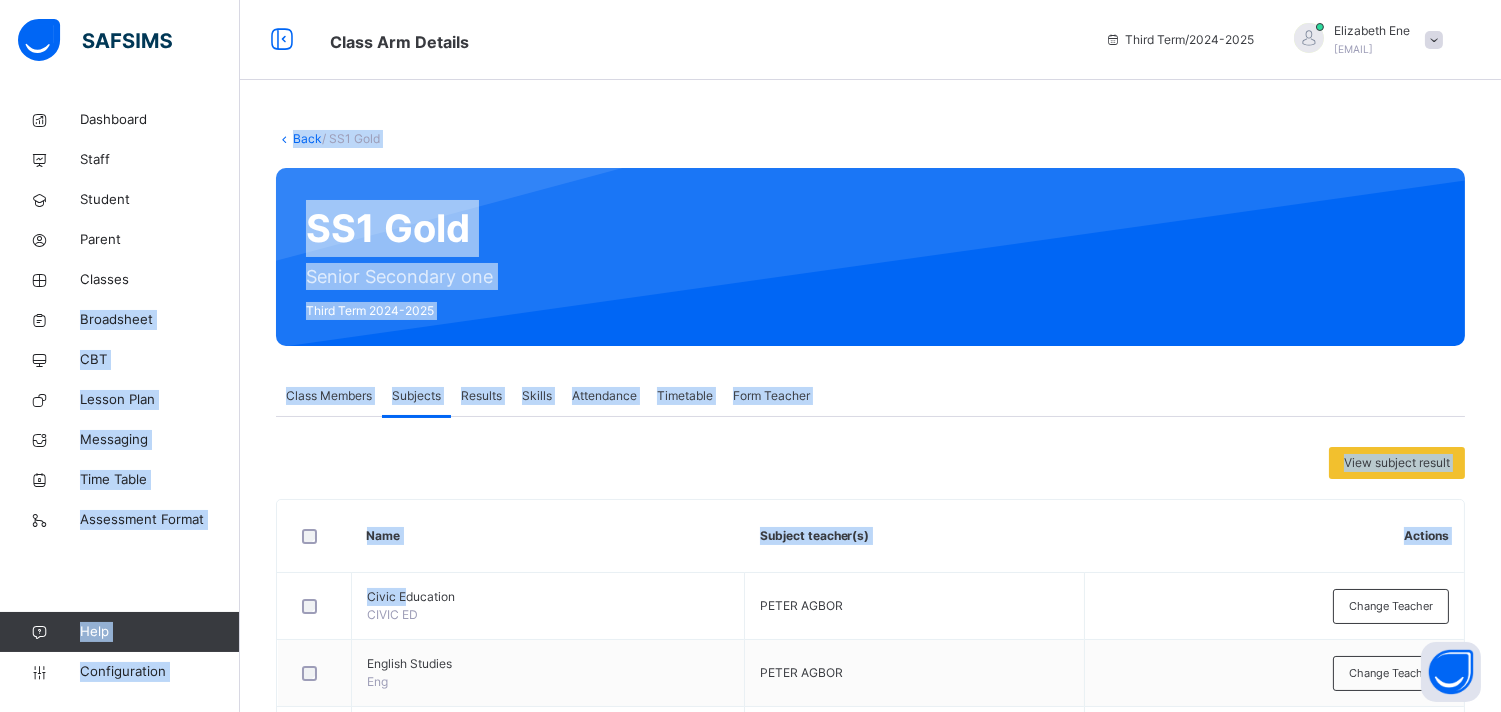 click on "Back  / SS1 Gold SS1 Gold Senior Secondary one  Third Term 2024-2025 Class Members Subjects Results Skills Attendance Timetable Form Teacher Subjects More Options   55  Students in class Download Pdf Report Excel Report View subject profile Bulk upload Add Class Members Grace and Gold Schools Date: 4th Aug 2025, 9:10:10 pm Class Members Class:  SS1 Gold Total no. of Students:  55 Term:  Third Term Session:  2024-2025 S/NO Admission No. Last Name First Name Other Name 1 GG/STD/21/20 BASSEY ADIE UMO 2 GG/STD/ADY BASSEY ADRIEL EDEM 3 GG/STD/21/10 KINGSEY ALBERT AWAT-NDEM 4 GG/STD/AMD DICKSON ALEXANDER MADUEKE 5 GG/STD/21/14 LINUS AWESOME PIUS 6 GG/STD/21/08 BILLY BLESSING UDOSEN 7 GG/STD/DAMACHI IBE DAMARIS CHINONSO 8 GG/STD/DANO IMASUEN DANIEL OSASUMWEN 9 GG/STD/21/12 ORU DAVID AGBOR 10 GG/STD/21/11 EDOR DAVID AKAD 11 GG/STD/21/29 FRANCIS DIAMOND ASUQUO 12 GG/STU/NDA NTOE DIGNITY ANSA 13 GG/STD/21/27 OMIN EDIM OKIMA 14 GG/STD/21/07 ADAH EDWIN AGBO 15 GG/STD/21/18 SOLOMON EKEMINI BASSEY 16 GG/STU/KEA Emmanuel 17" at bounding box center (870, 897) 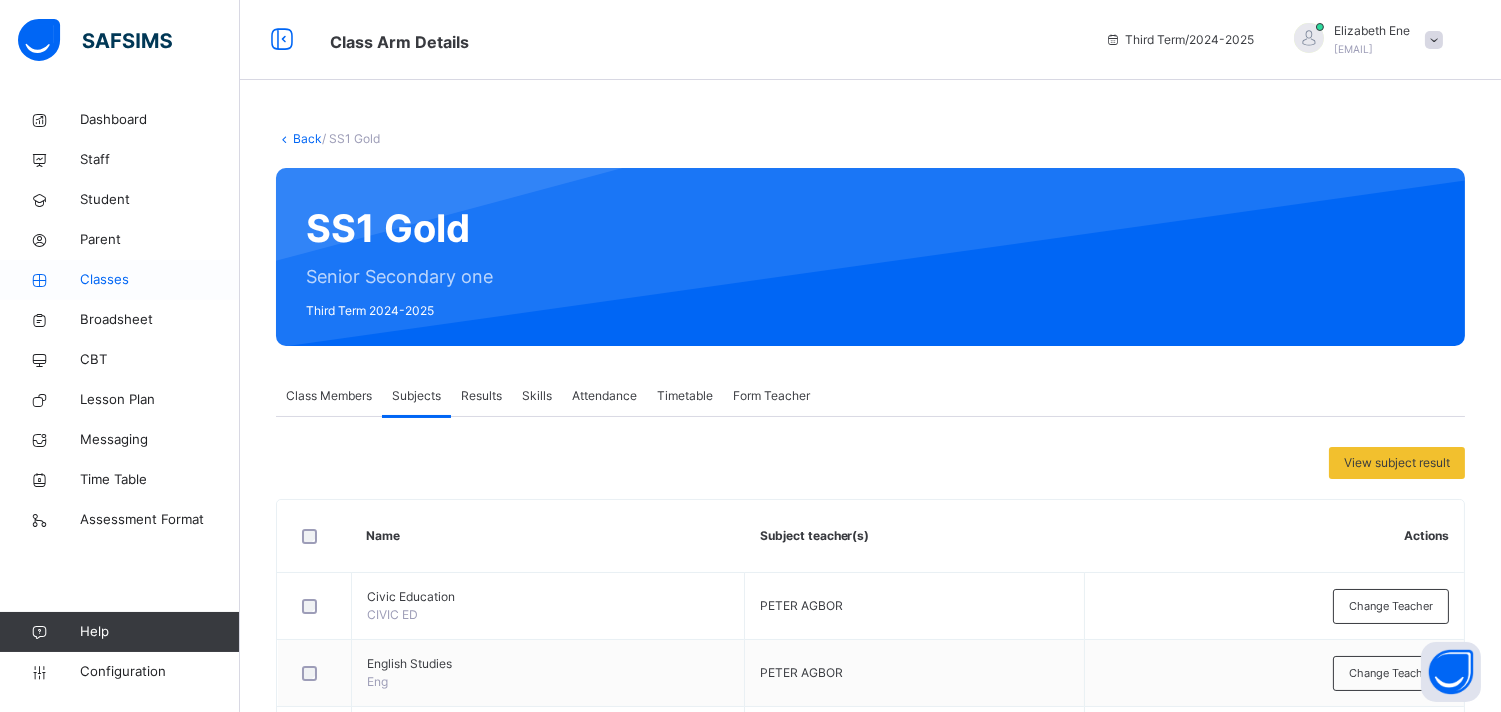 click on "Classes" at bounding box center [160, 280] 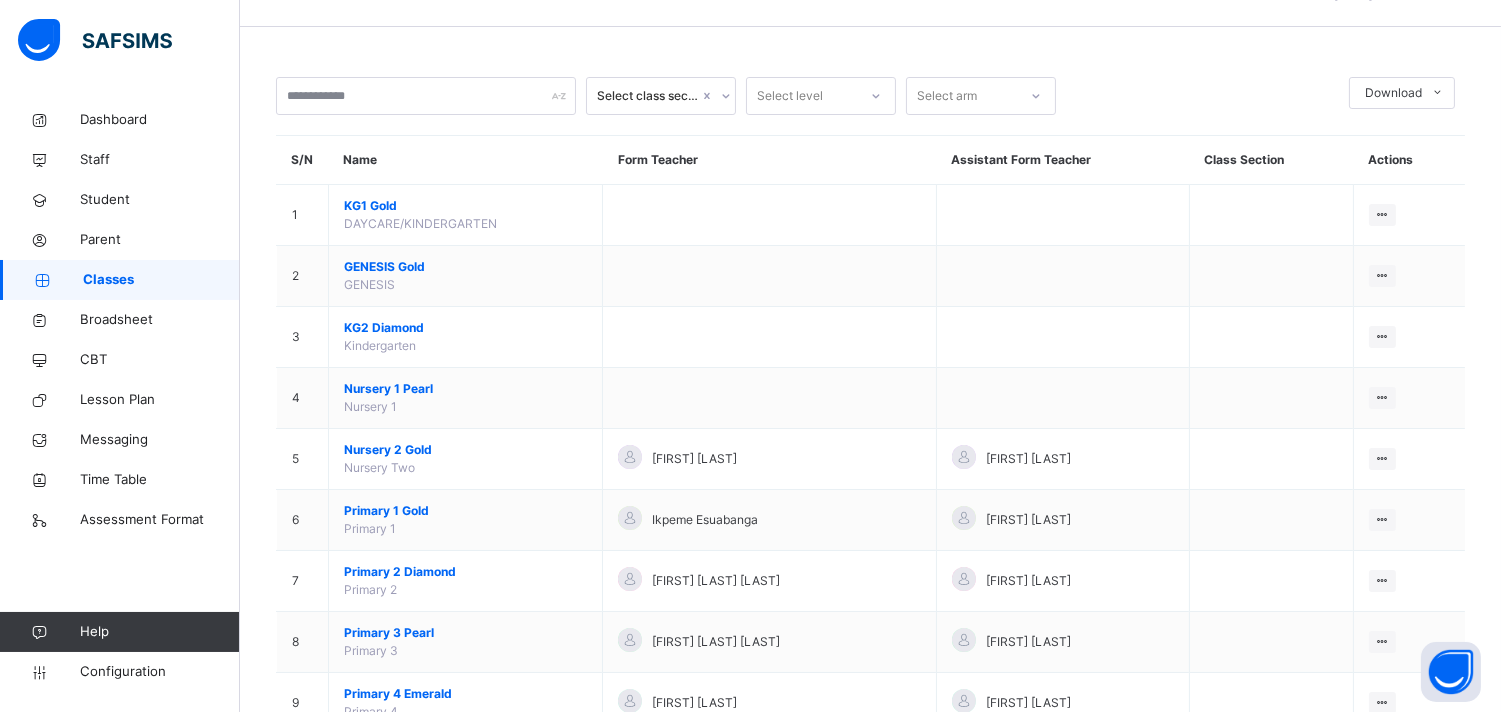 scroll, scrollTop: 0, scrollLeft: 0, axis: both 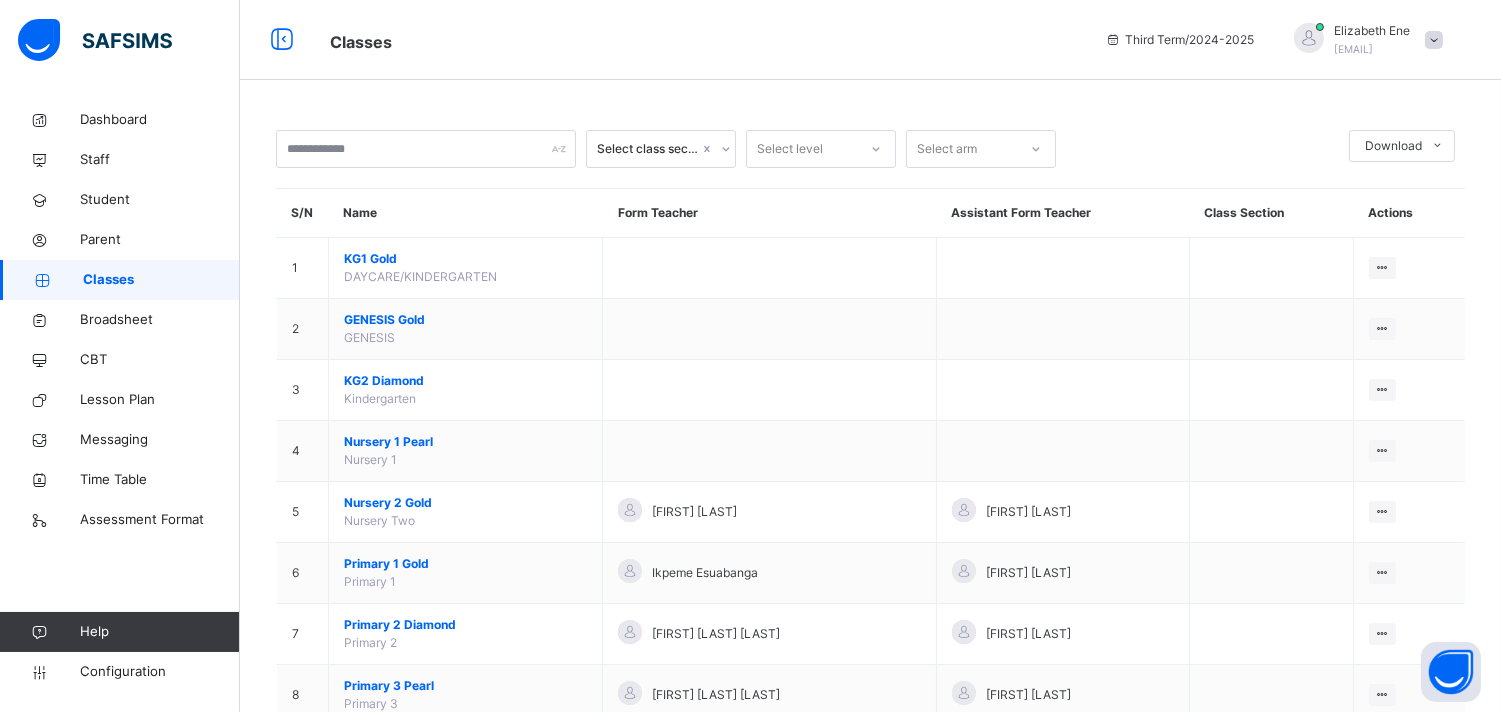 click on "Classes" at bounding box center [161, 280] 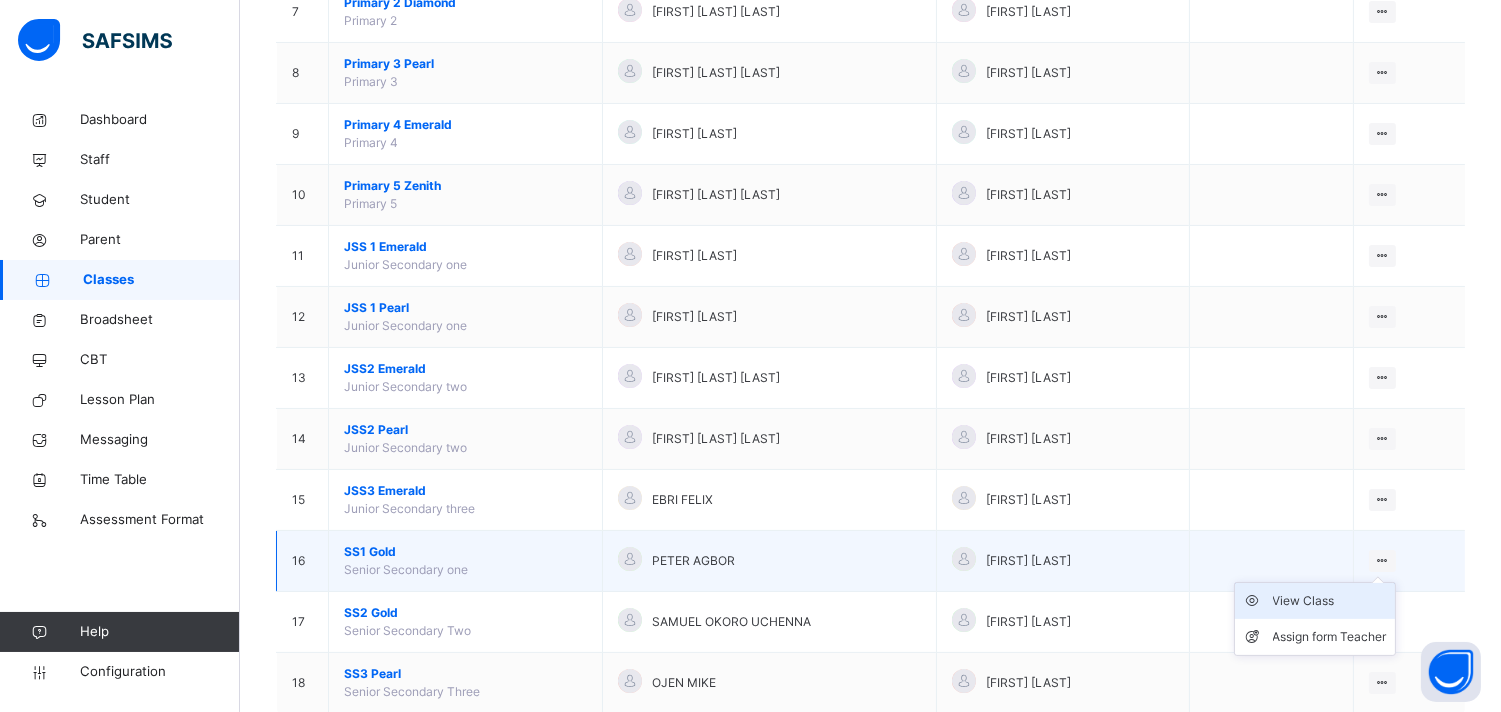 click on "View Class" at bounding box center (1330, 601) 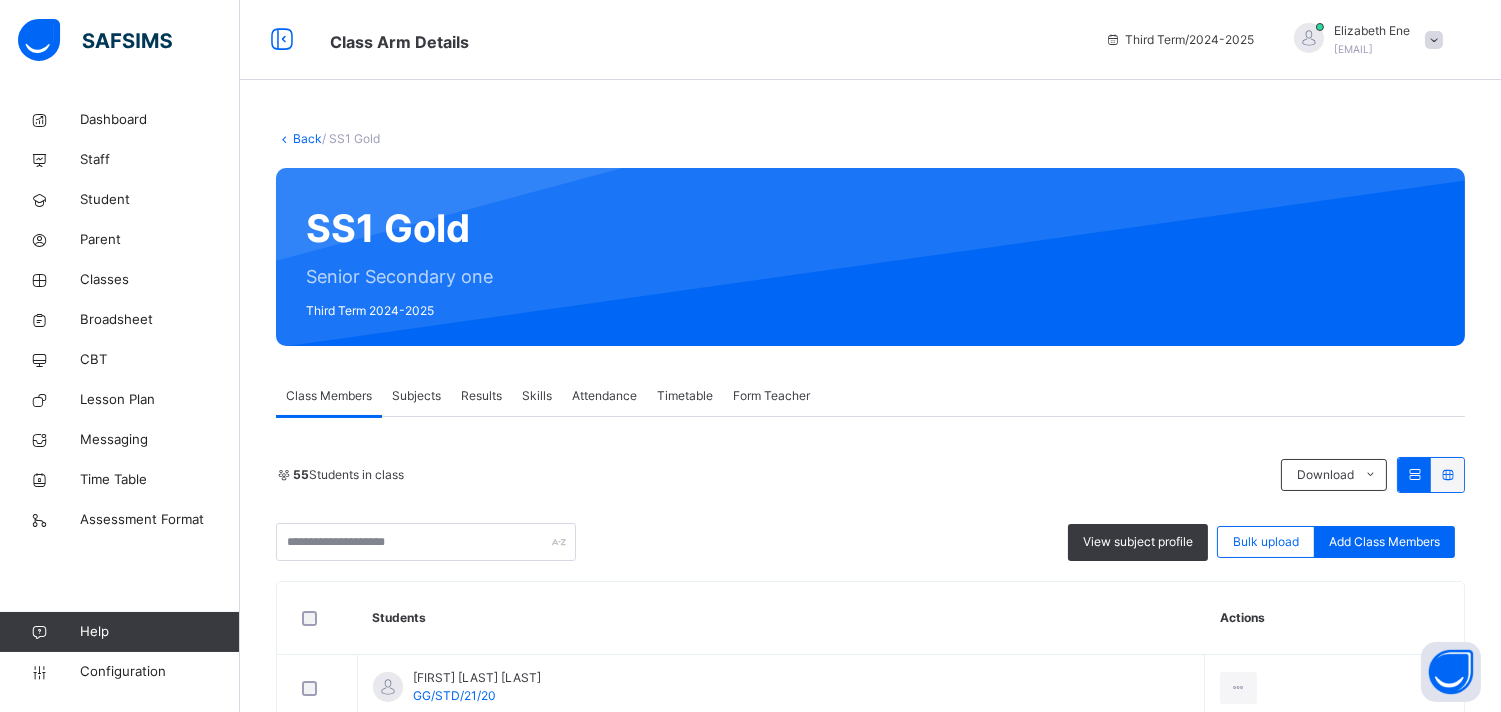 click on "Subjects" at bounding box center [416, 396] 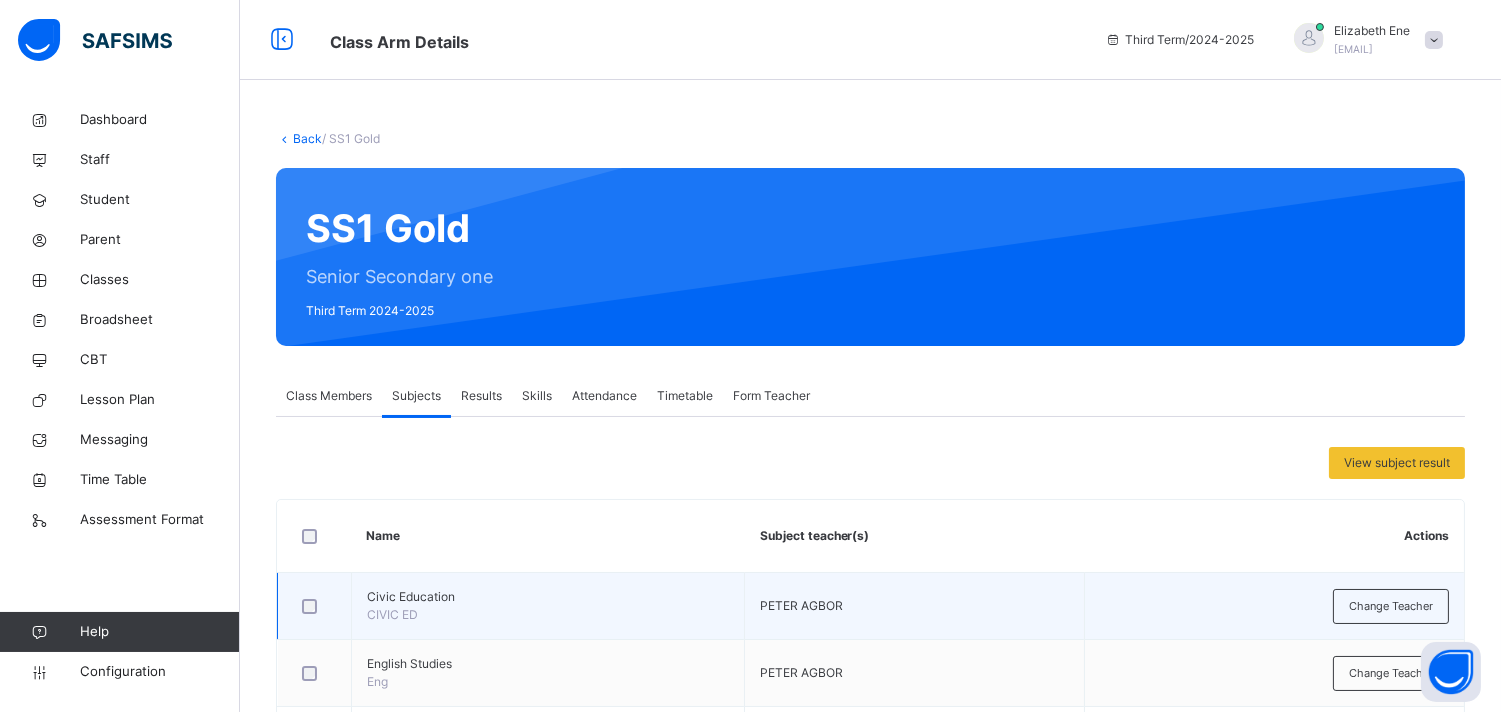 click on "Civic Education   CIVIC ED" at bounding box center (548, 606) 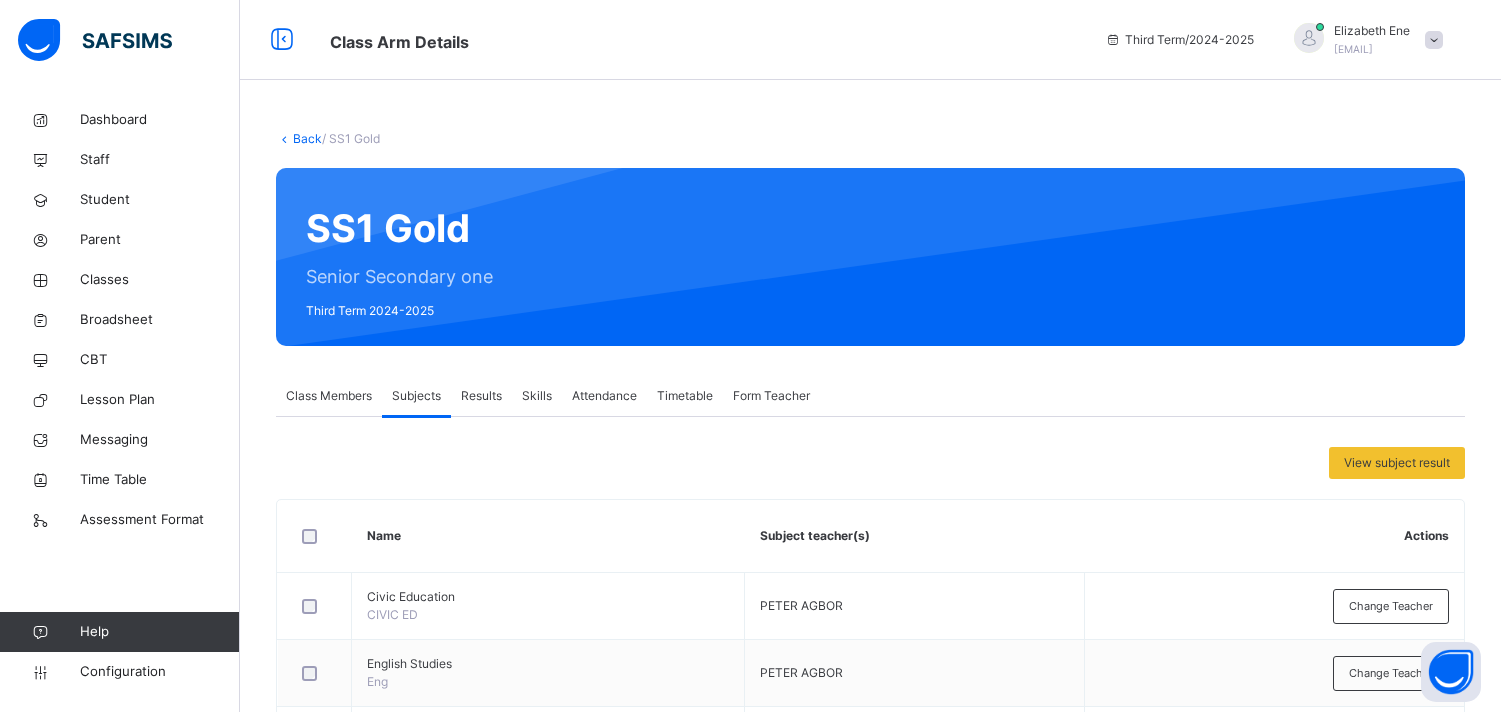 scroll, scrollTop: 0, scrollLeft: 0, axis: both 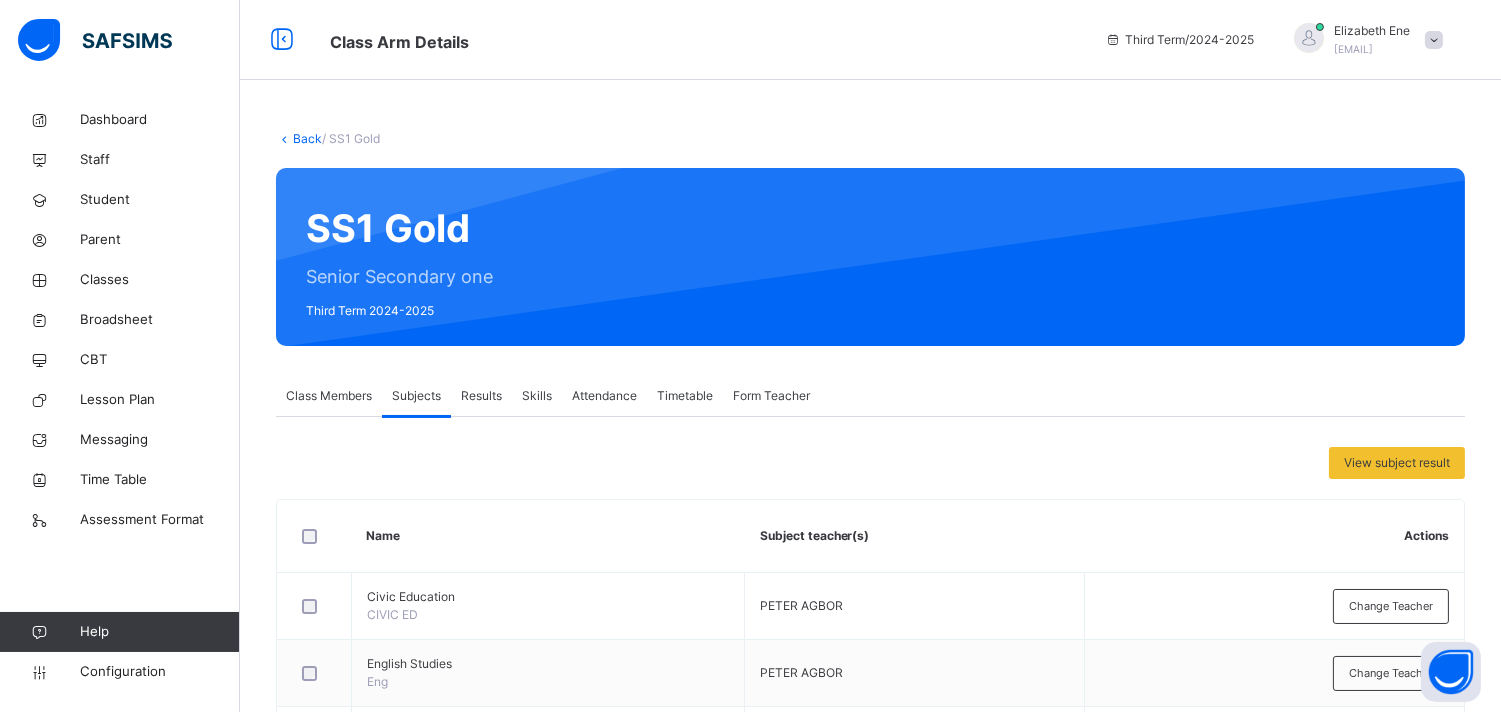 click on "Class Members" at bounding box center (329, 396) 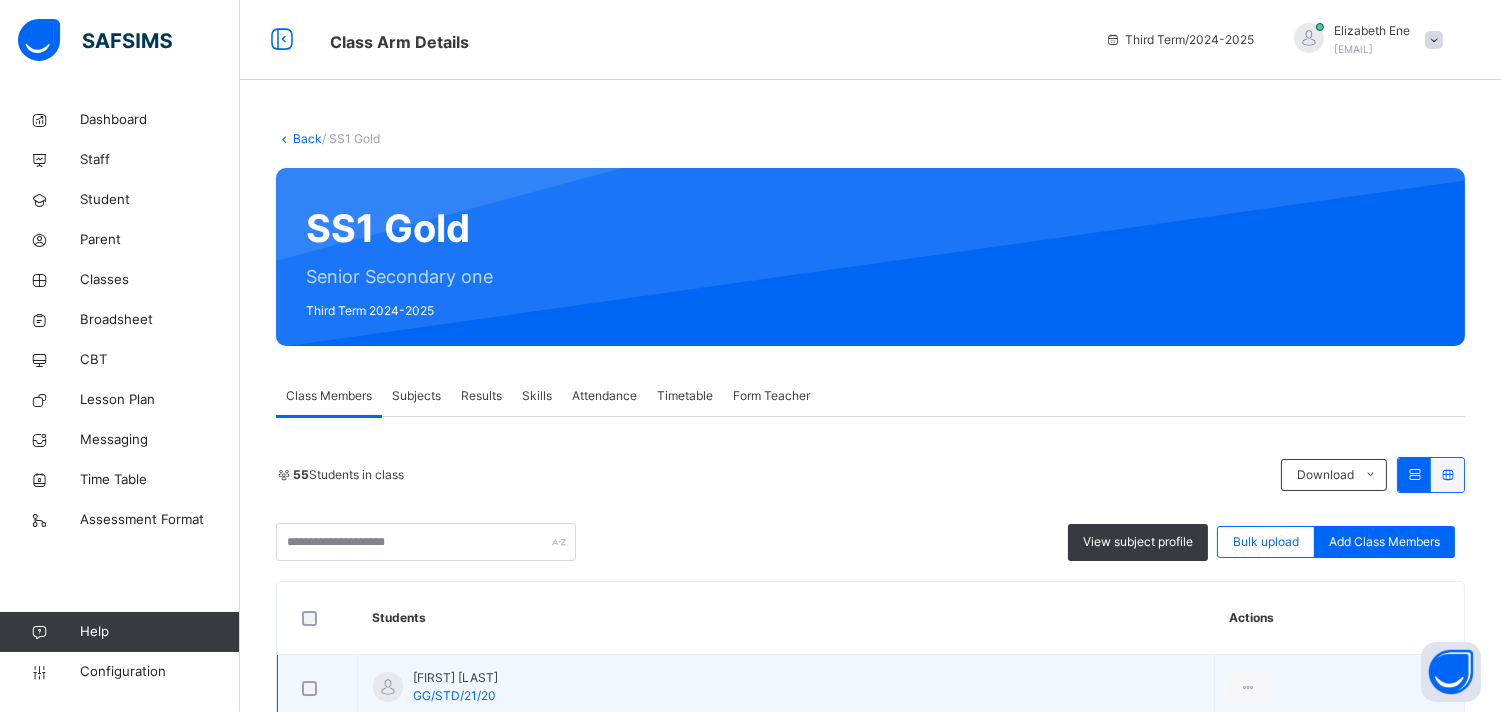 click on "[FIRST] [LAST]" at bounding box center (455, 678) 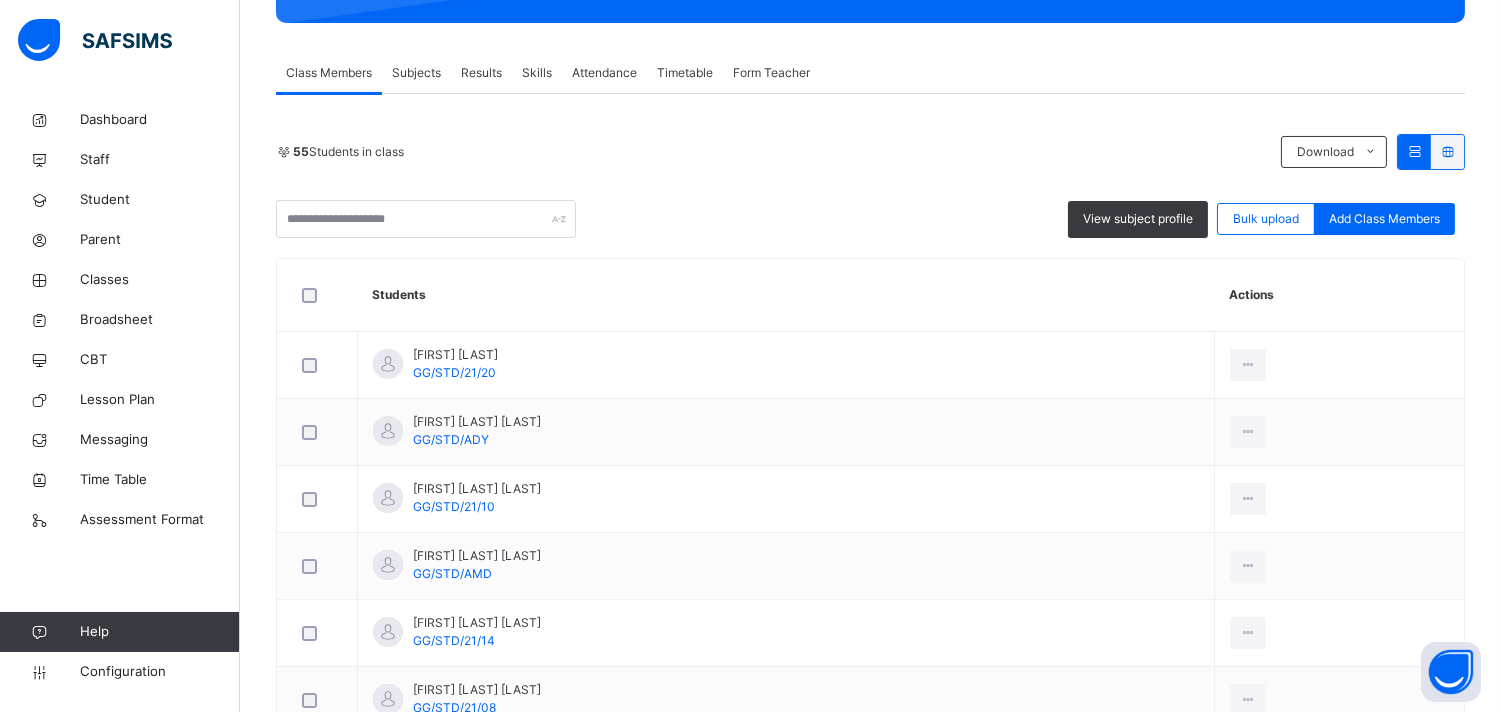 scroll, scrollTop: 355, scrollLeft: 0, axis: vertical 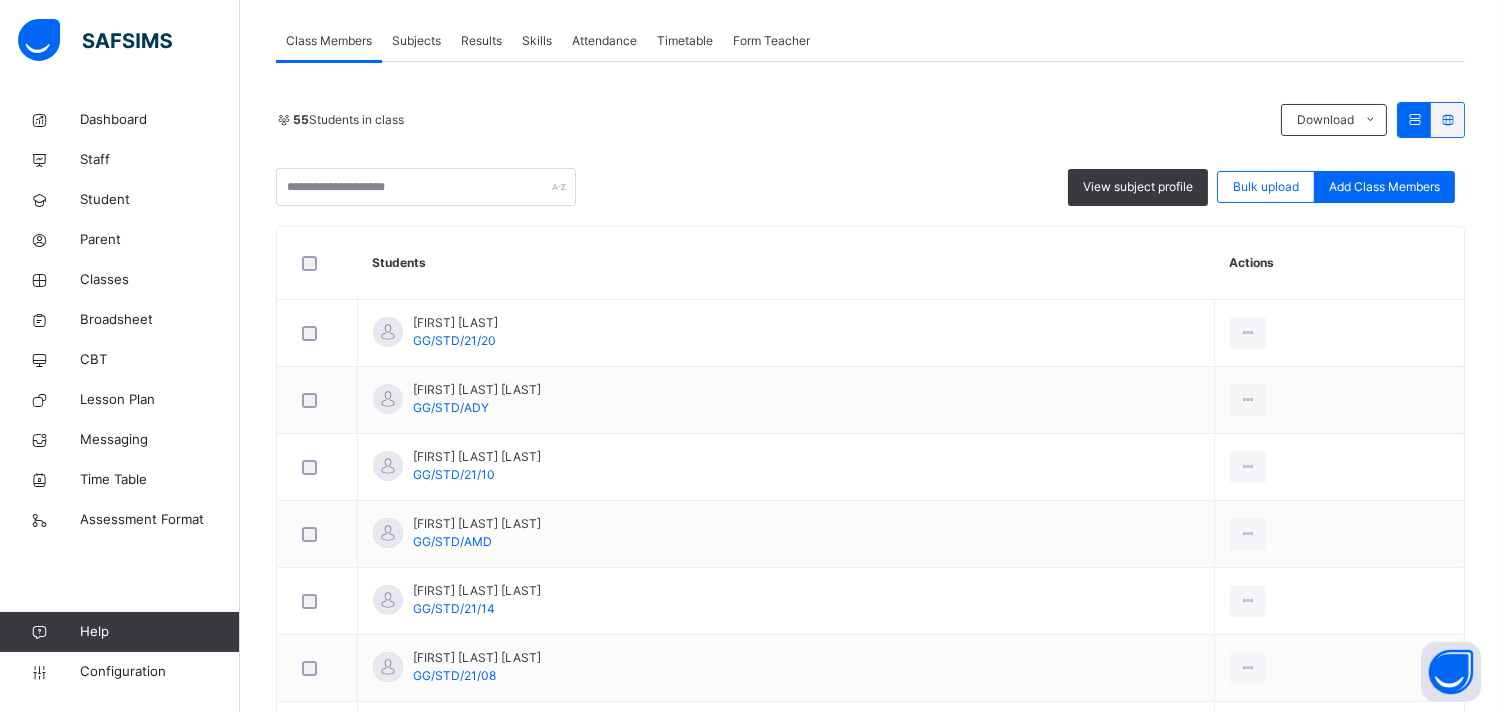 click on "Subjects" at bounding box center (416, 41) 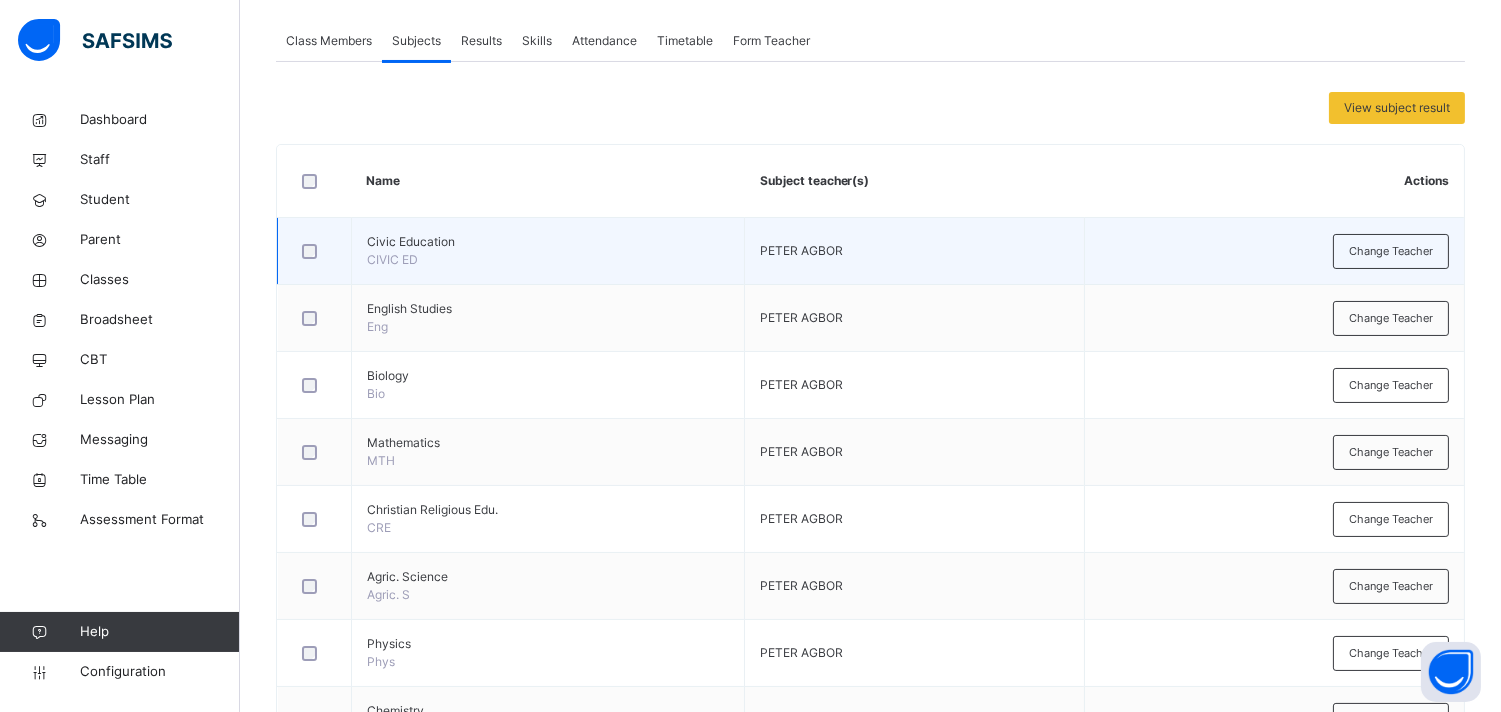 click on "PETER AGBOR" at bounding box center (801, 250) 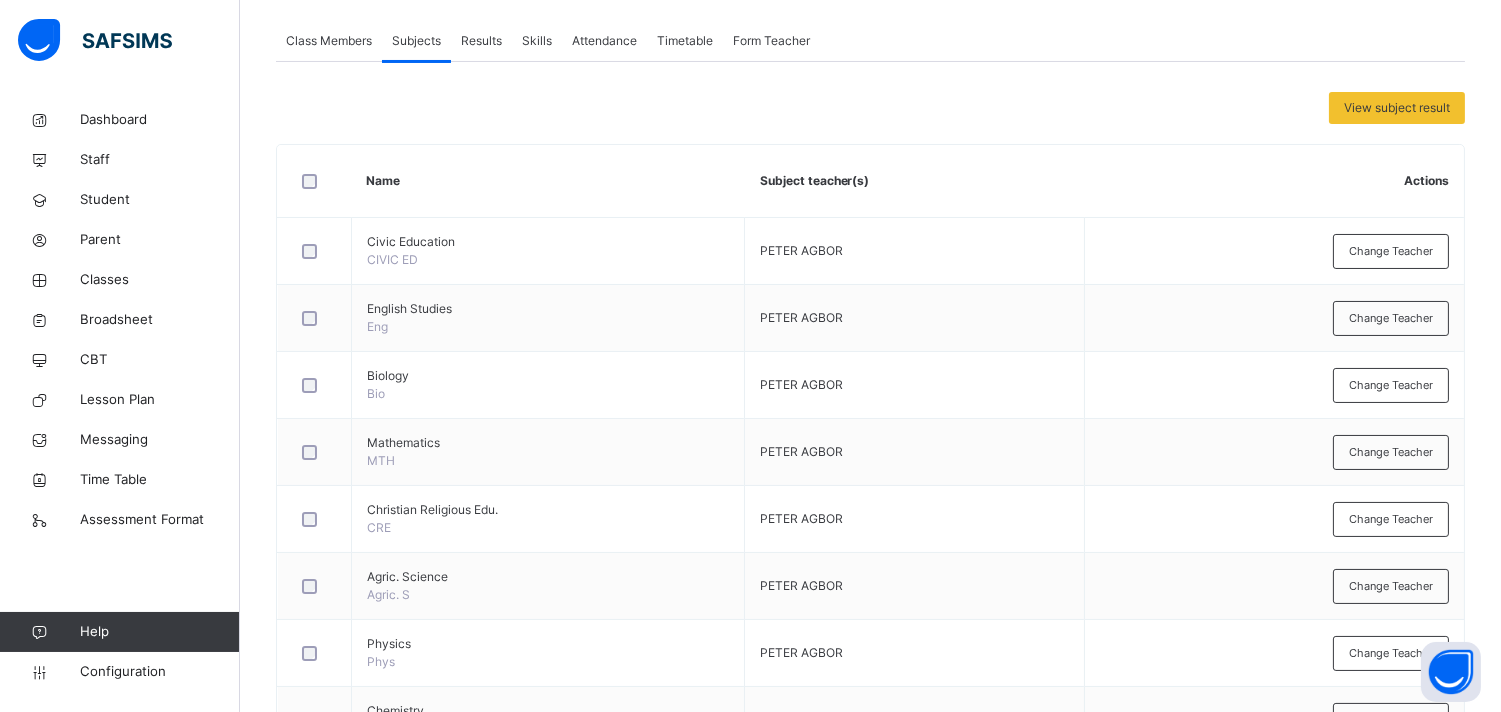 drag, startPoint x: 838, startPoint y: 252, endPoint x: 892, endPoint y: 55, distance: 204.26698 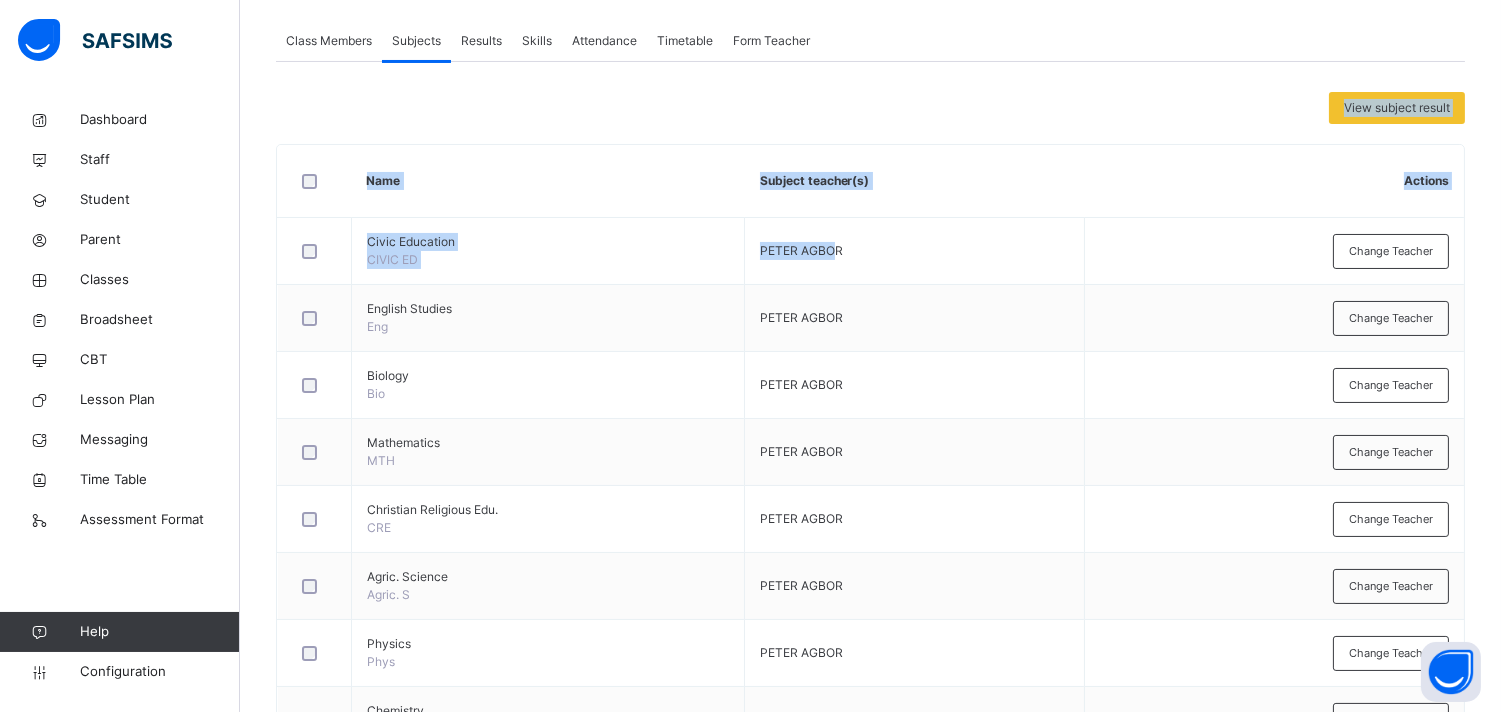 click on "View subject result" at bounding box center (870, 108) 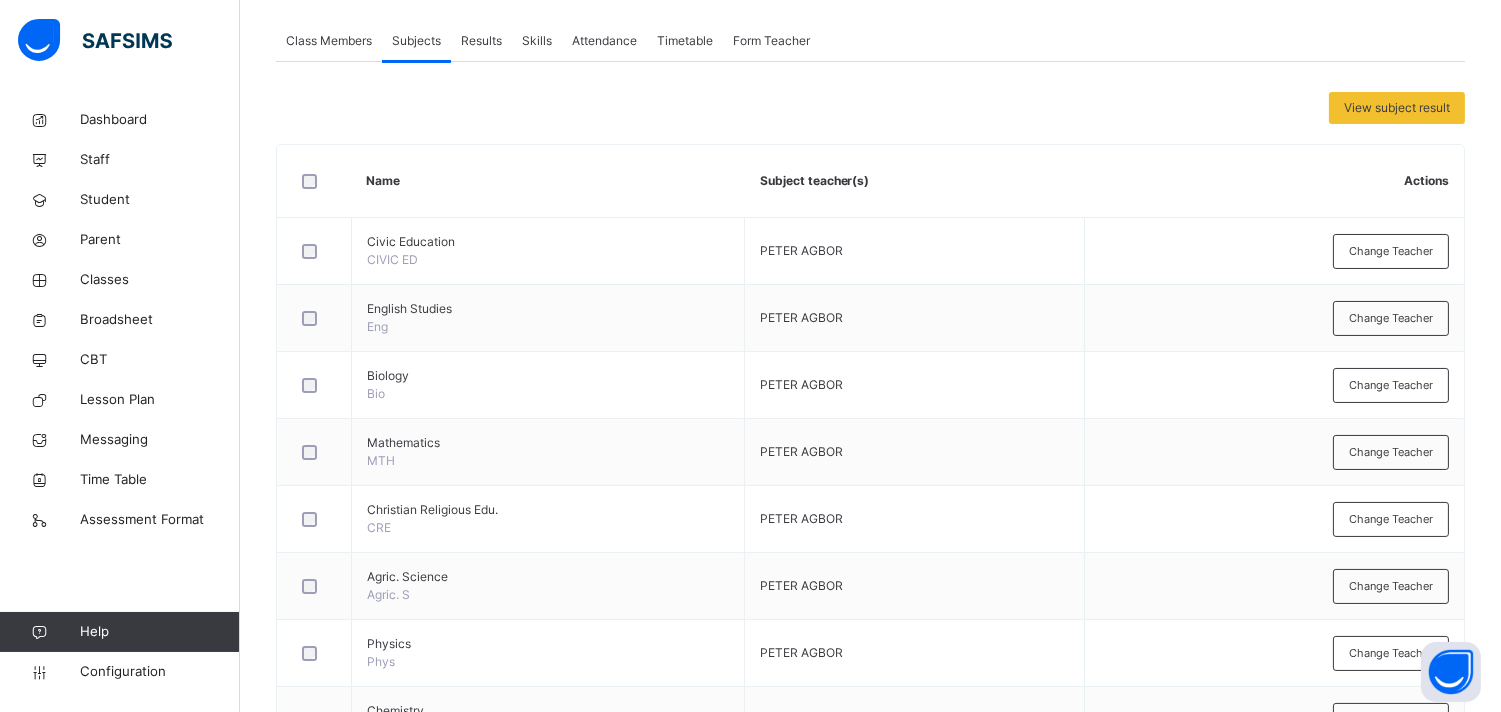 scroll, scrollTop: 0, scrollLeft: 0, axis: both 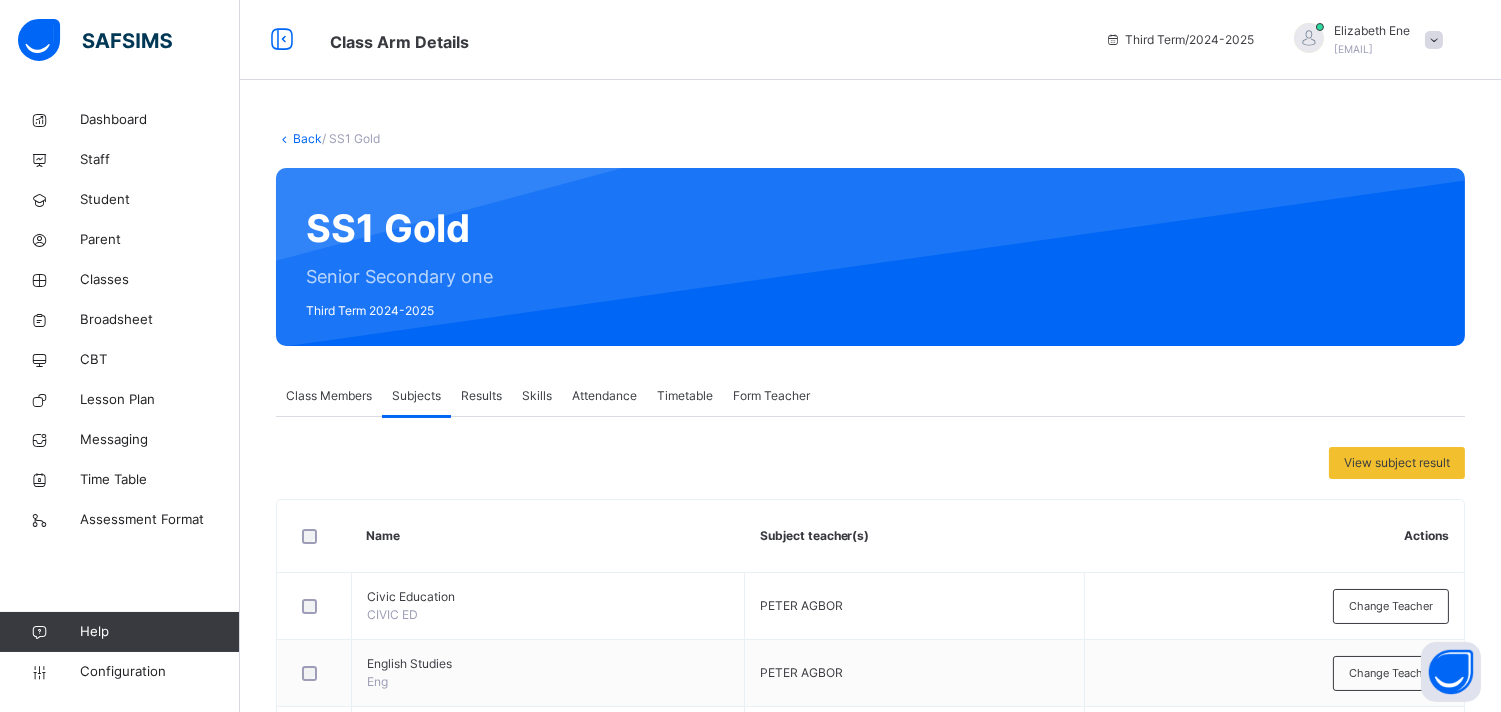 click on "[FIRST] [LAST]" at bounding box center [1372, 31] 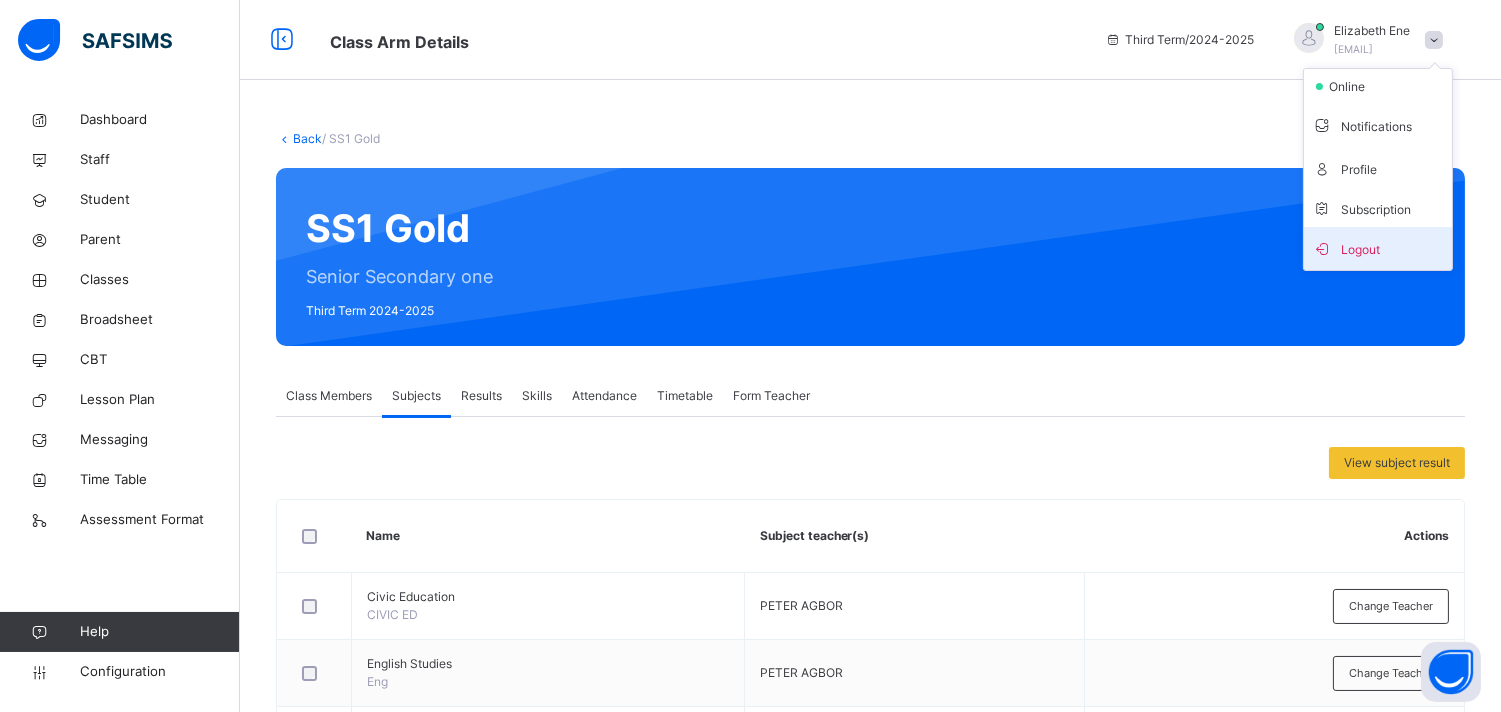 click on "Logout" at bounding box center [1378, 248] 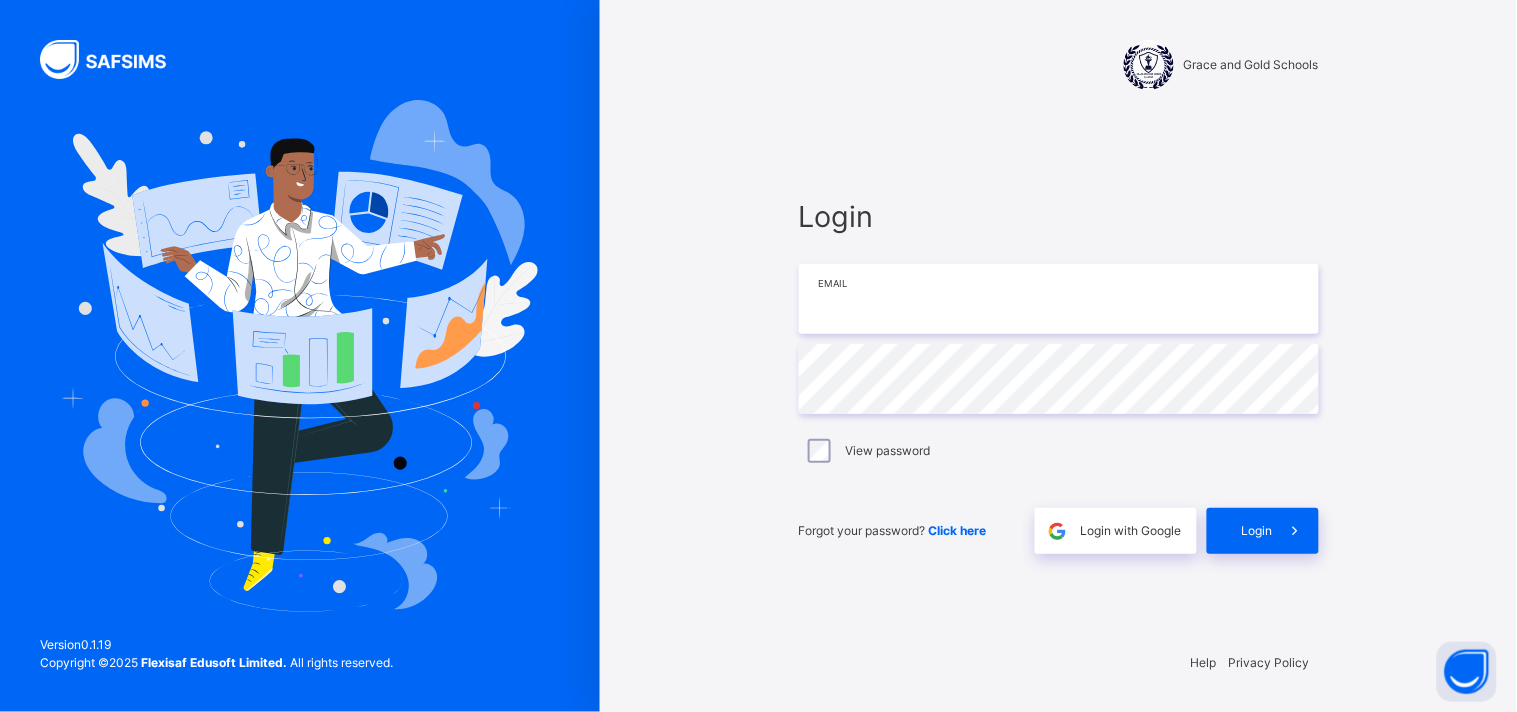type on "**********" 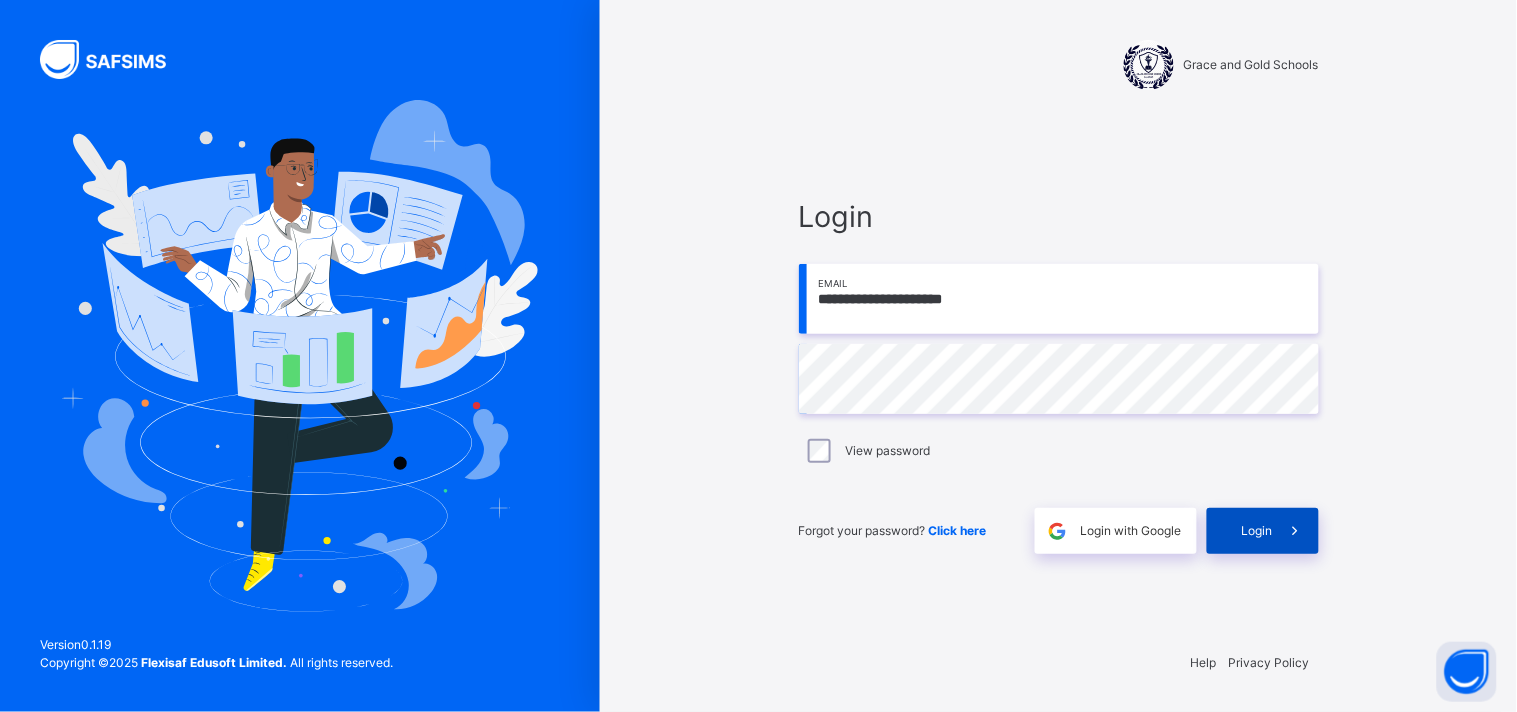 click on "Login" at bounding box center (1257, 531) 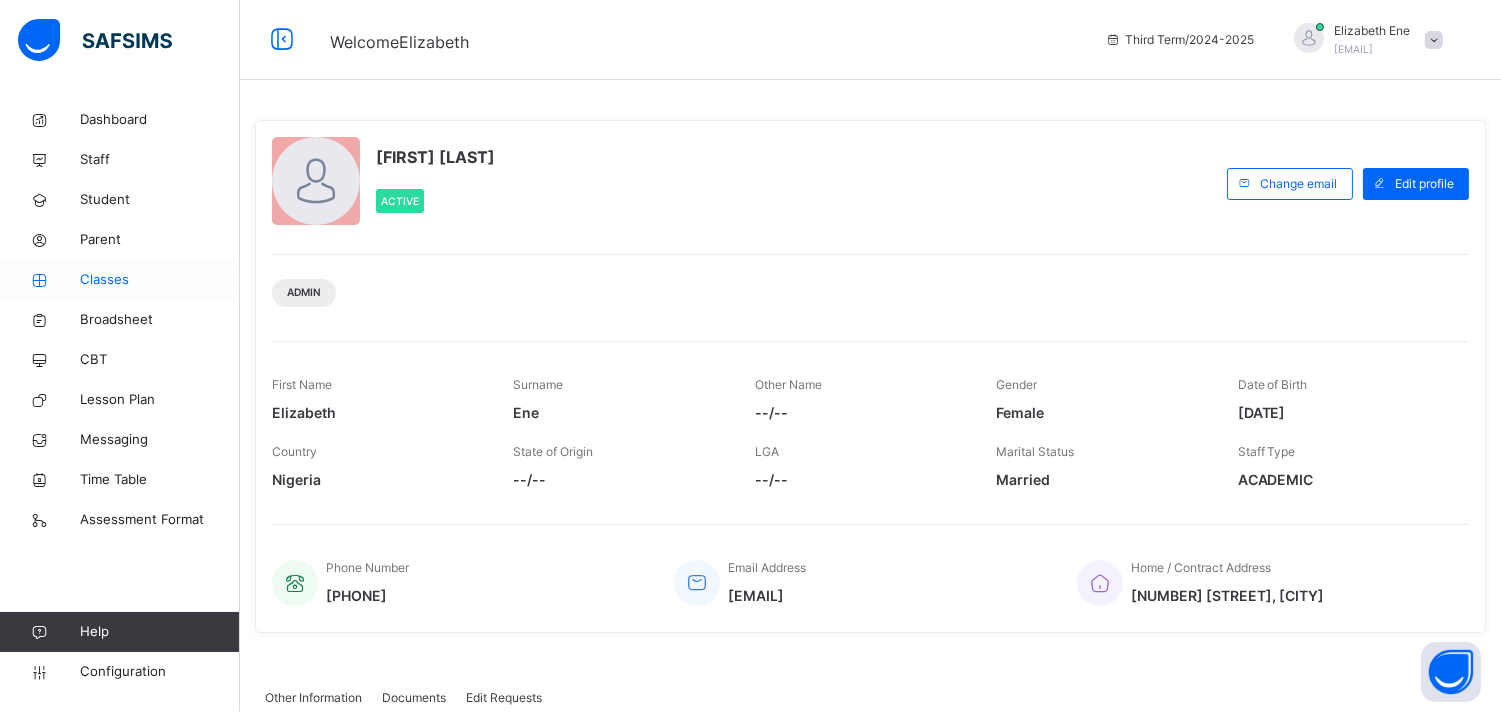 click on "Classes" at bounding box center [160, 280] 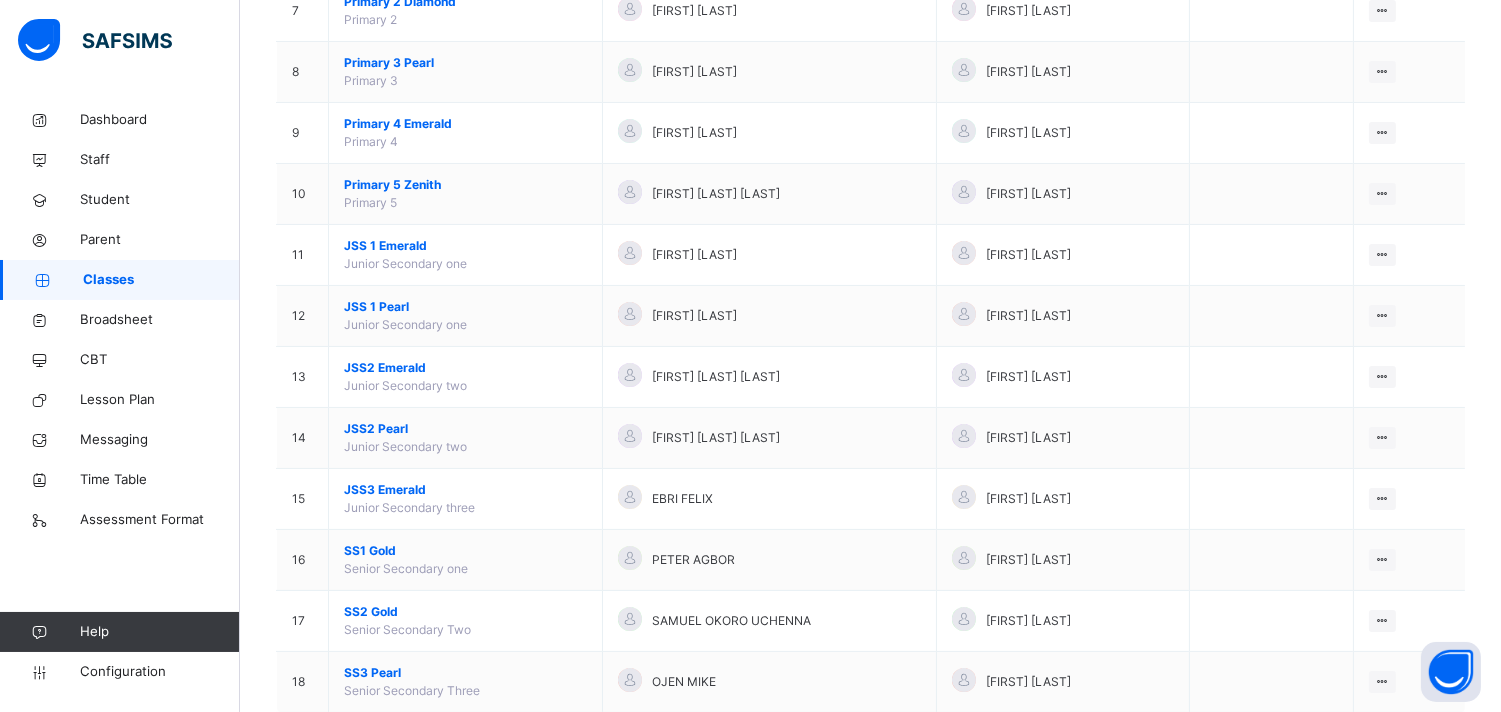 scroll, scrollTop: 675, scrollLeft: 0, axis: vertical 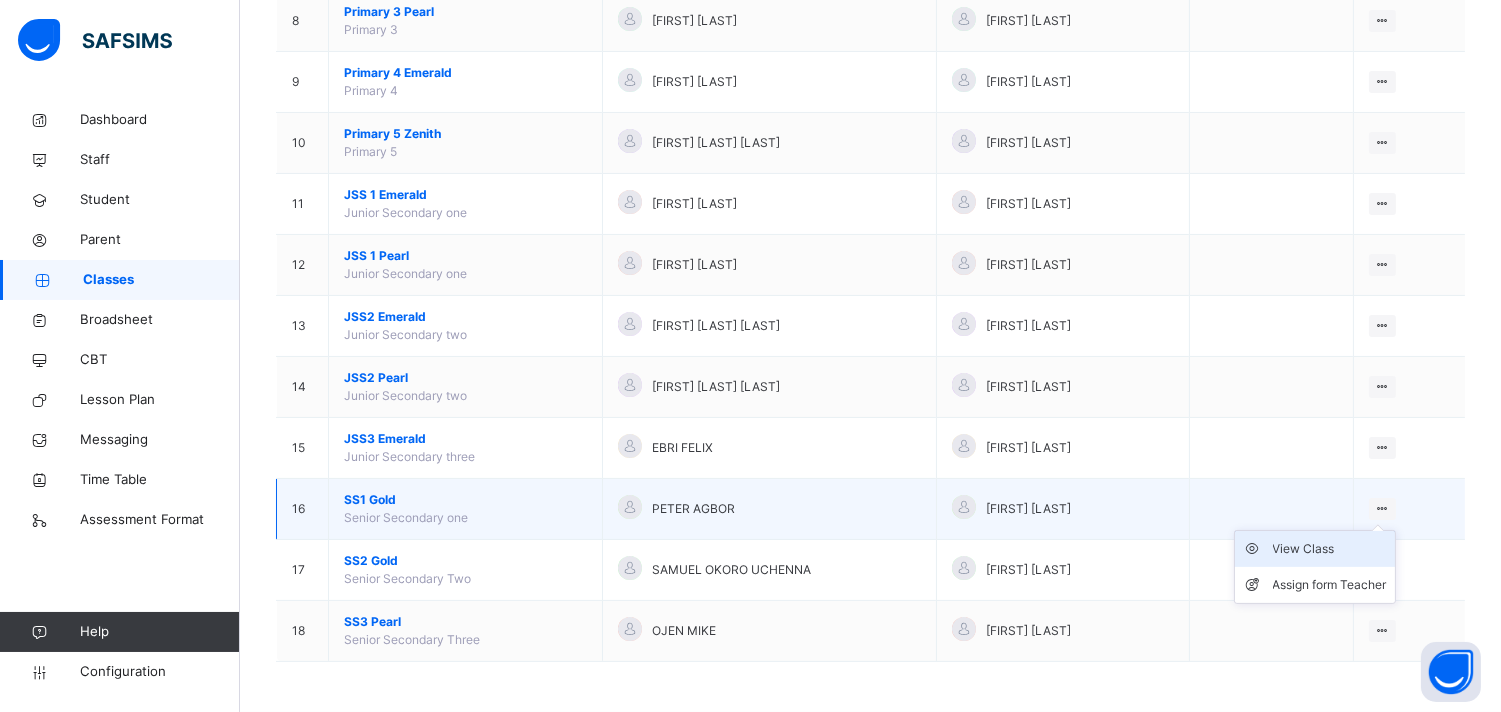 click on "View Class" at bounding box center [1330, 549] 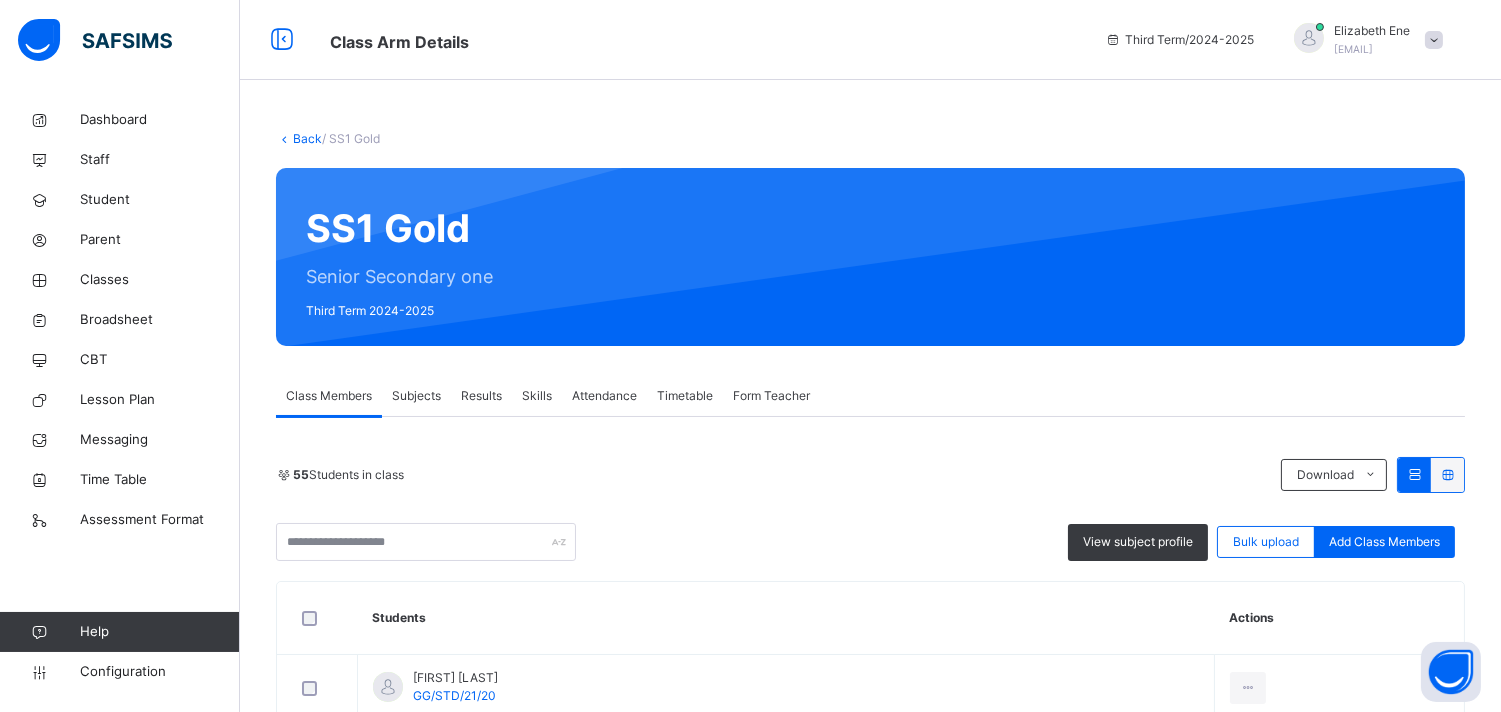 click on "Subjects" at bounding box center (416, 396) 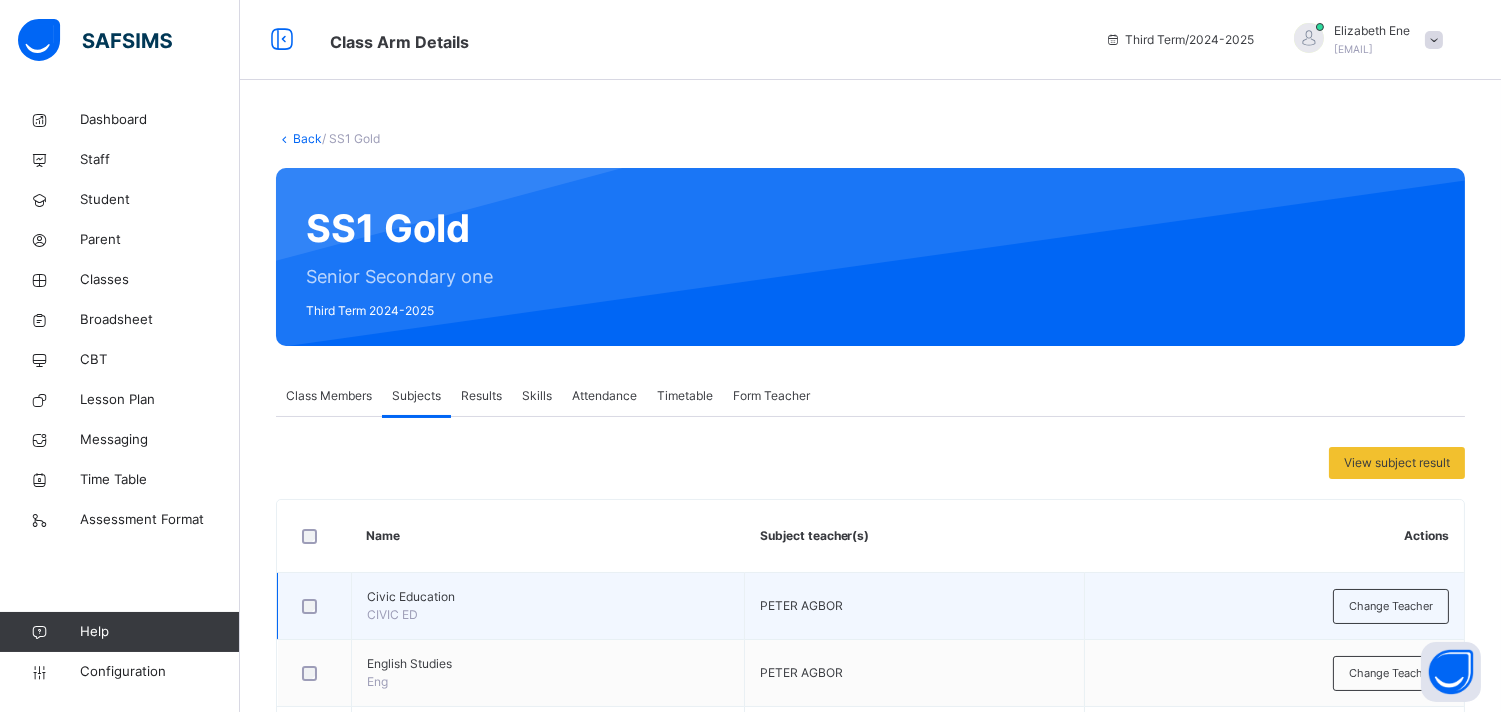 click on "Civic Education" at bounding box center [548, 597] 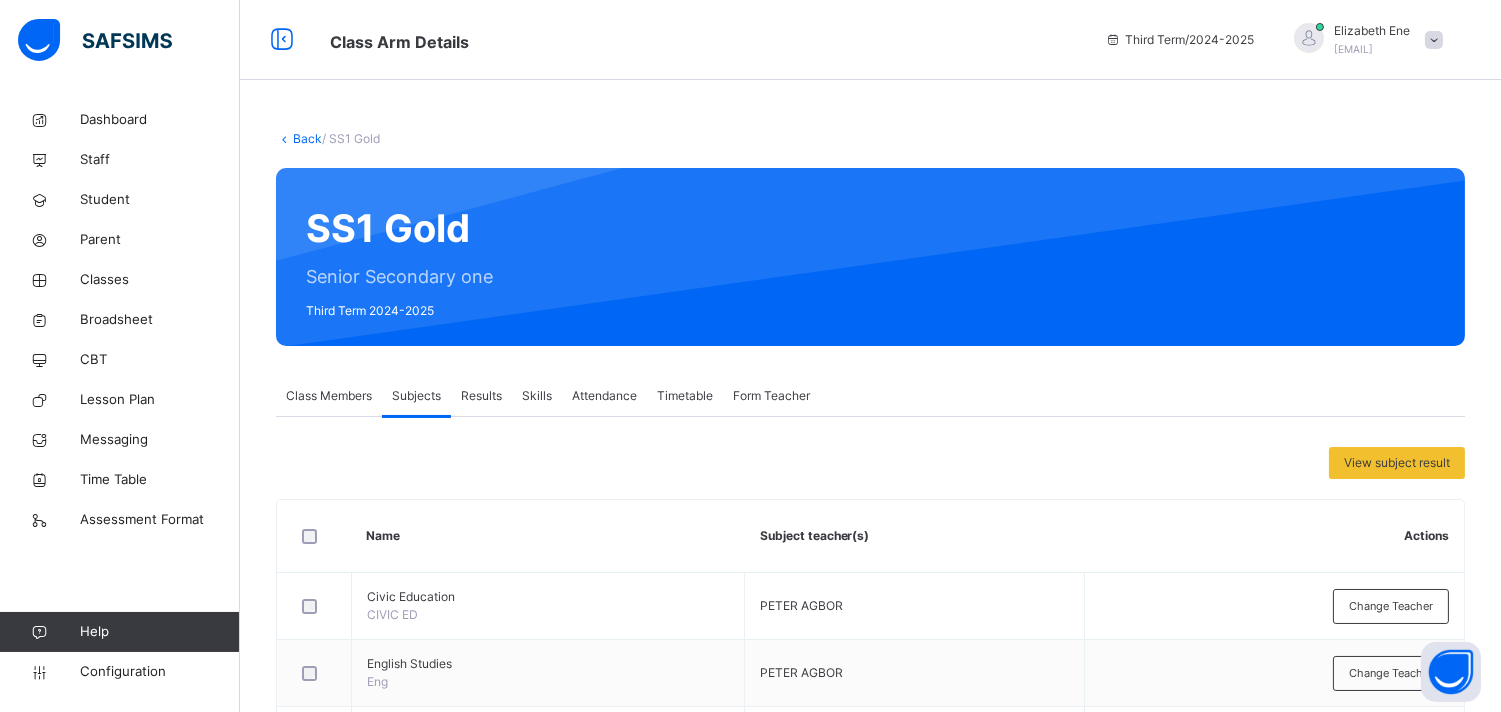 click on "Results" at bounding box center (481, 396) 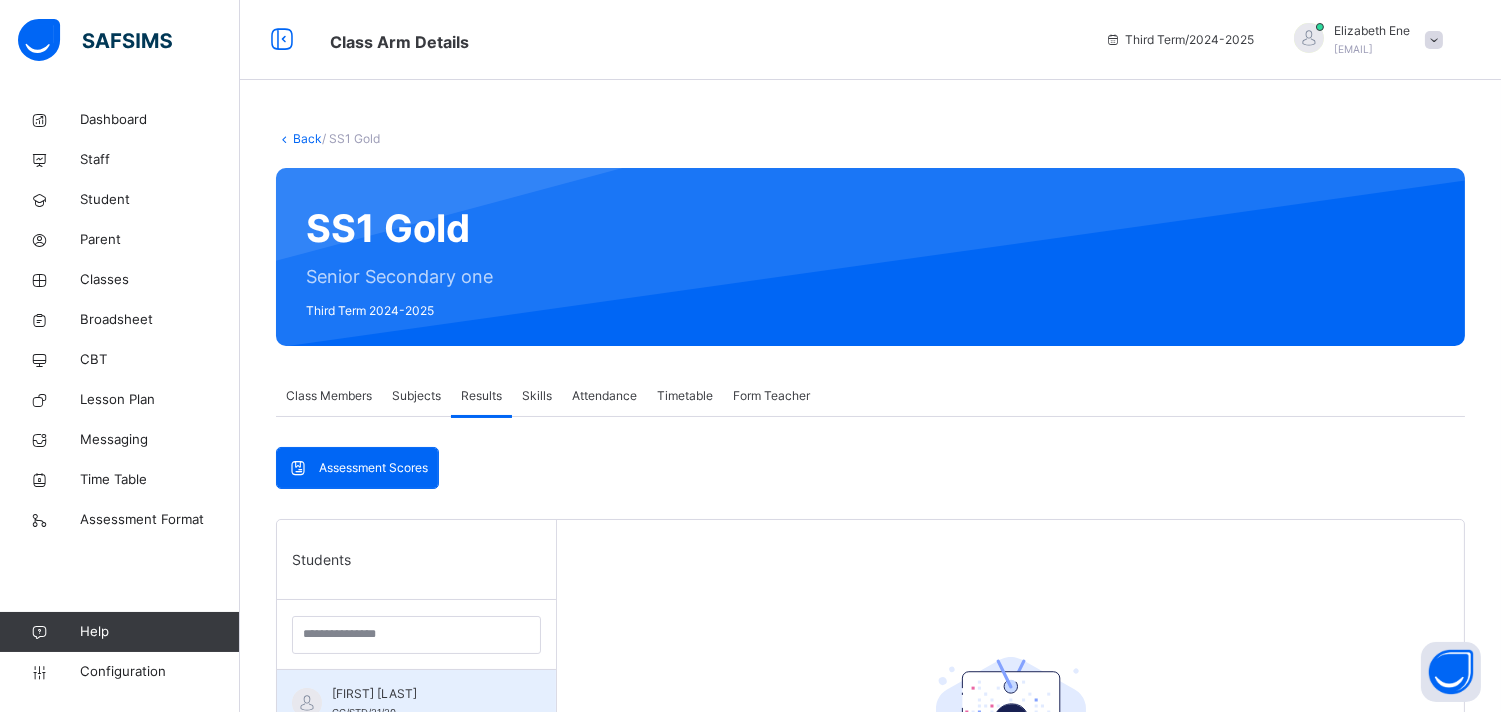 click on "[FIRST] [LAST] [LAST]" at bounding box center [421, 694] 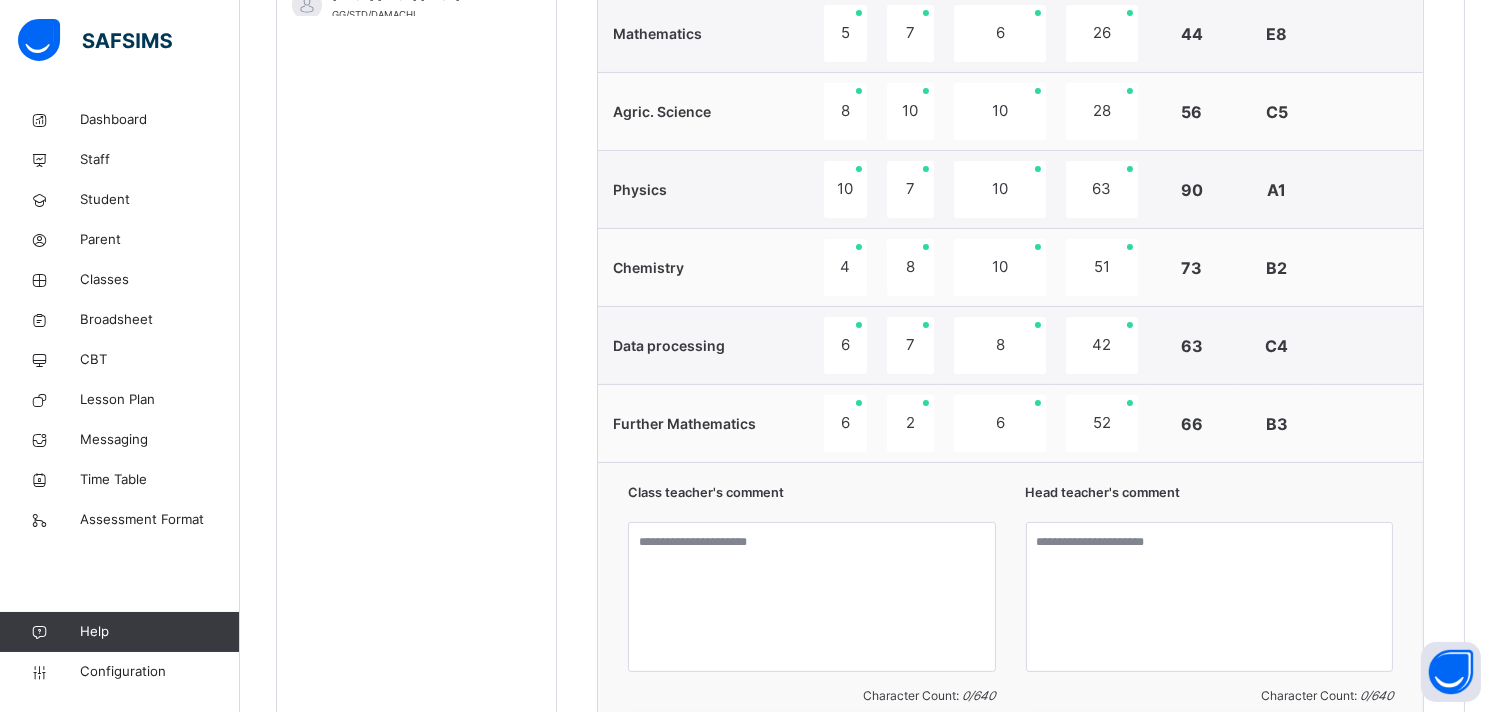 scroll, scrollTop: 1066, scrollLeft: 0, axis: vertical 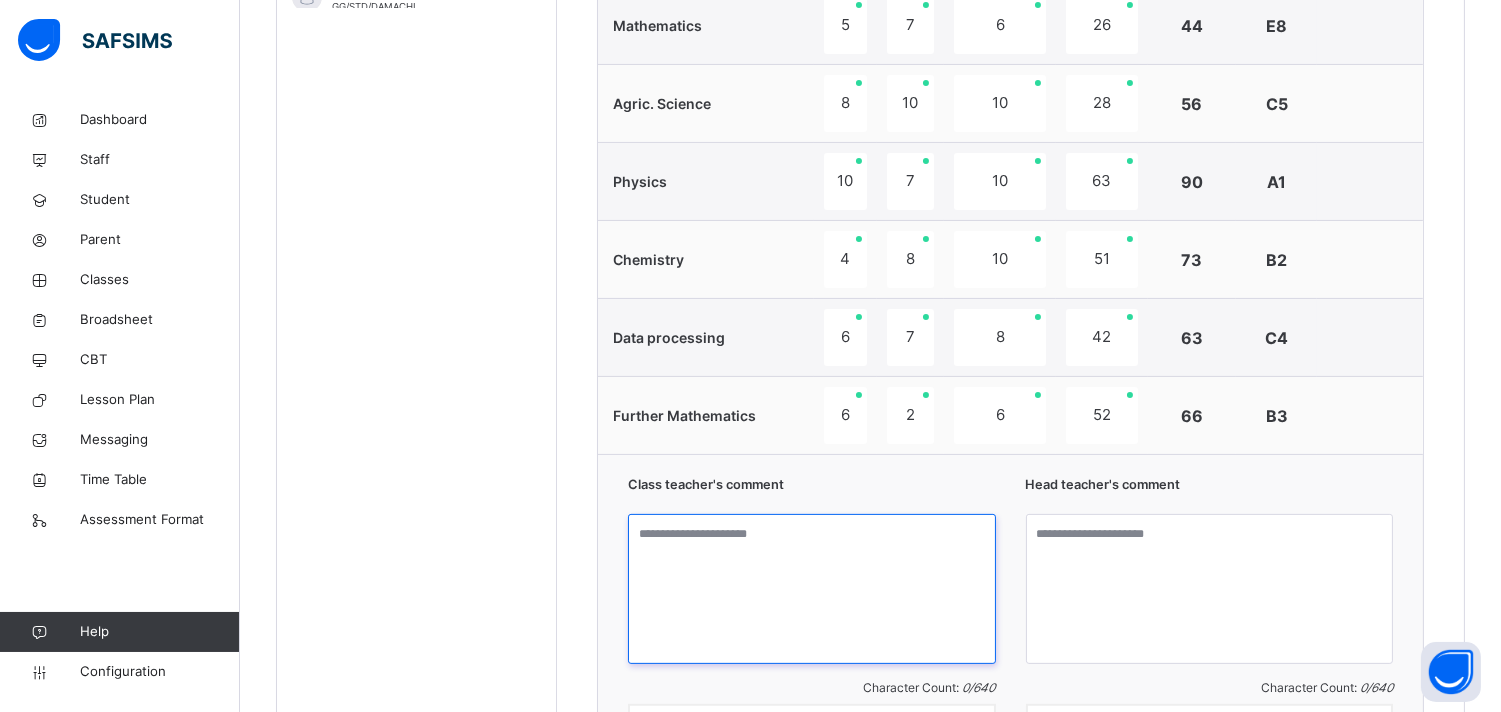 click at bounding box center [812, 589] 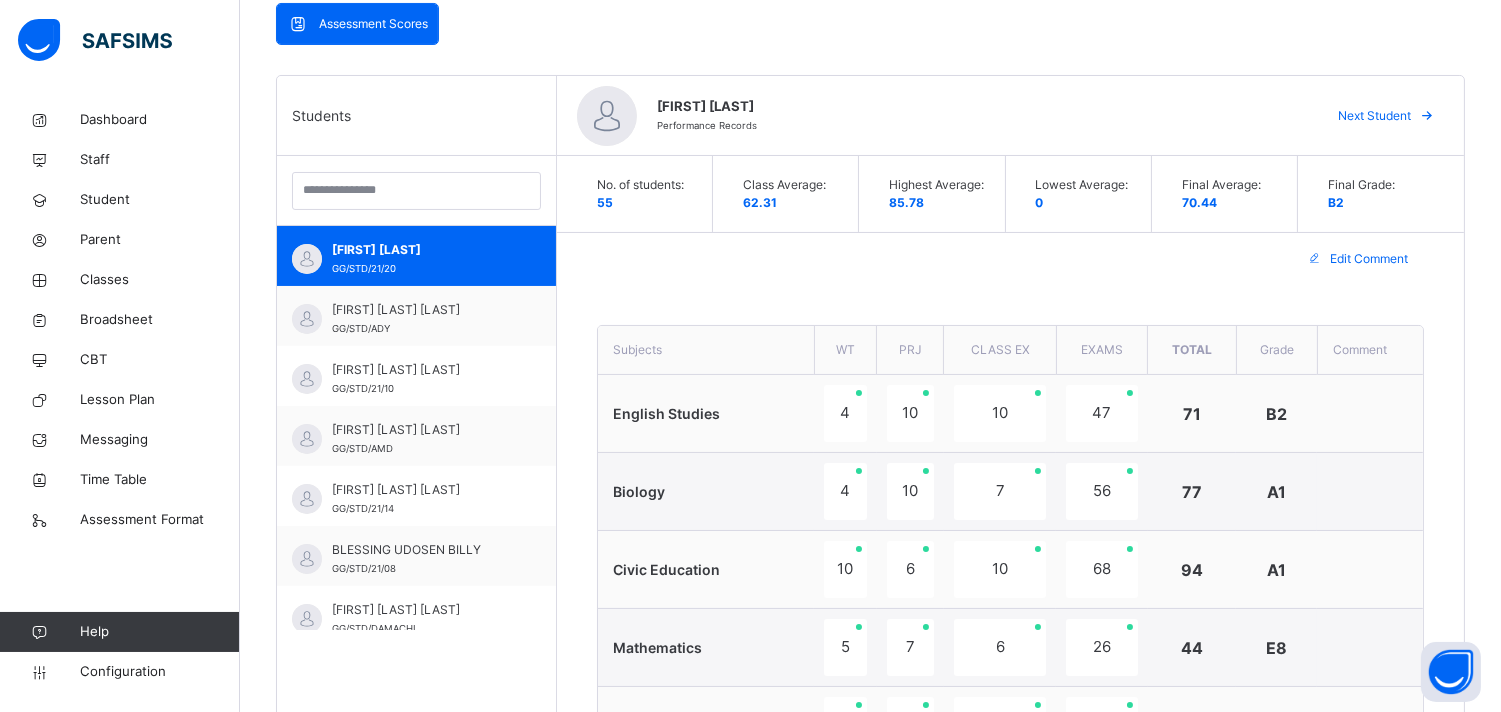 scroll, scrollTop: 0, scrollLeft: 0, axis: both 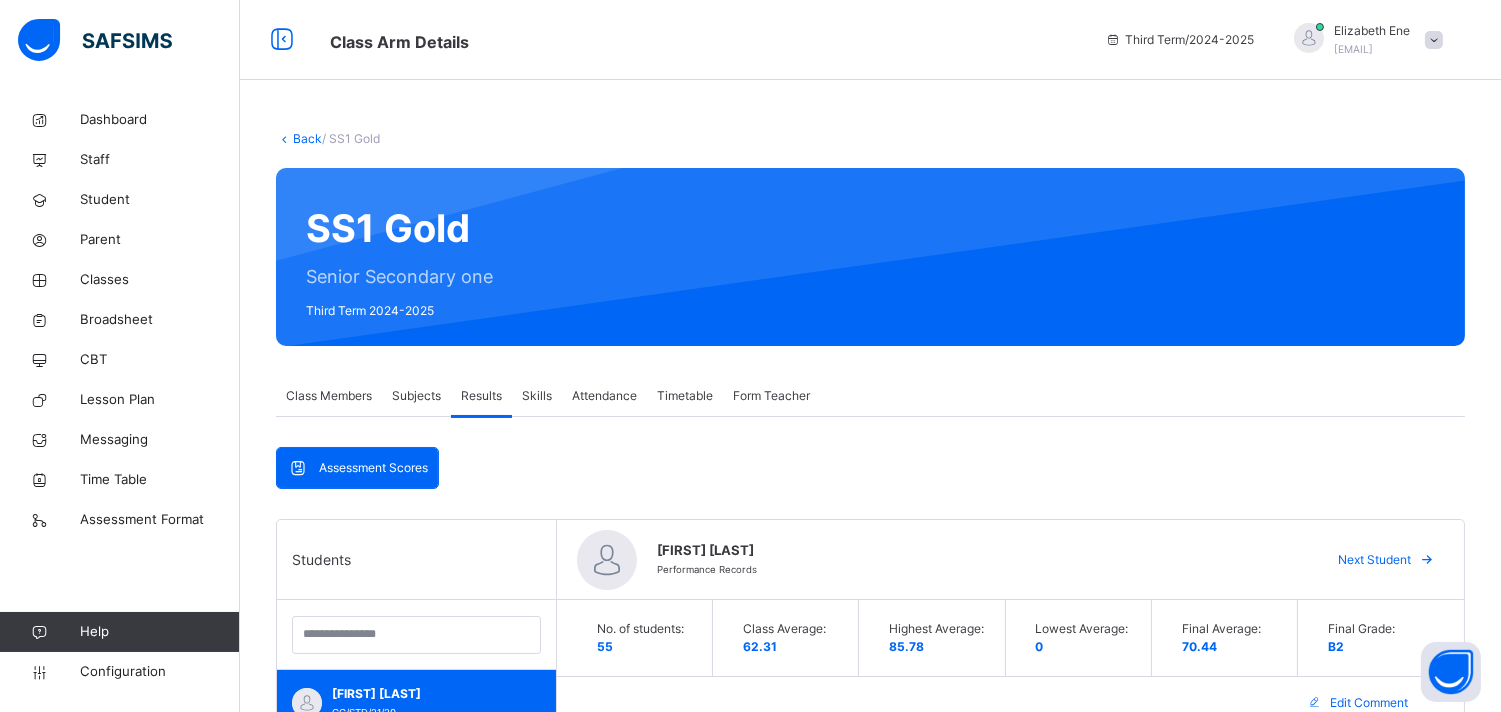 click on "Subjects" at bounding box center (416, 396) 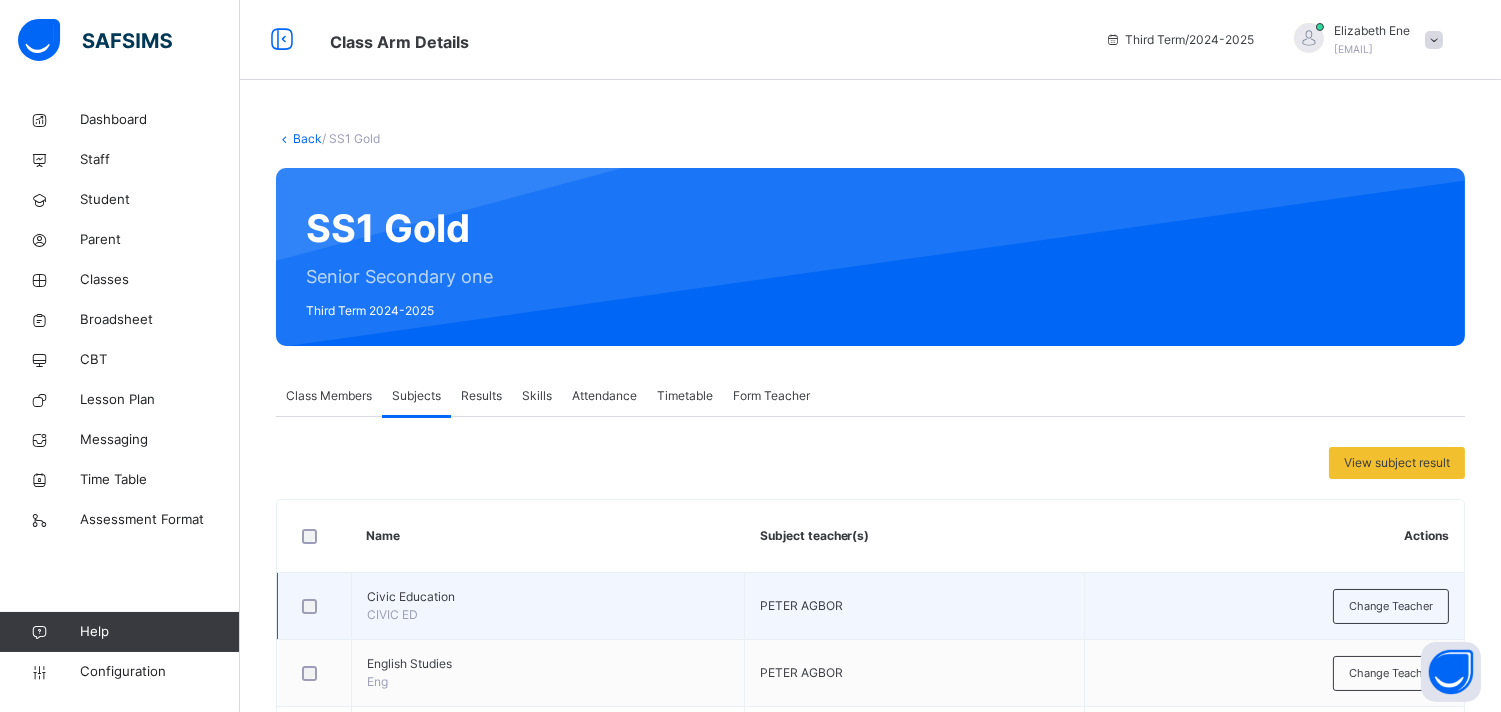 click on "Civic Education" at bounding box center (548, 597) 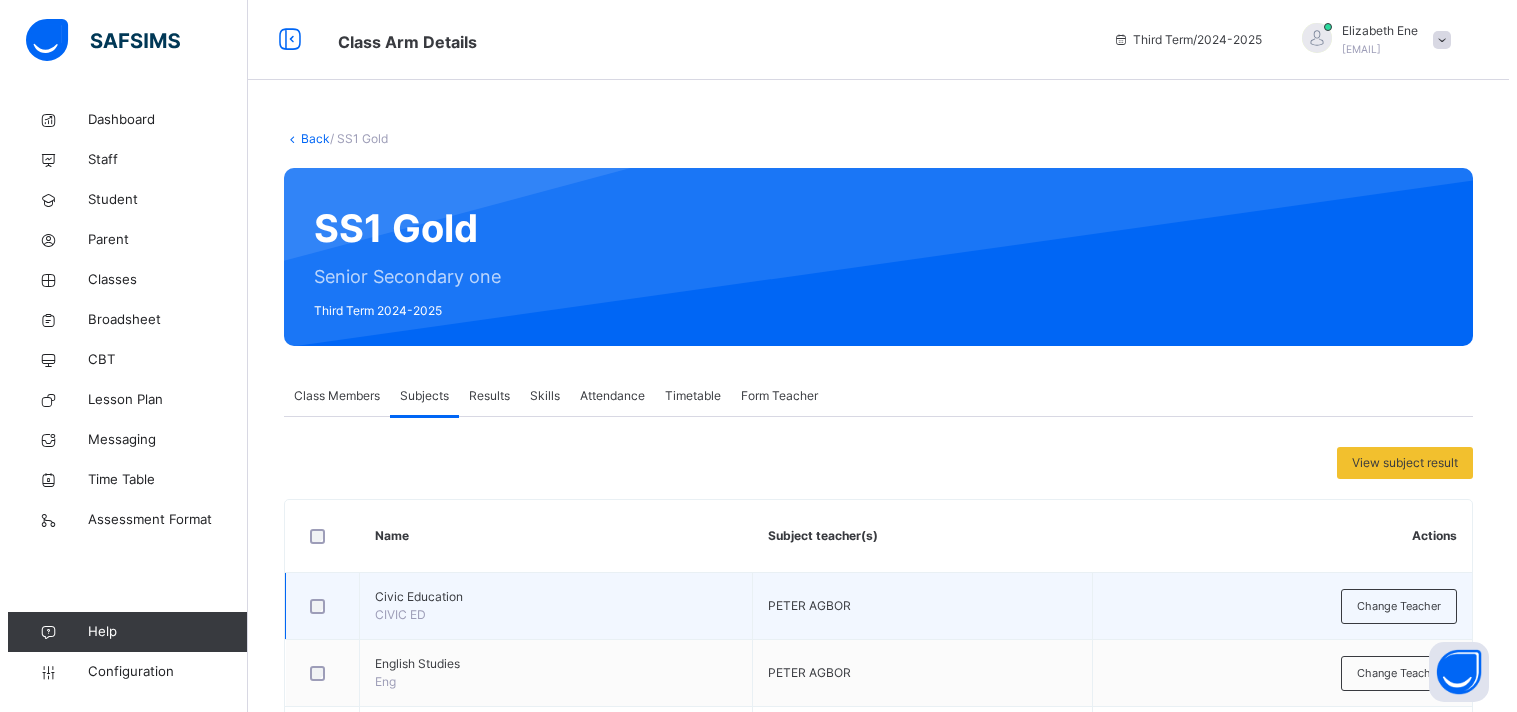 scroll, scrollTop: 0, scrollLeft: 0, axis: both 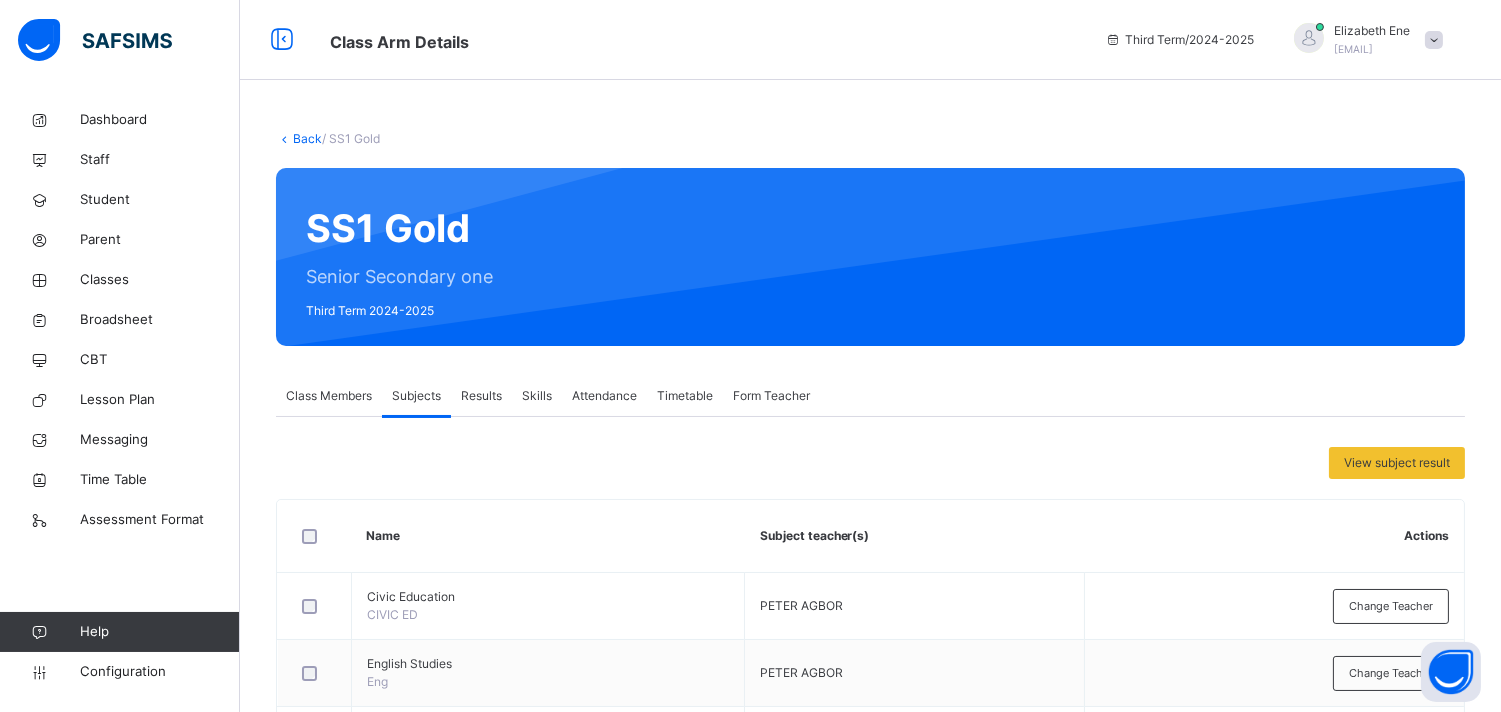 click on "[FIRST] [LAST]" at bounding box center [1372, 31] 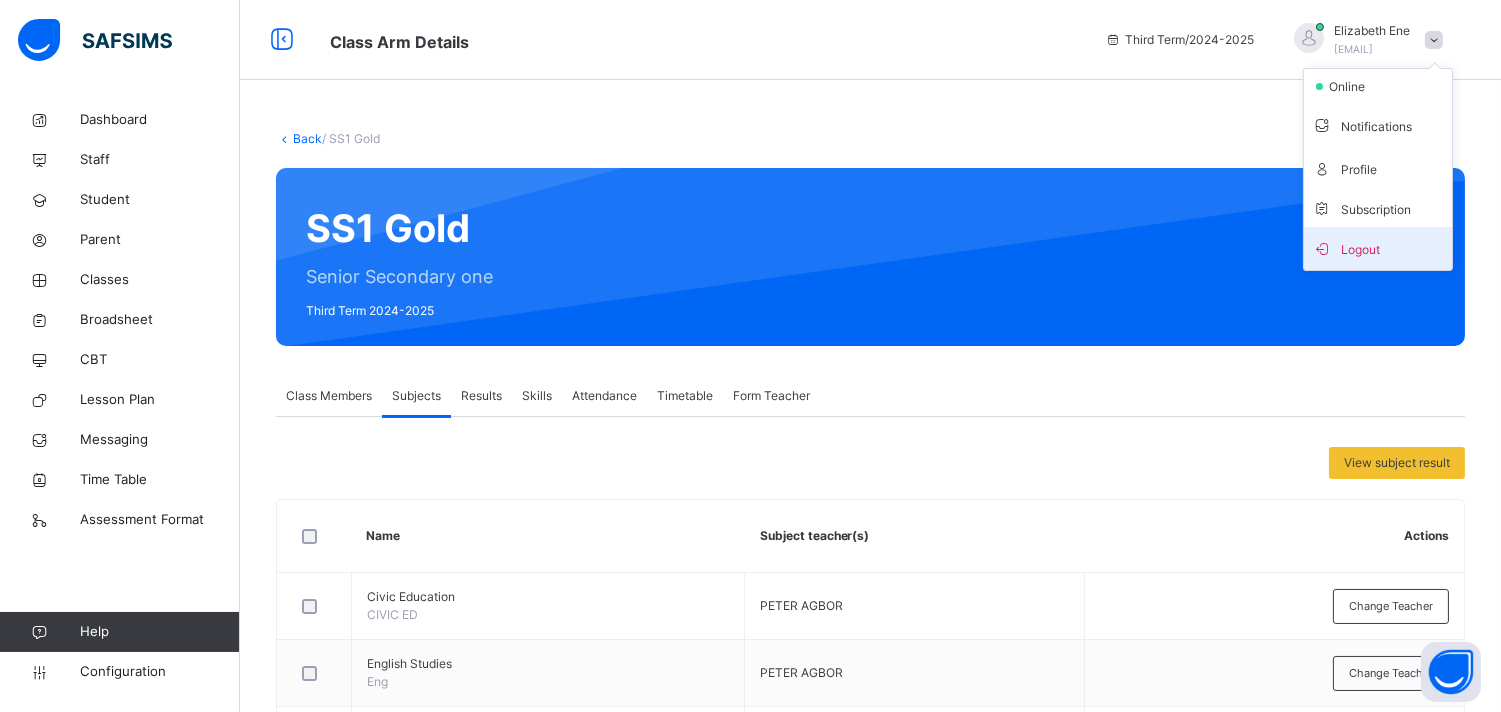 click on "Logout" at bounding box center (1378, 248) 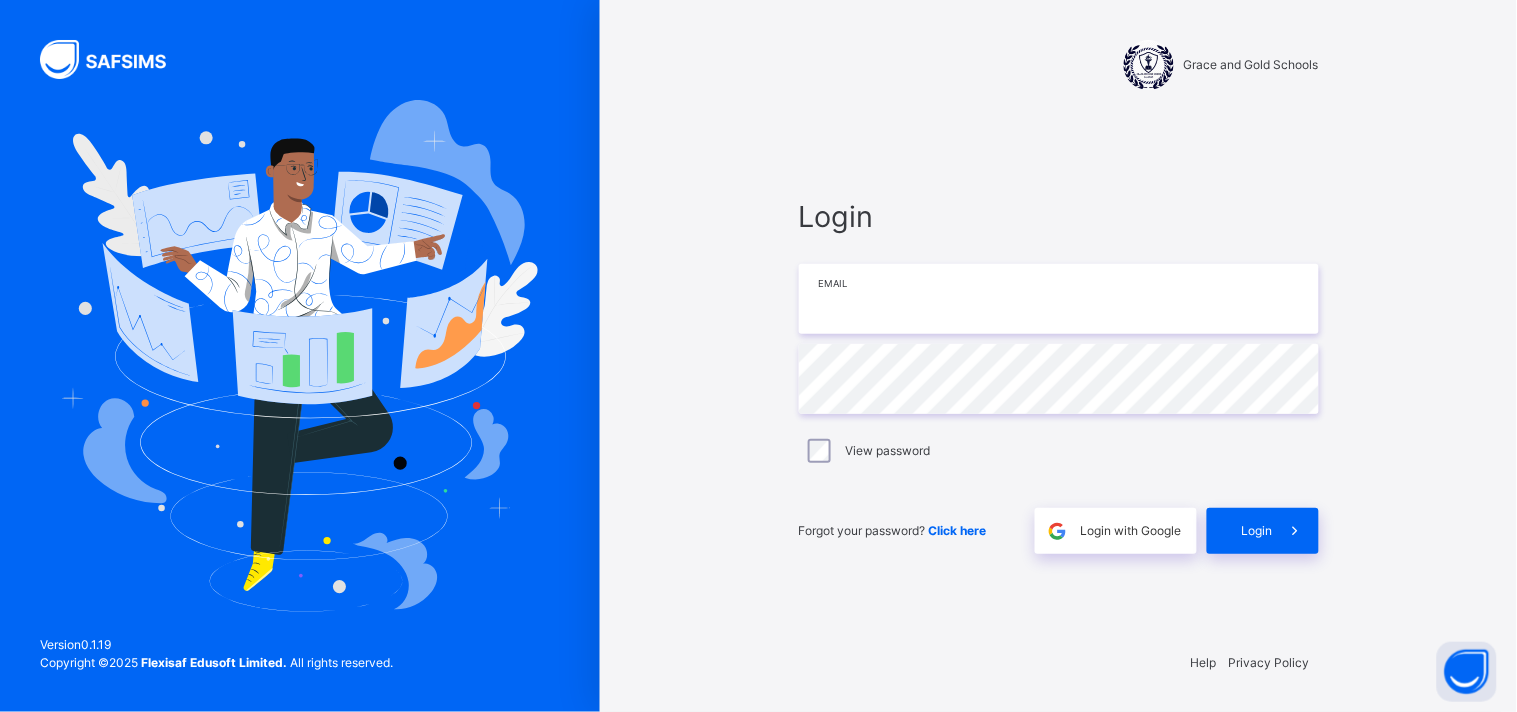 type on "**********" 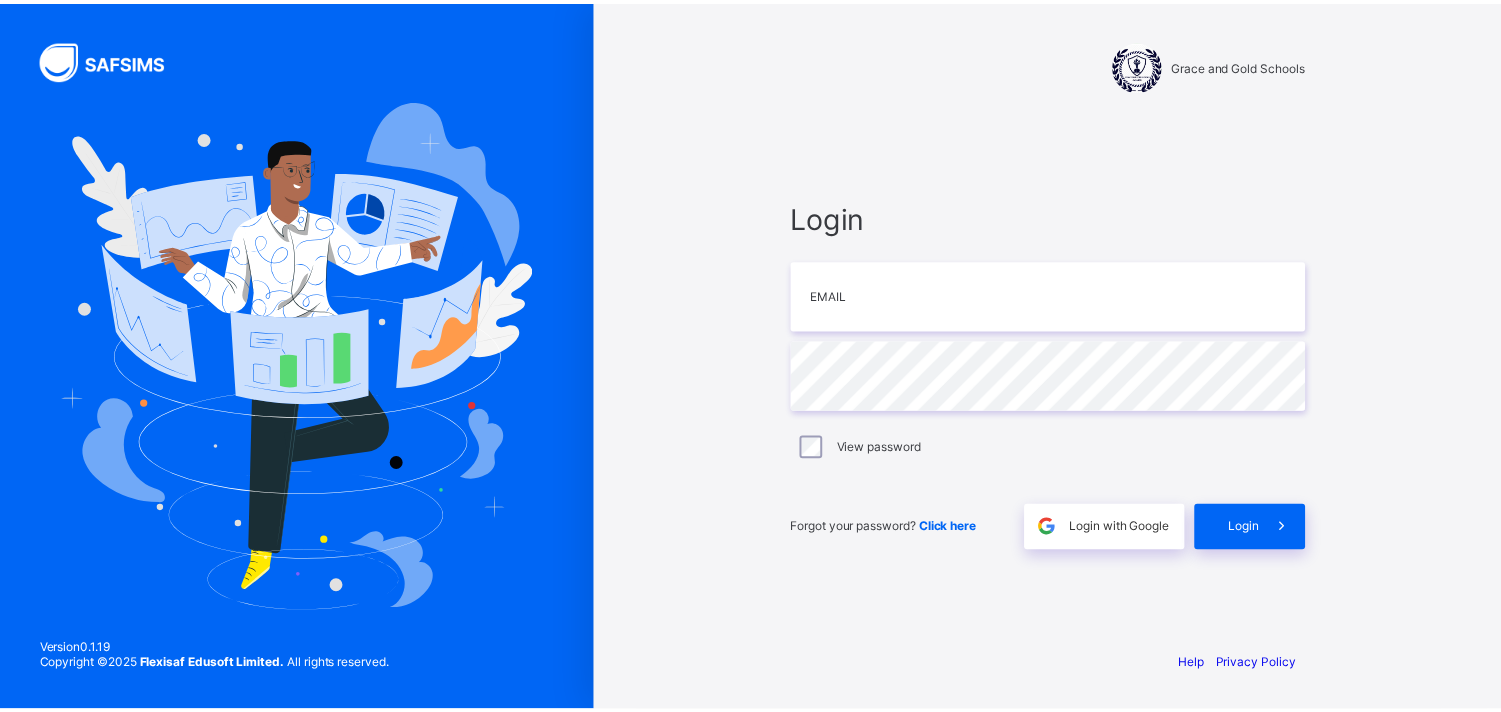 scroll, scrollTop: 0, scrollLeft: 0, axis: both 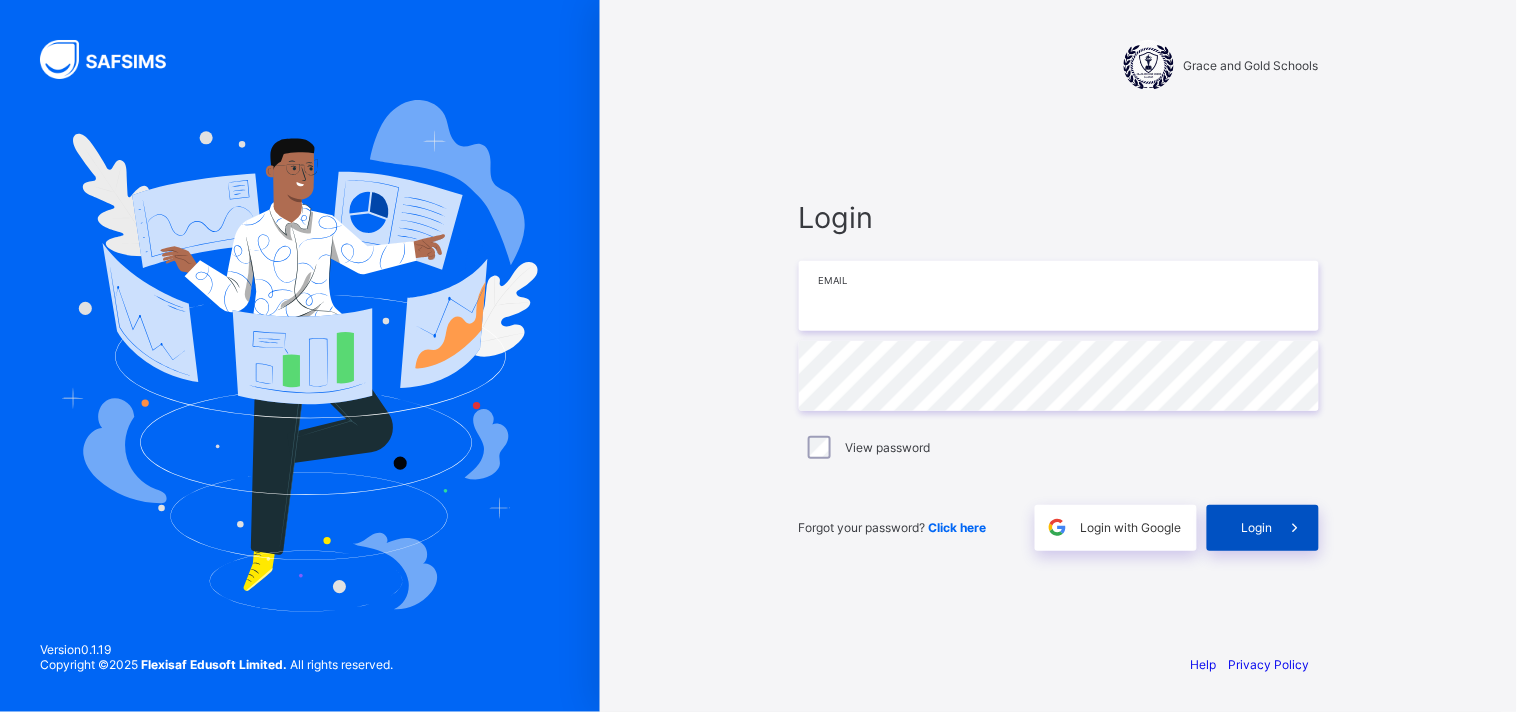 type on "**********" 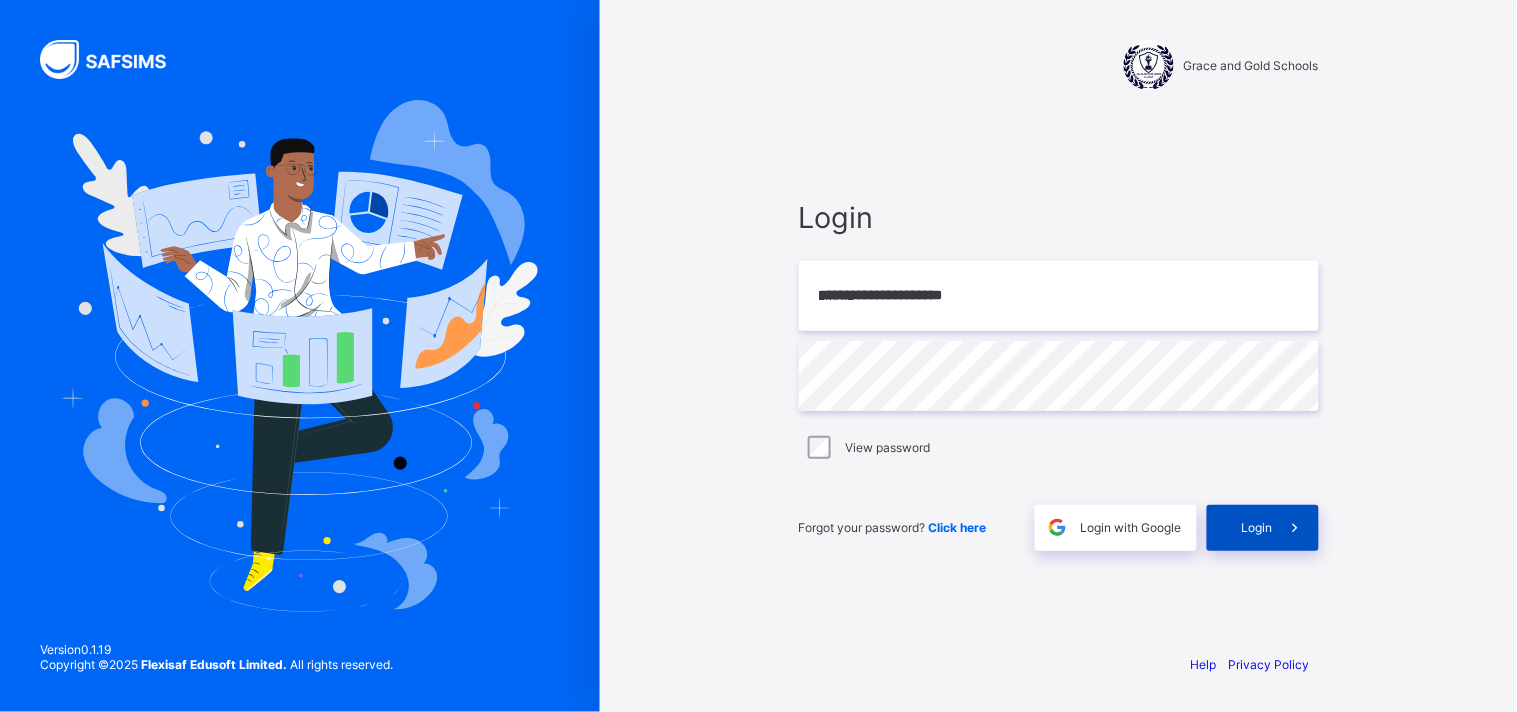 click on "Login" at bounding box center [1257, 527] 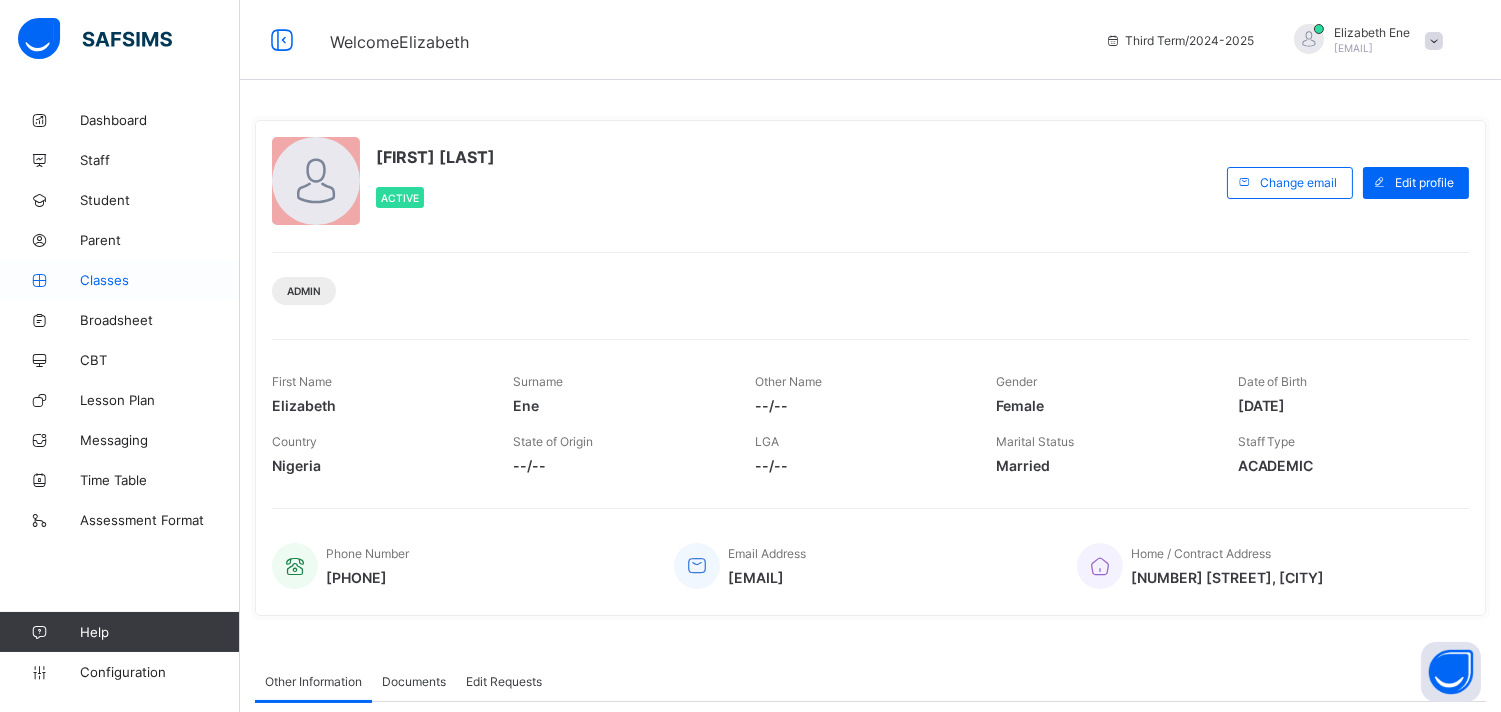 click on "Classes" at bounding box center [160, 280] 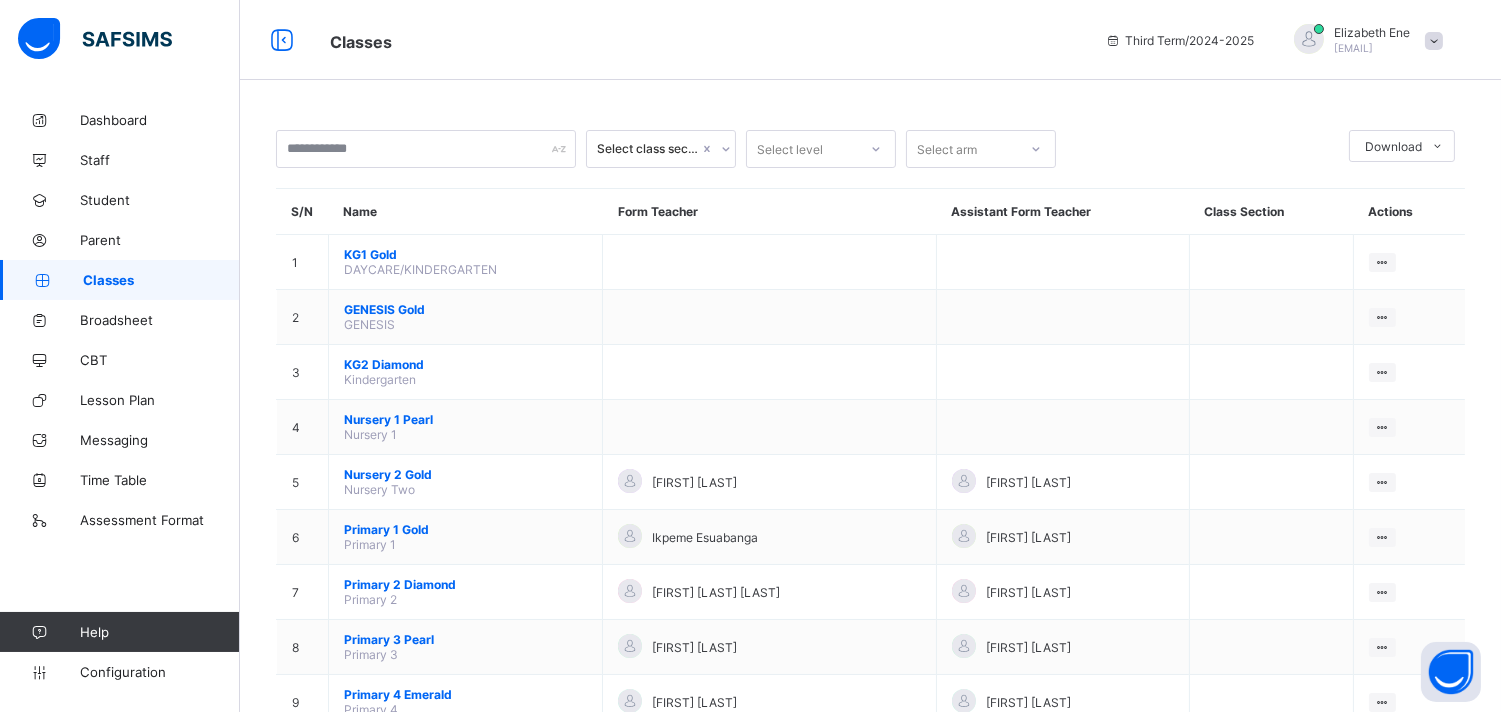 scroll, scrollTop: 544, scrollLeft: 0, axis: vertical 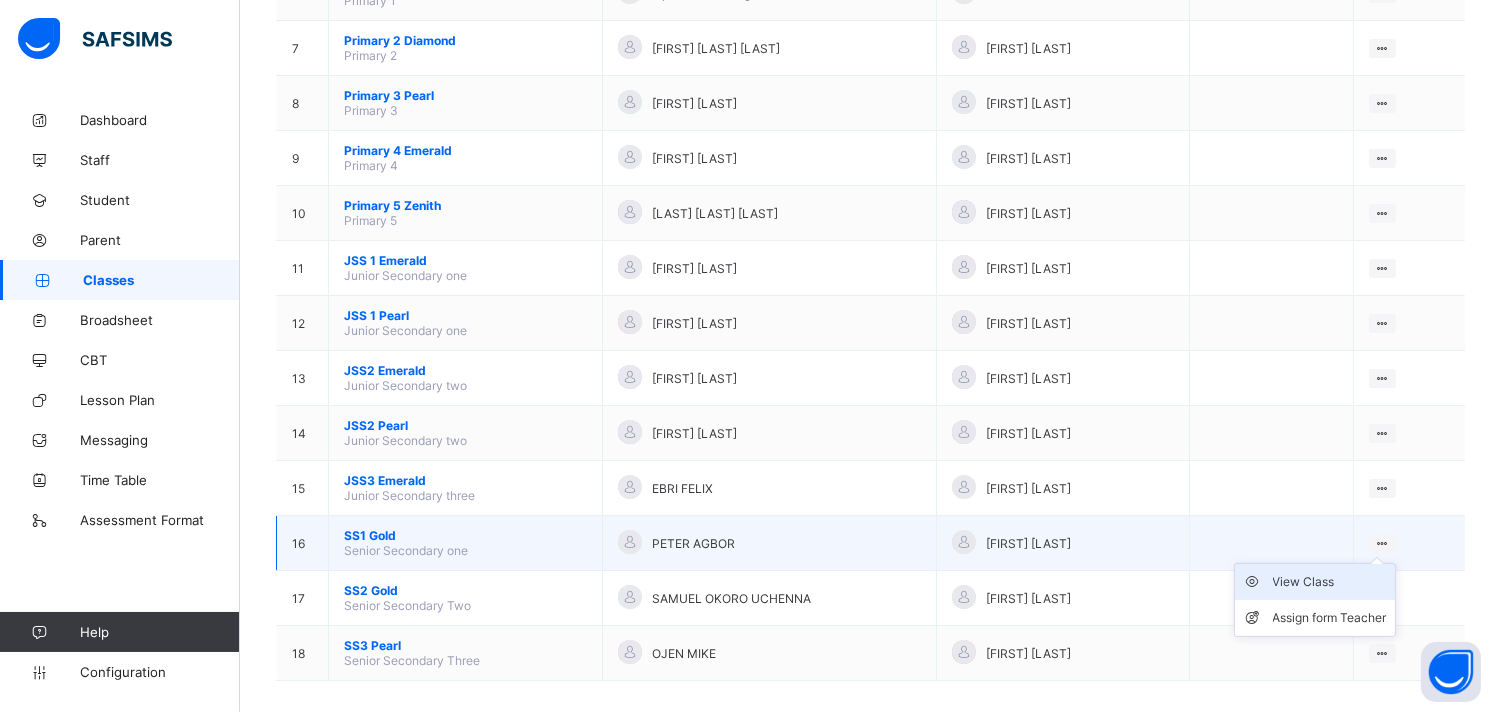 click on "View Class" at bounding box center [1330, 582] 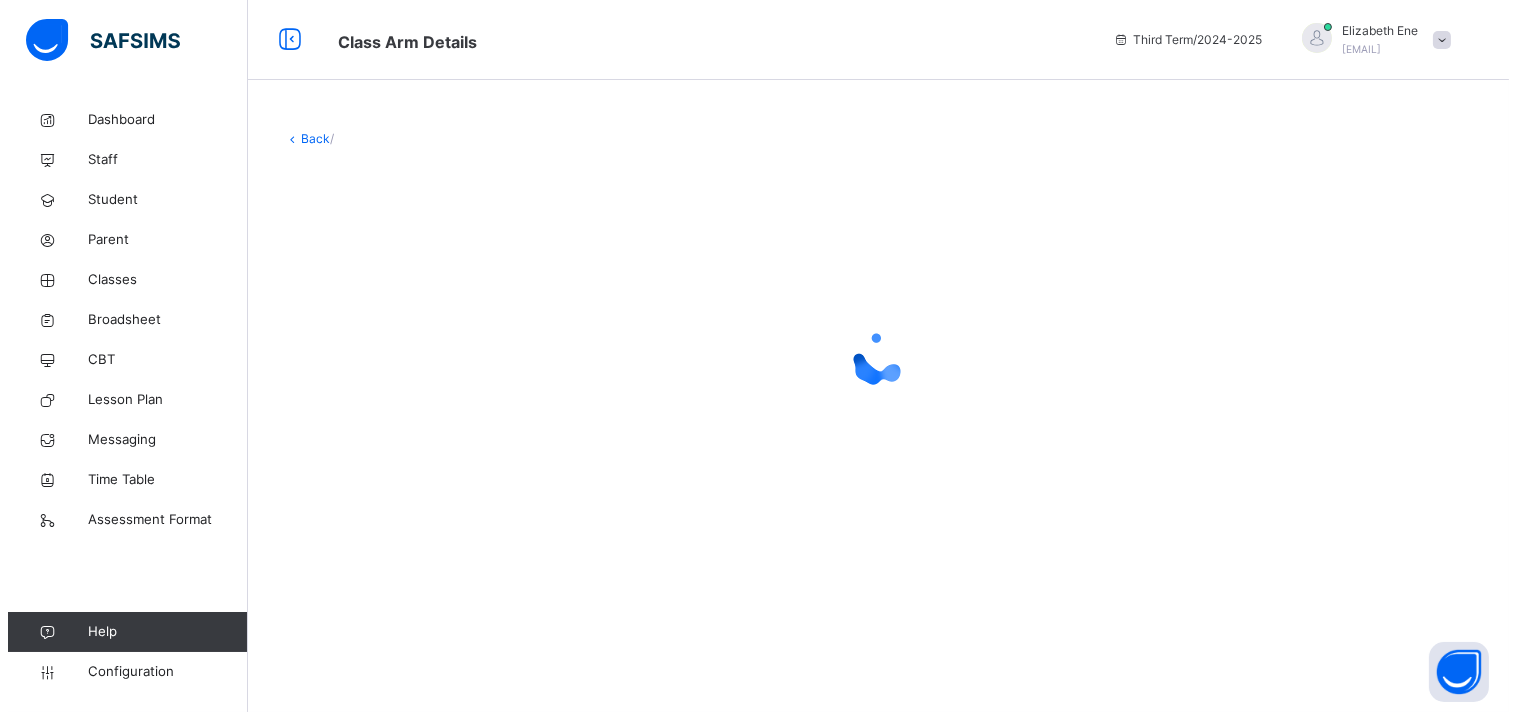 scroll, scrollTop: 0, scrollLeft: 0, axis: both 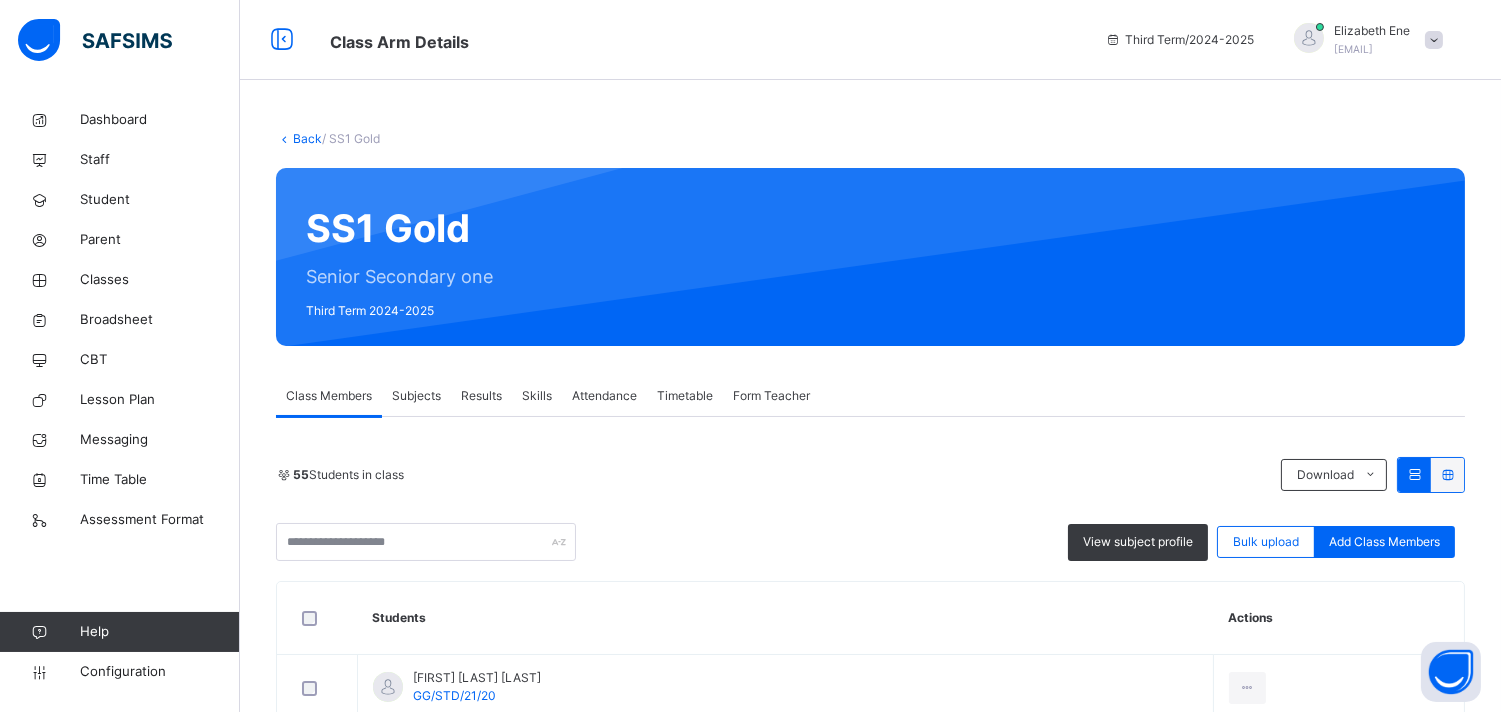 click on "Subjects" at bounding box center (416, 396) 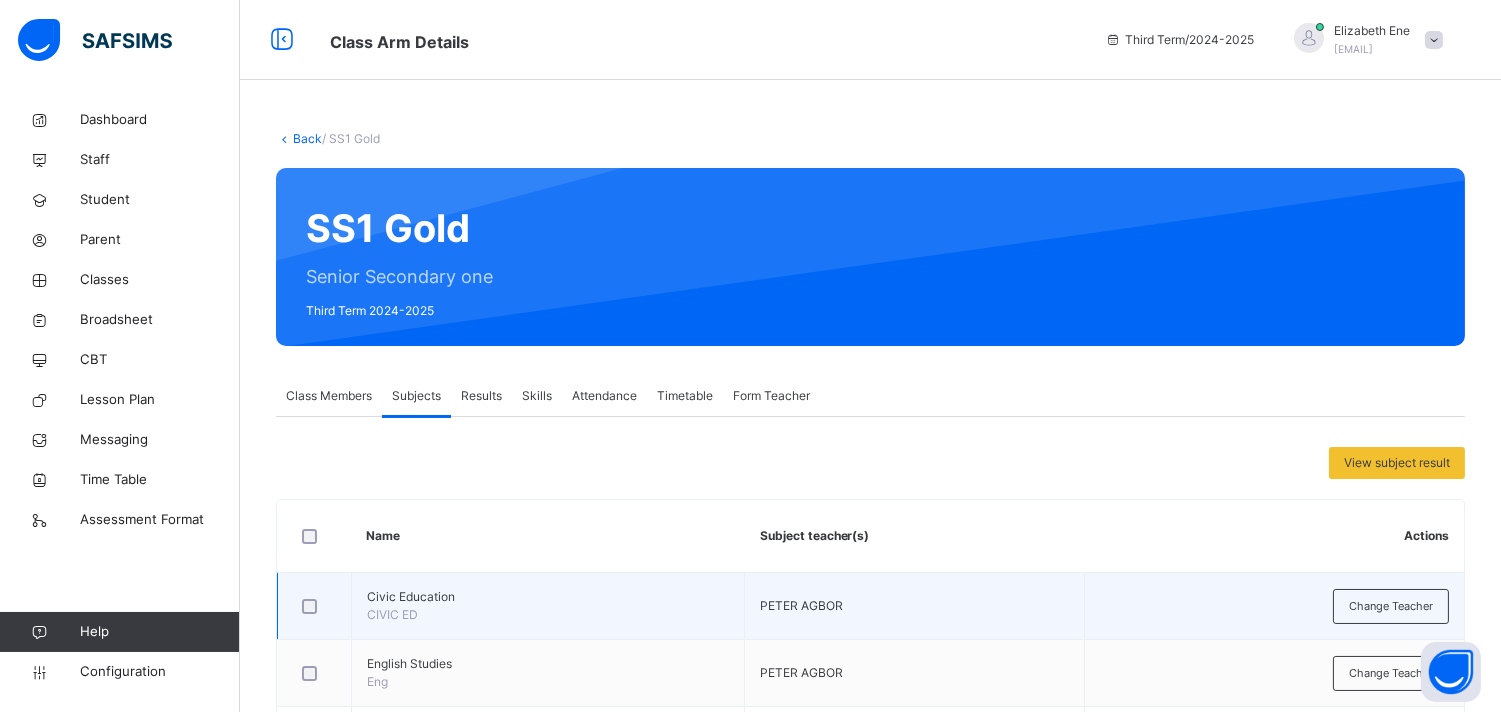 click on "Civic Education" at bounding box center (548, 597) 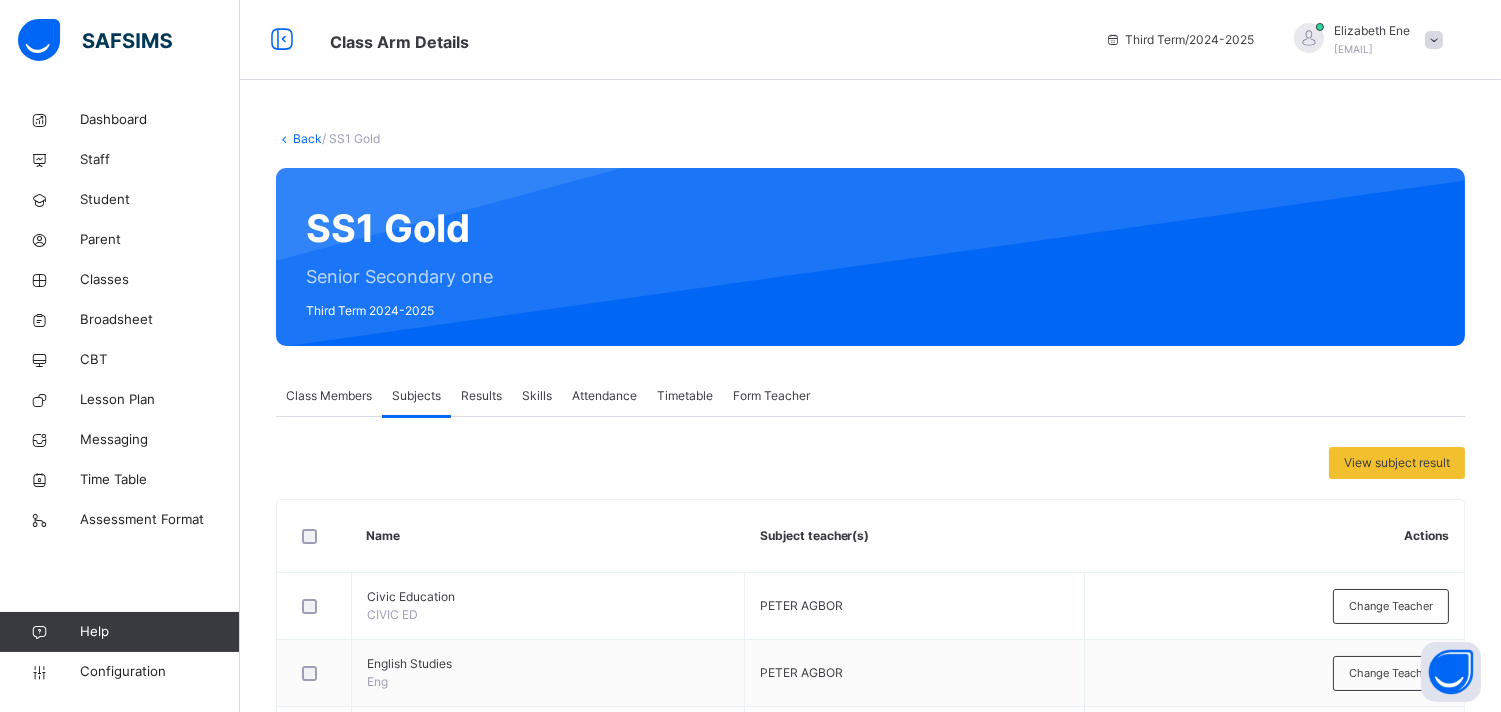 click on "[FIRST] [LAST]" at bounding box center [1372, 31] 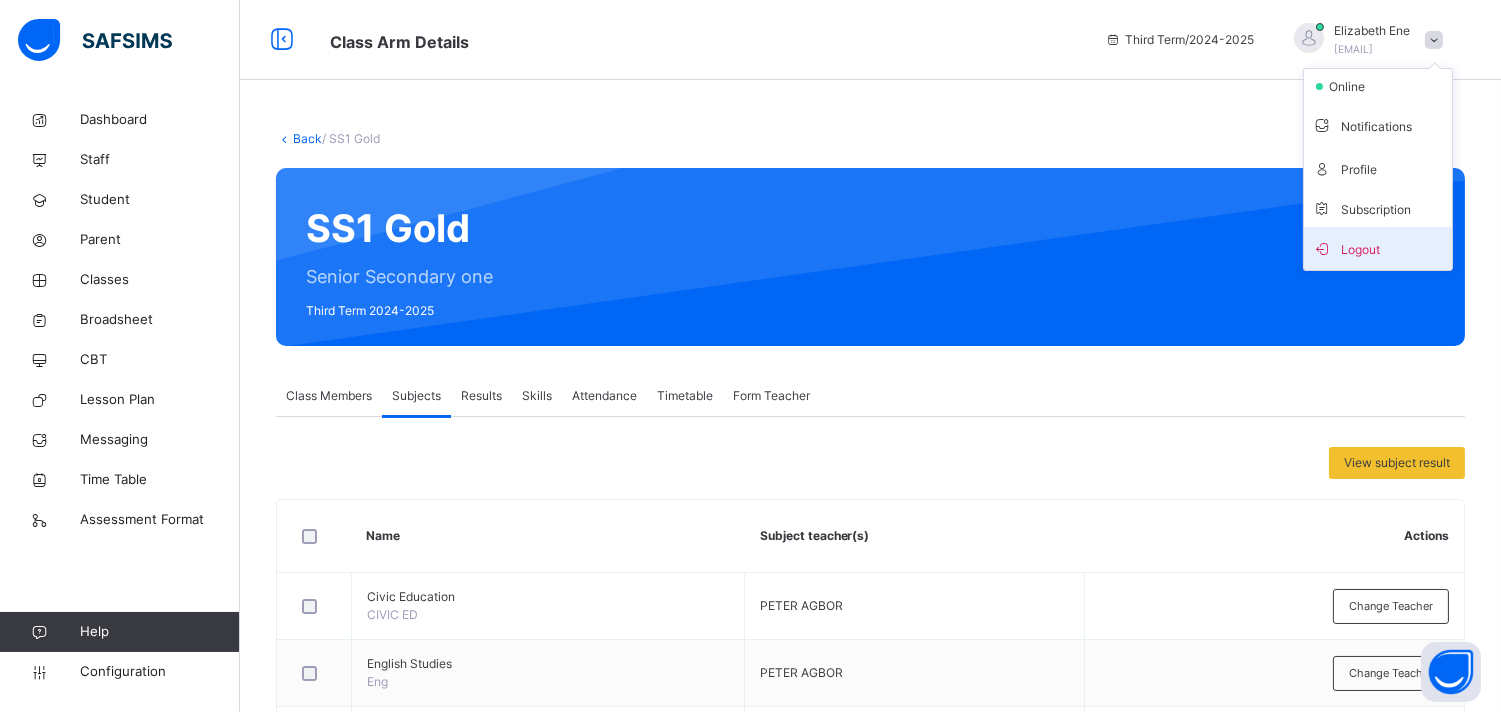 click on "Logout" at bounding box center [1378, 248] 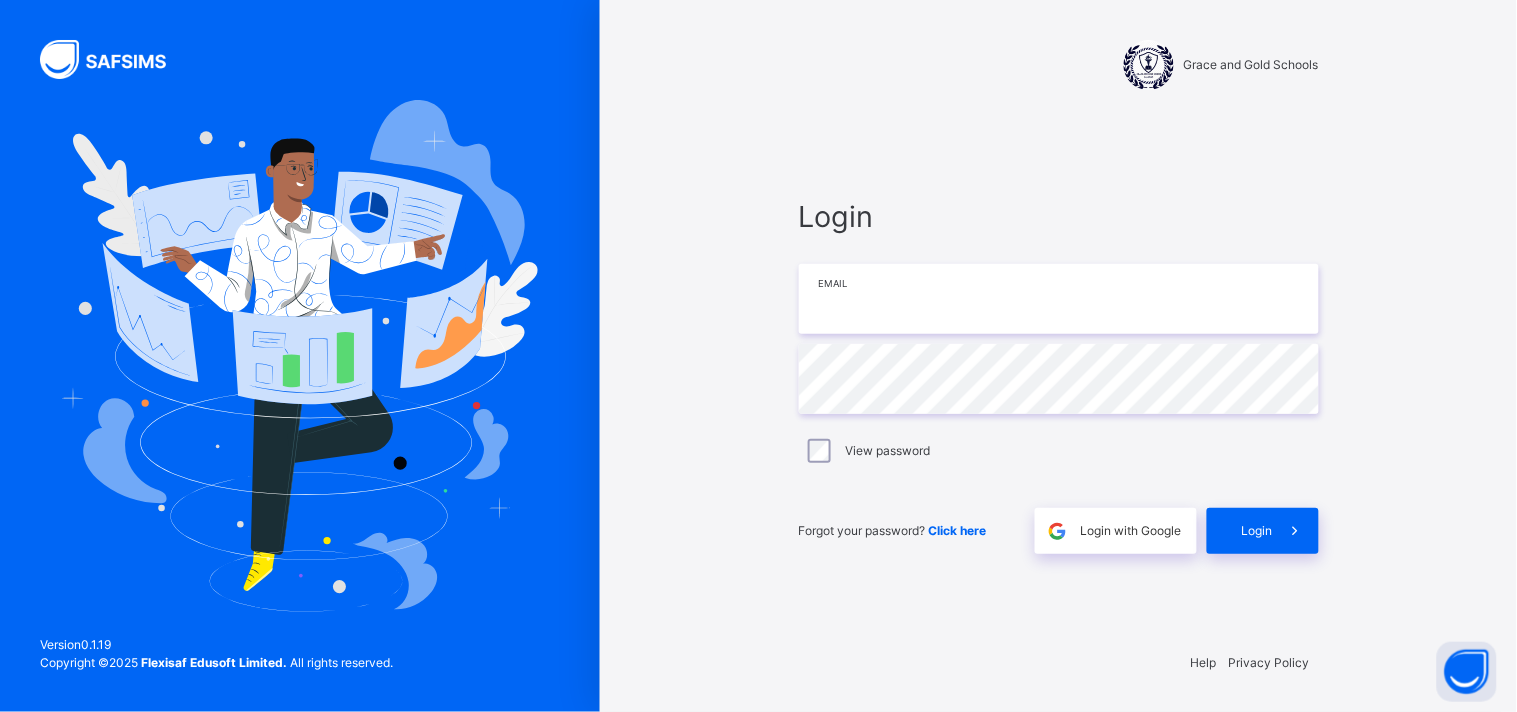 type on "**********" 